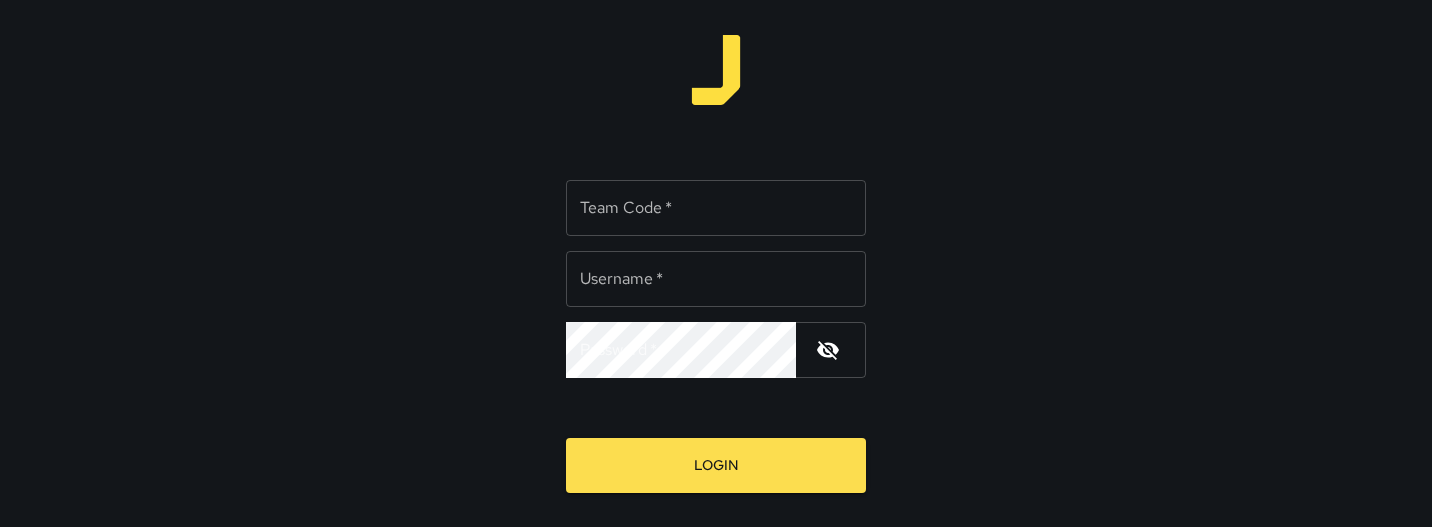 scroll, scrollTop: 0, scrollLeft: 0, axis: both 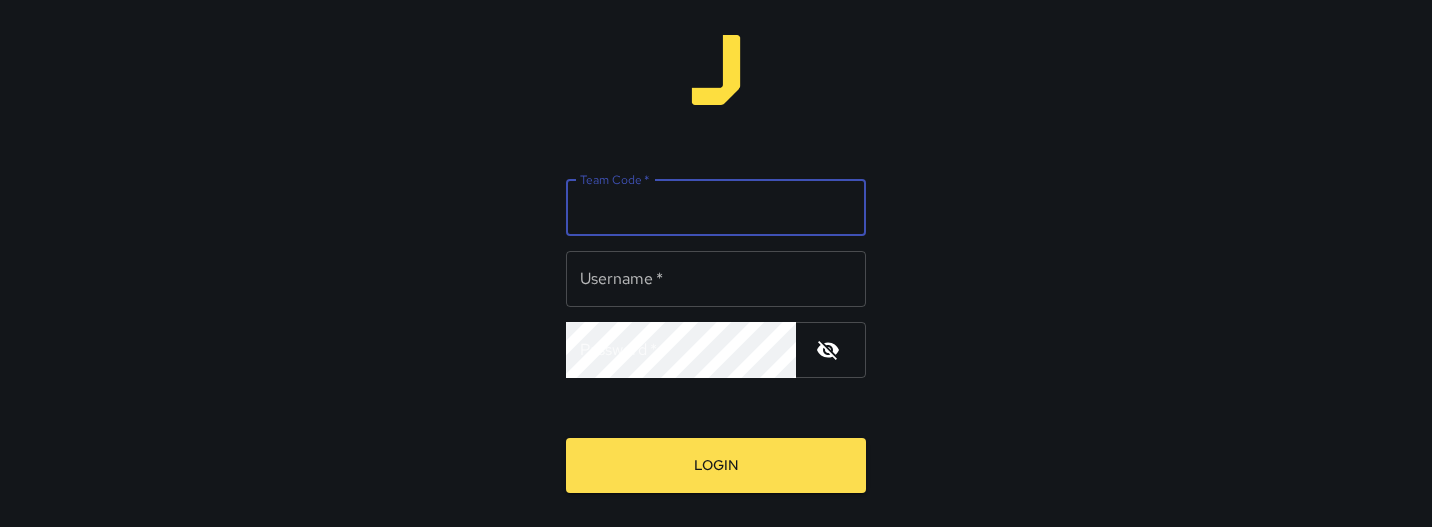 type on "*****" 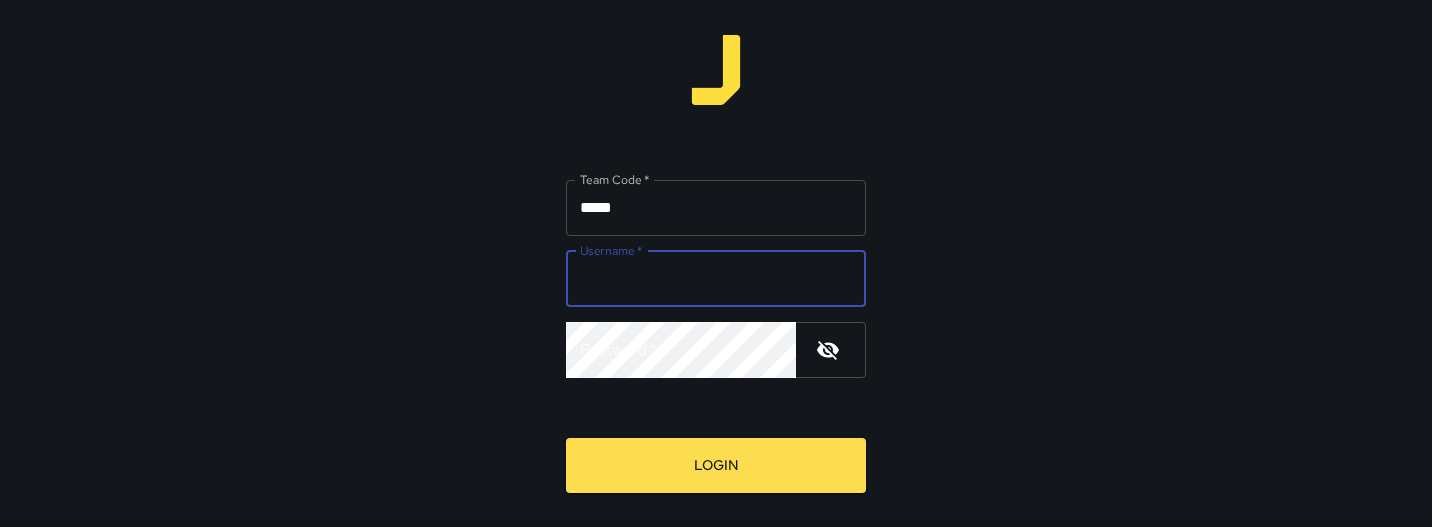 click on "Username   *" at bounding box center (716, 279) 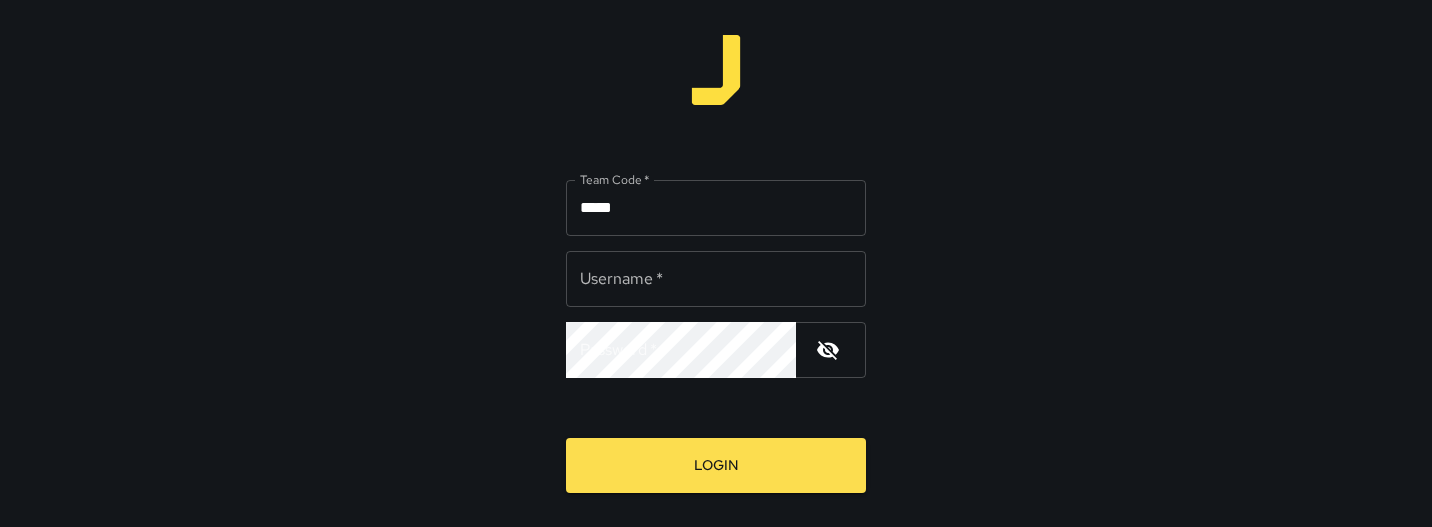 type on "*******" 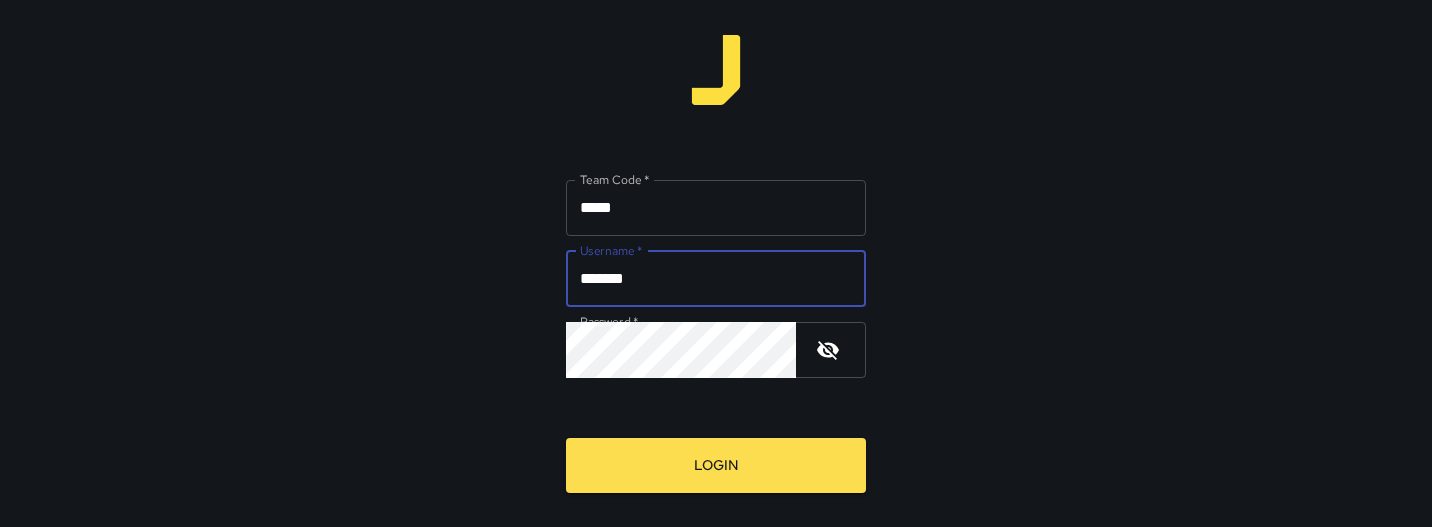 click 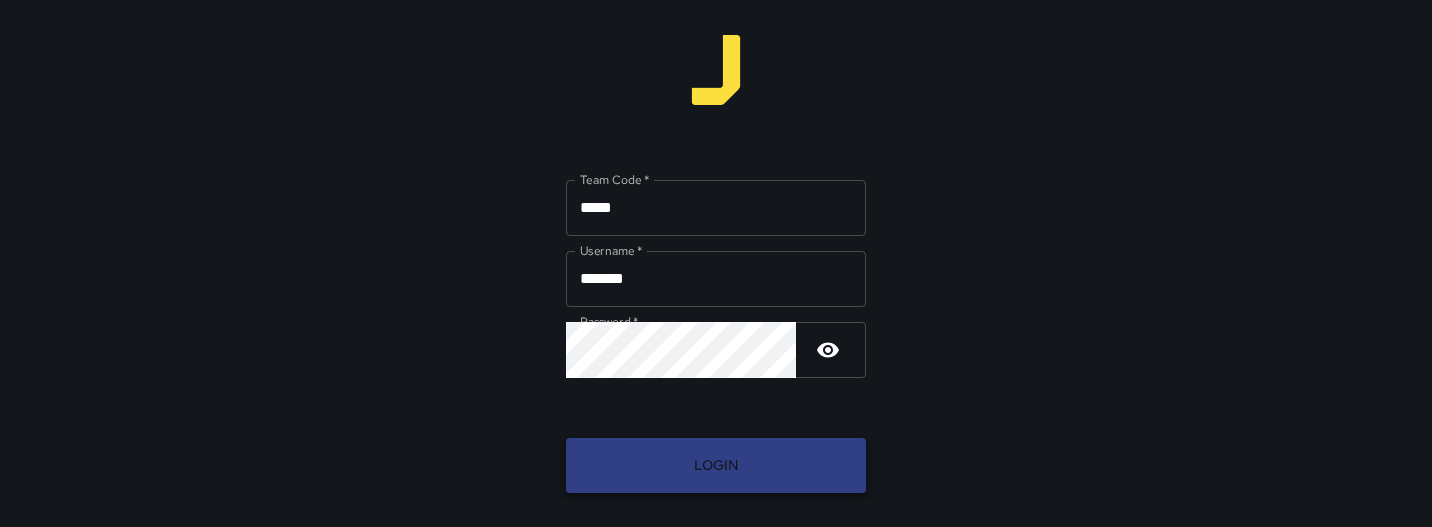 click on "Login" at bounding box center [716, 465] 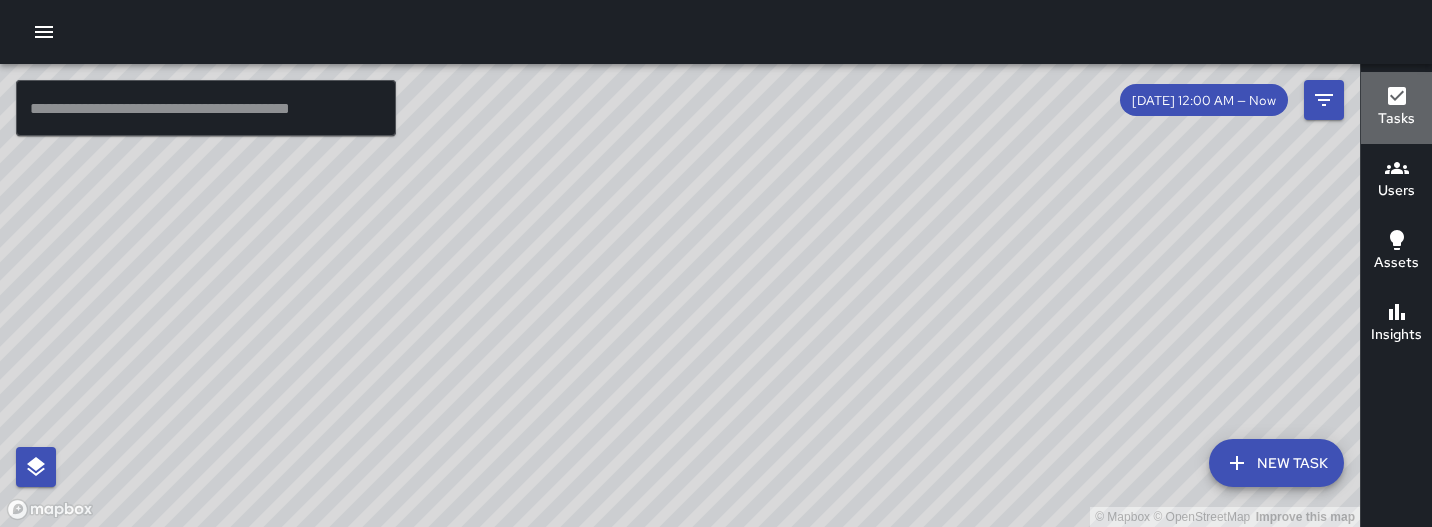 click 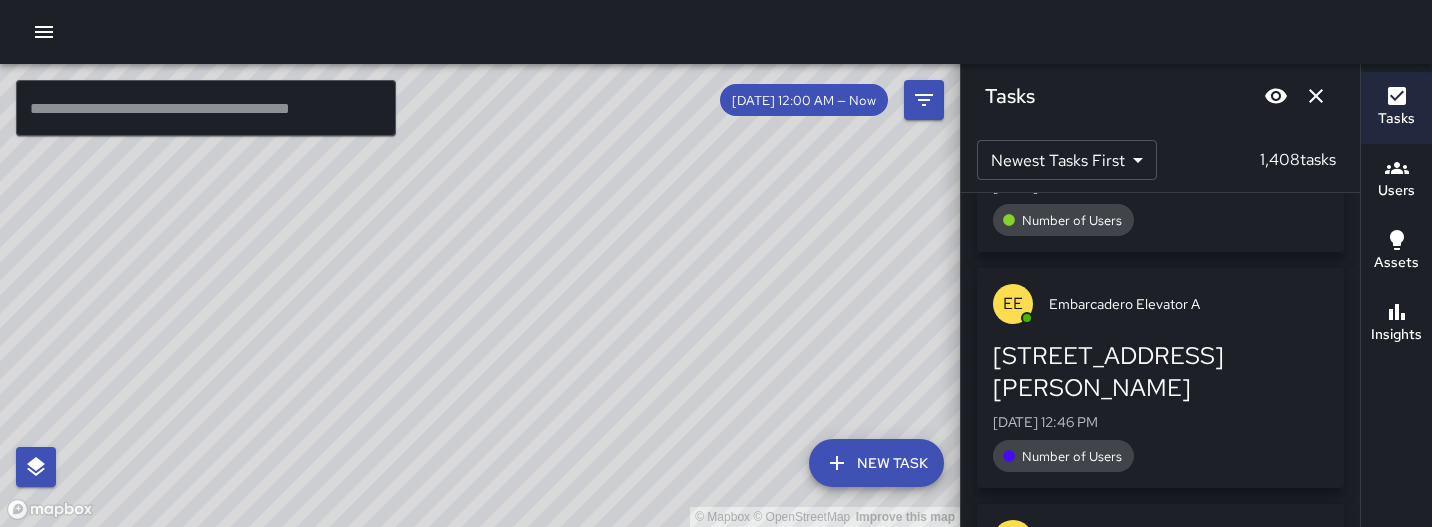 scroll, scrollTop: 0, scrollLeft: 0, axis: both 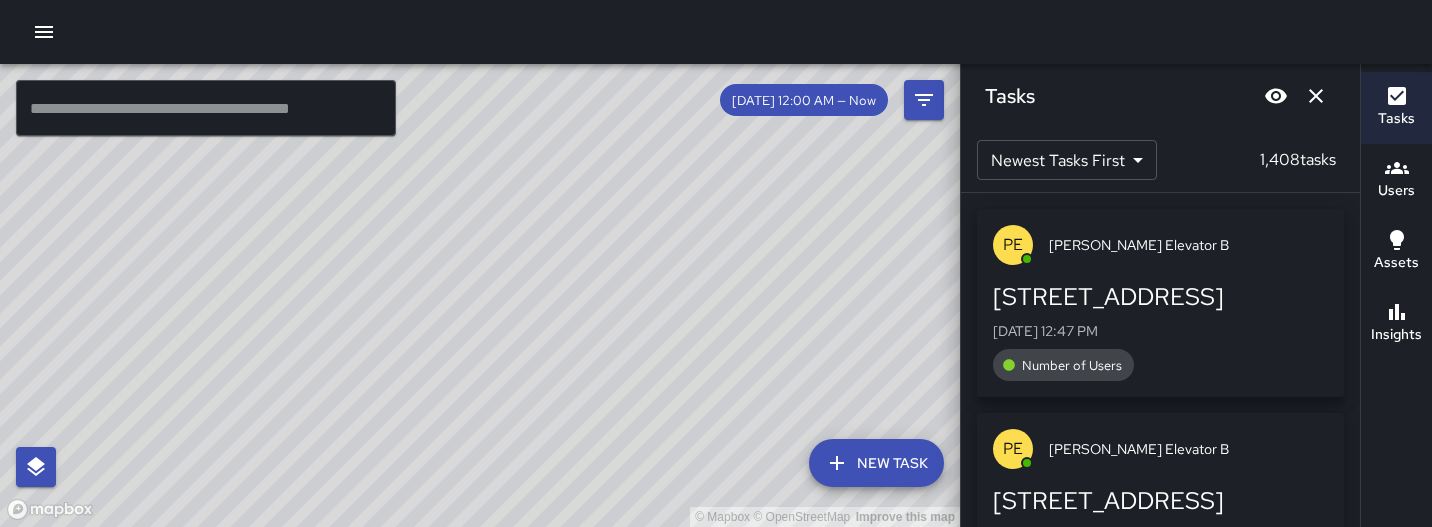 click at bounding box center [716, 32] 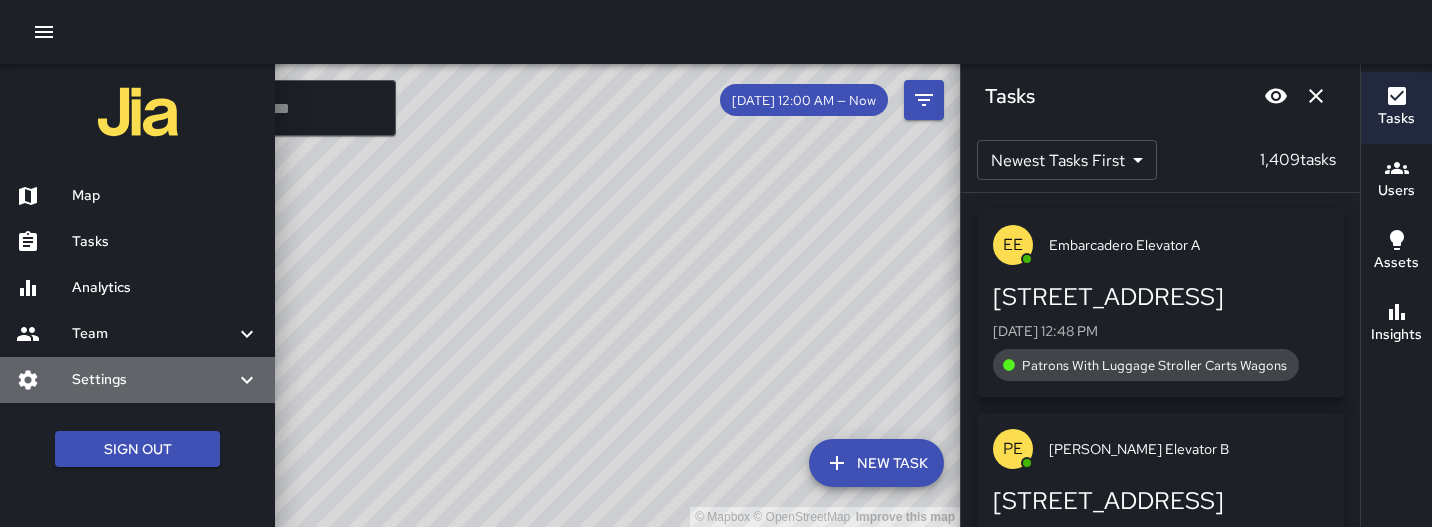 click on "Settings" at bounding box center [153, 380] 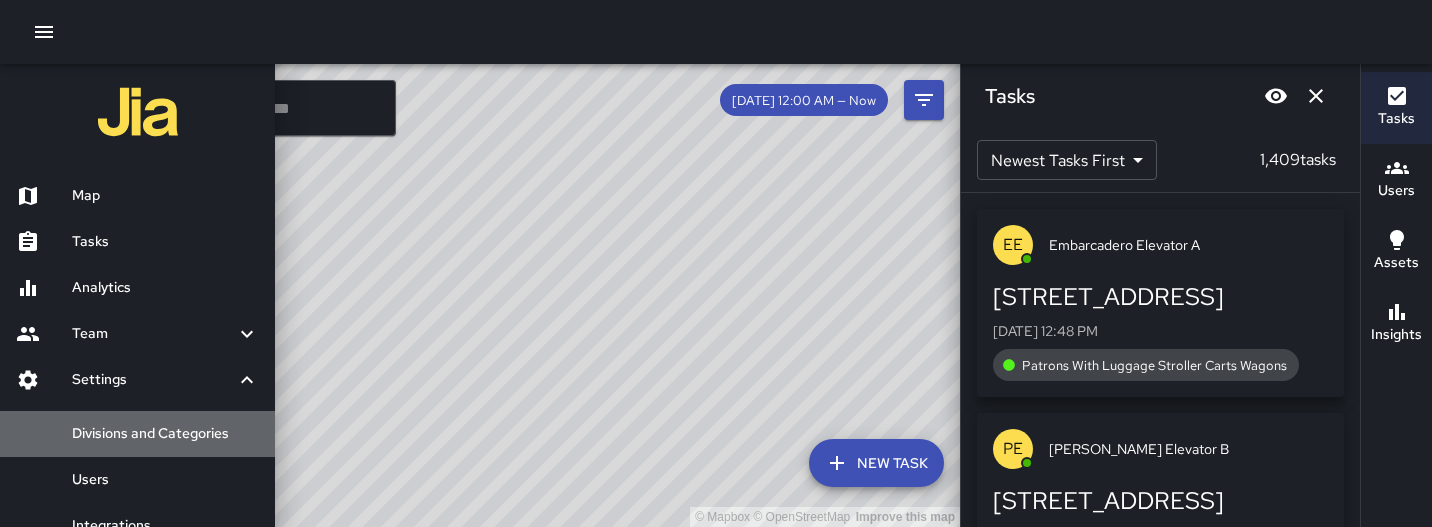 click on "Divisions and Categories" at bounding box center [137, 434] 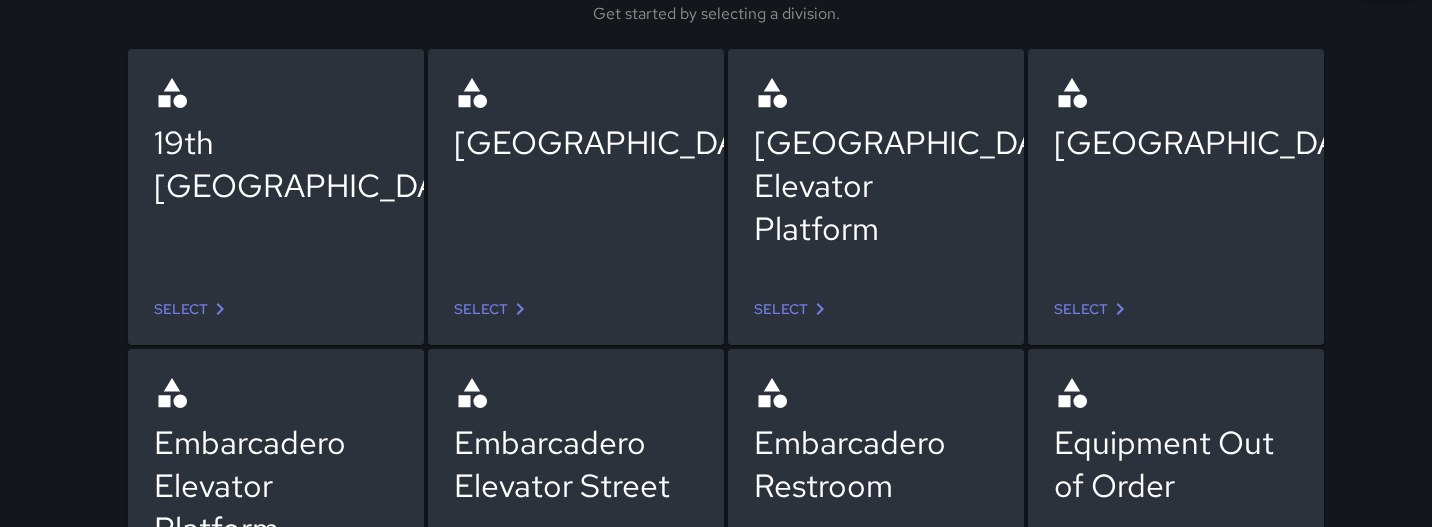 scroll, scrollTop: 0, scrollLeft: 0, axis: both 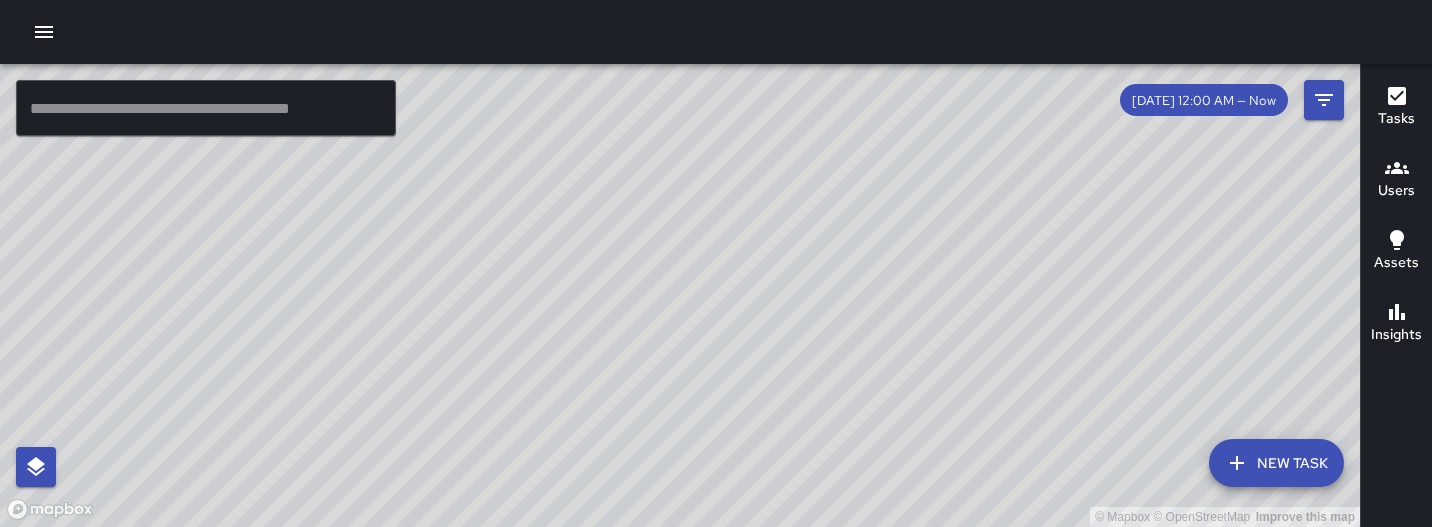 click 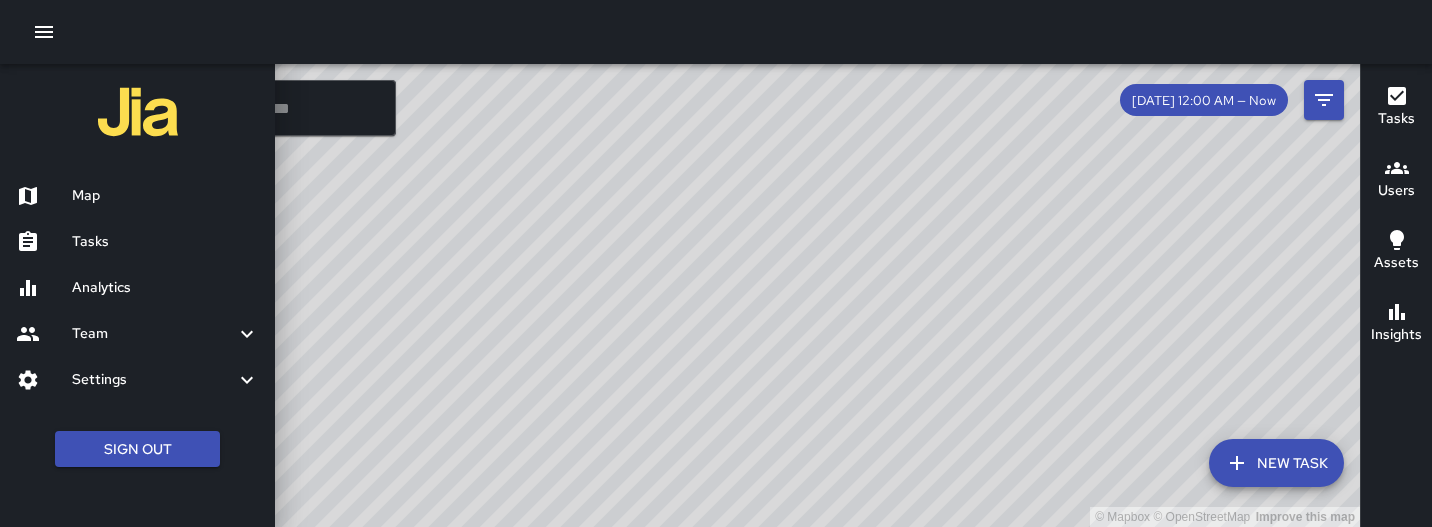 click on "Team" at bounding box center (153, 334) 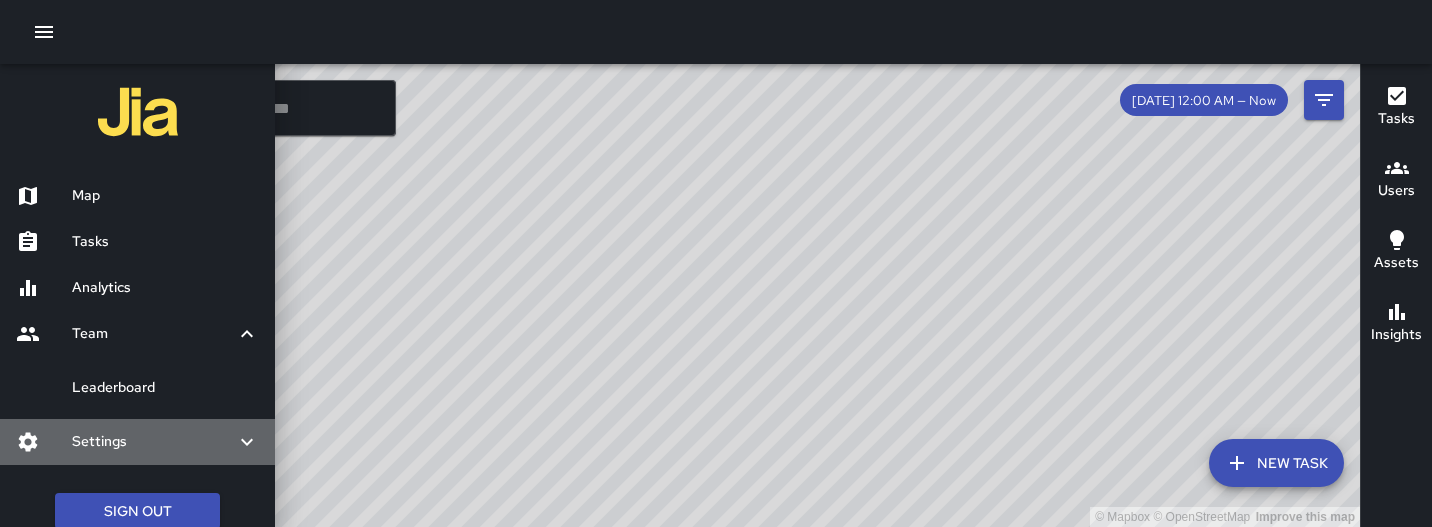 click on "Settings" at bounding box center [153, 442] 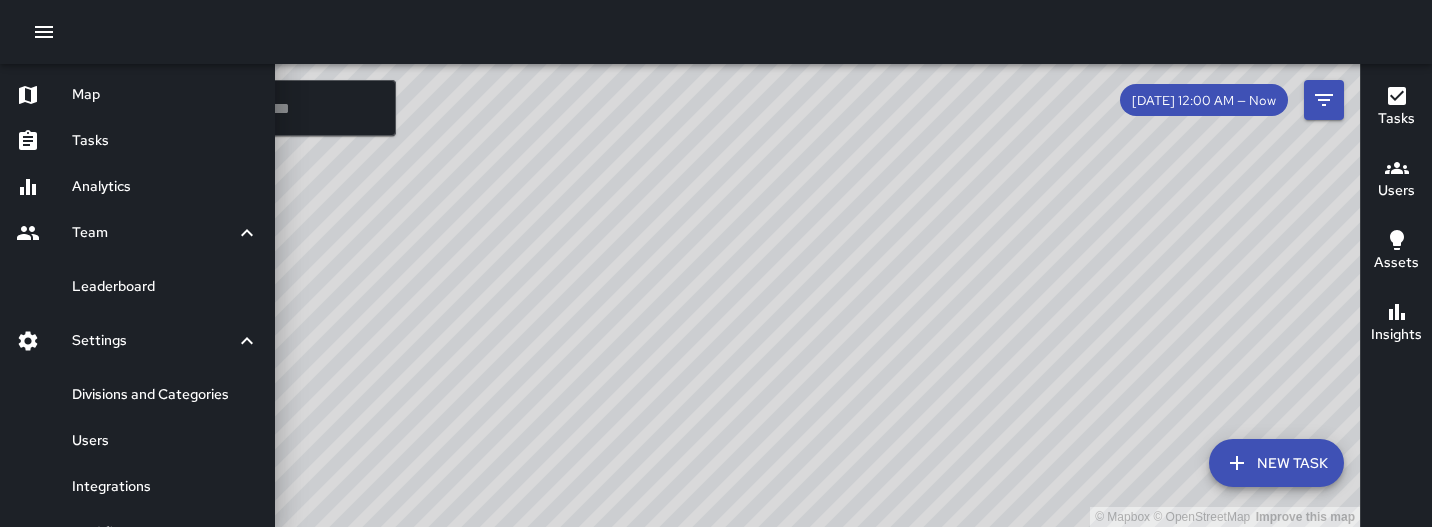 scroll, scrollTop: 124, scrollLeft: 0, axis: vertical 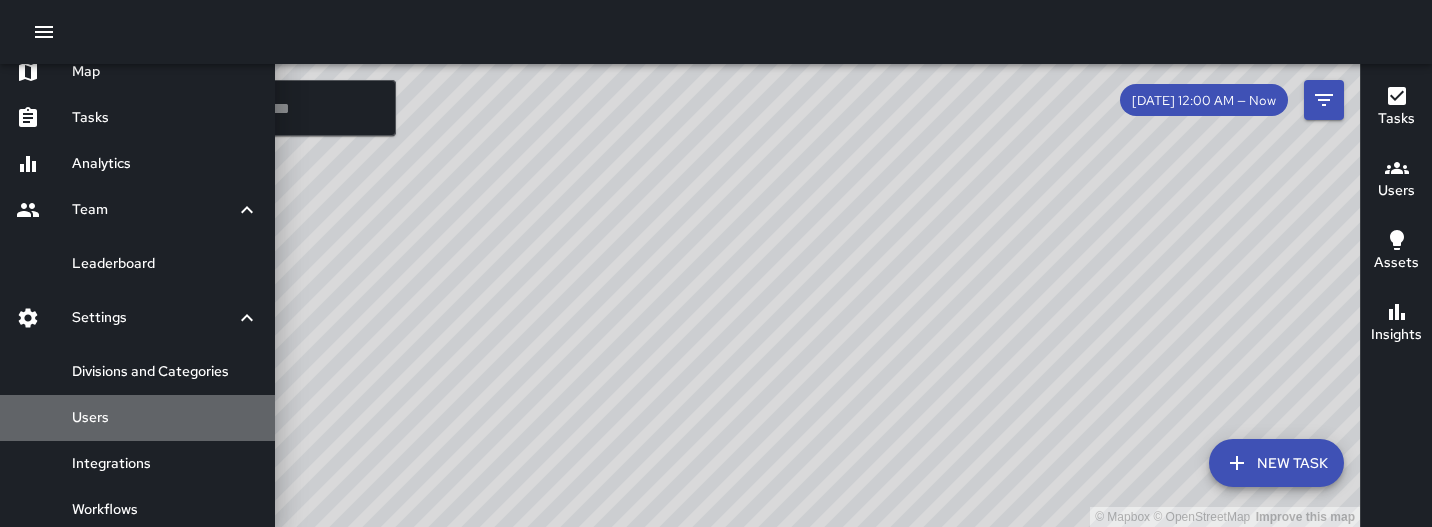 click on "Users" at bounding box center (165, 418) 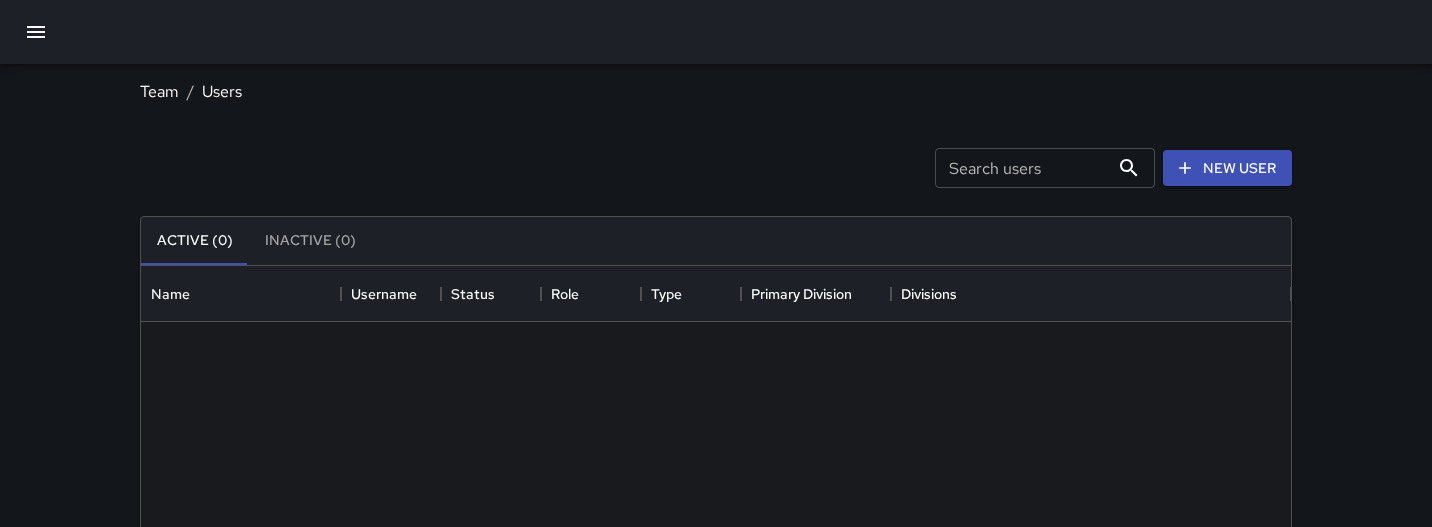 scroll, scrollTop: 1, scrollLeft: 1, axis: both 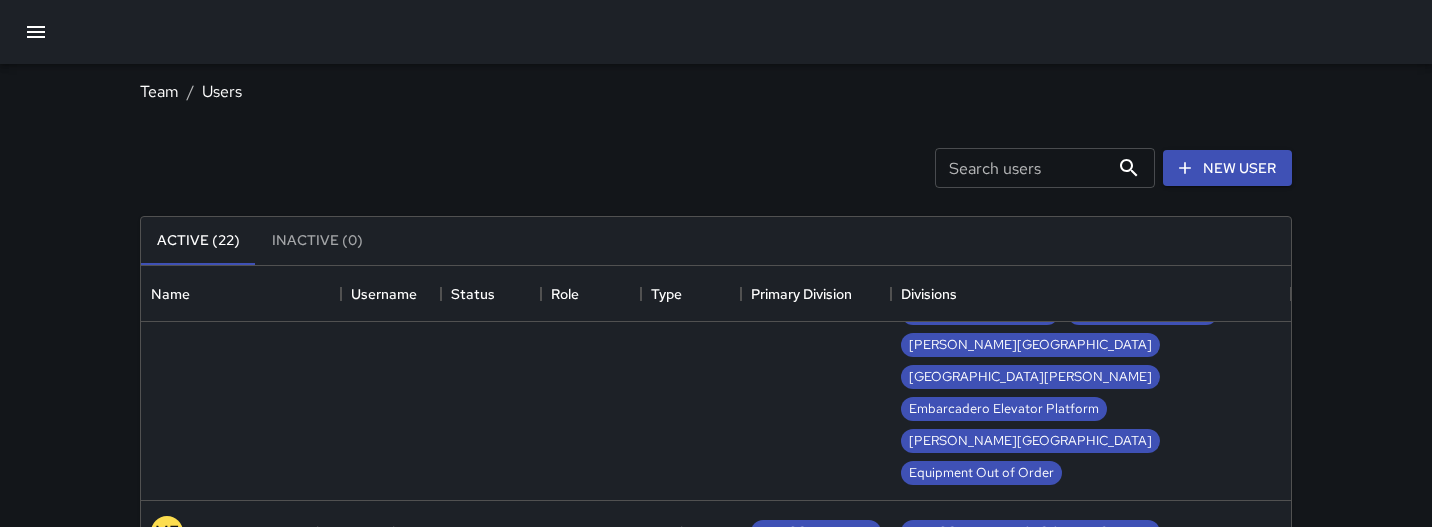click on "[PERSON_NAME] Elevator A" at bounding box center (281, 532) 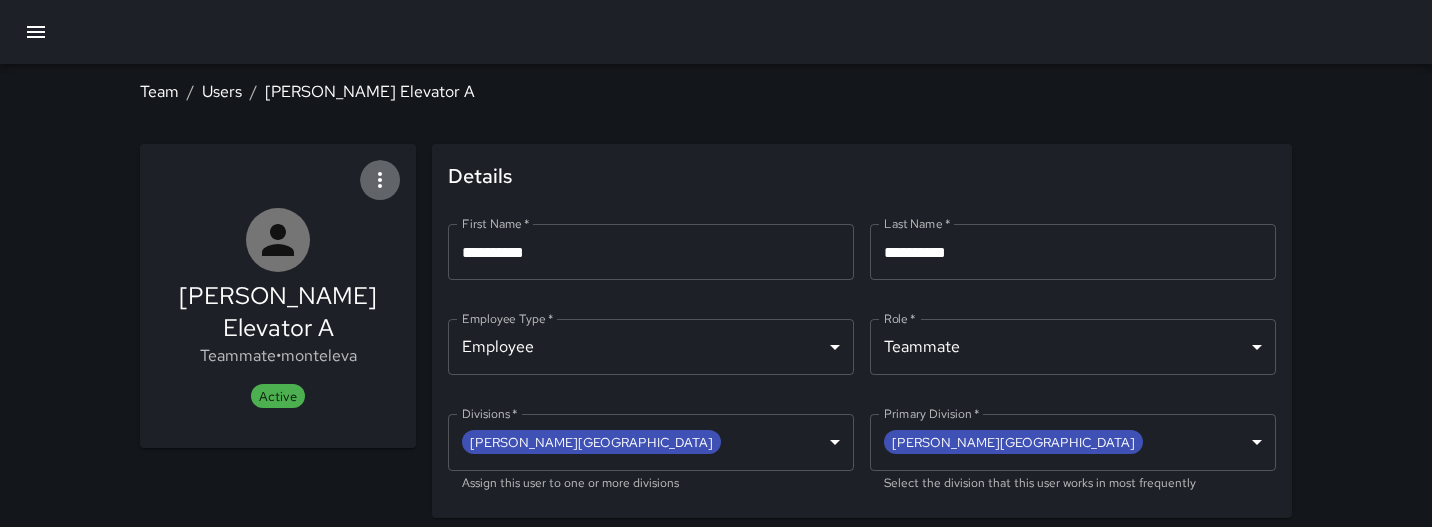 click 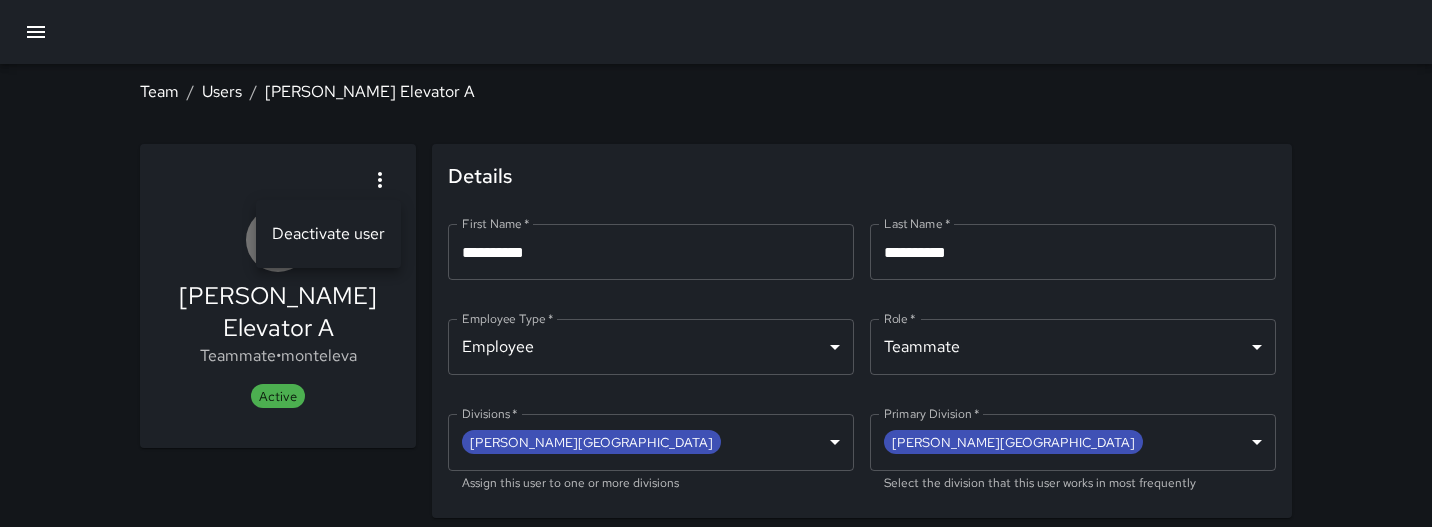 click at bounding box center [716, 263] 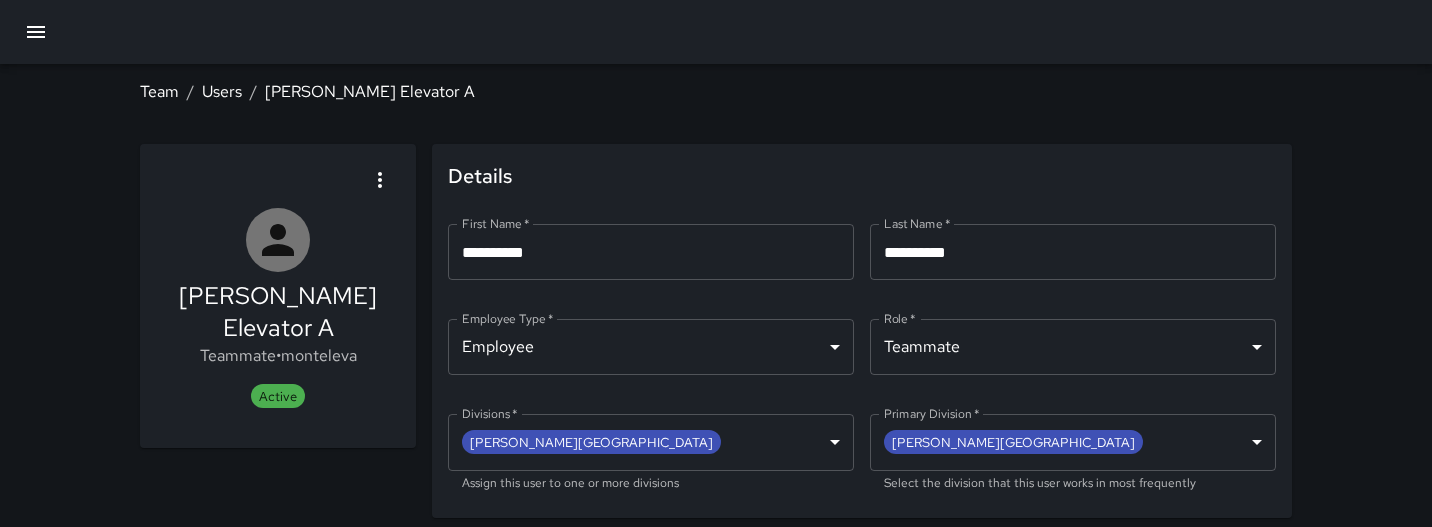 click on "[PERSON_NAME] Elevator A" at bounding box center [278, 312] 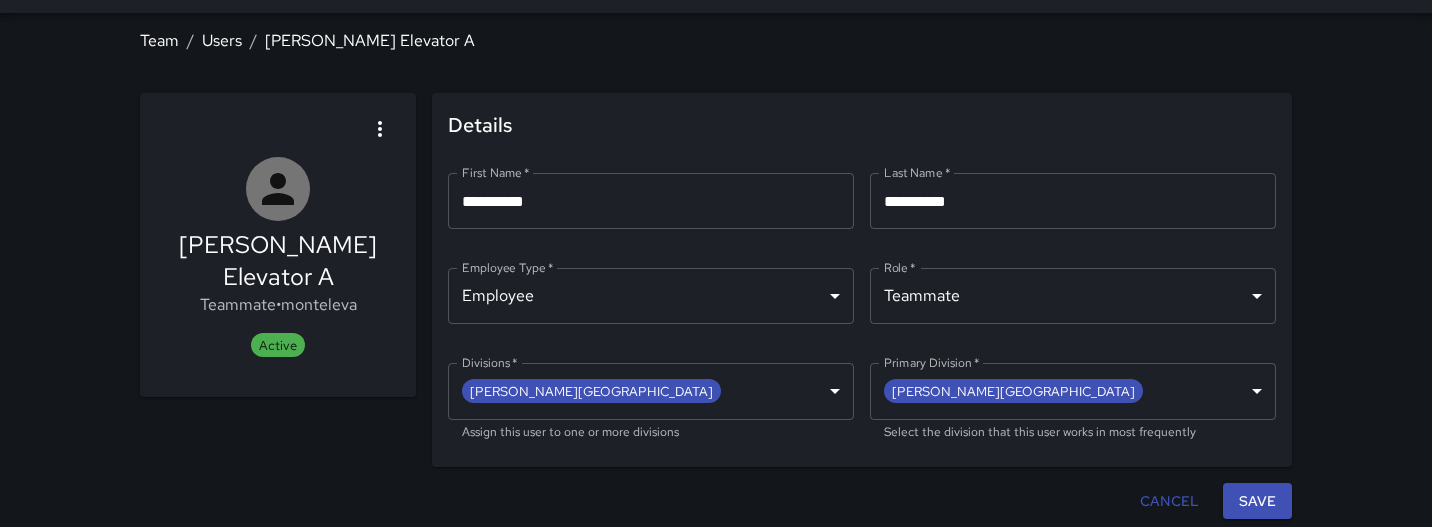 scroll, scrollTop: 46, scrollLeft: 0, axis: vertical 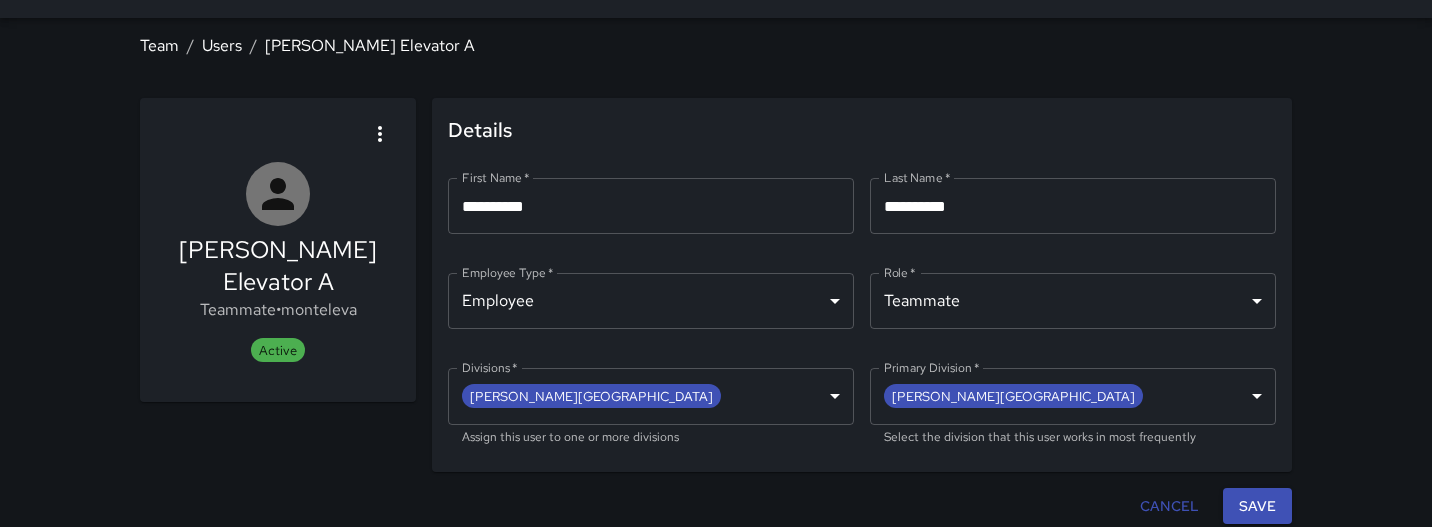 click on "**********" at bounding box center [1073, 206] 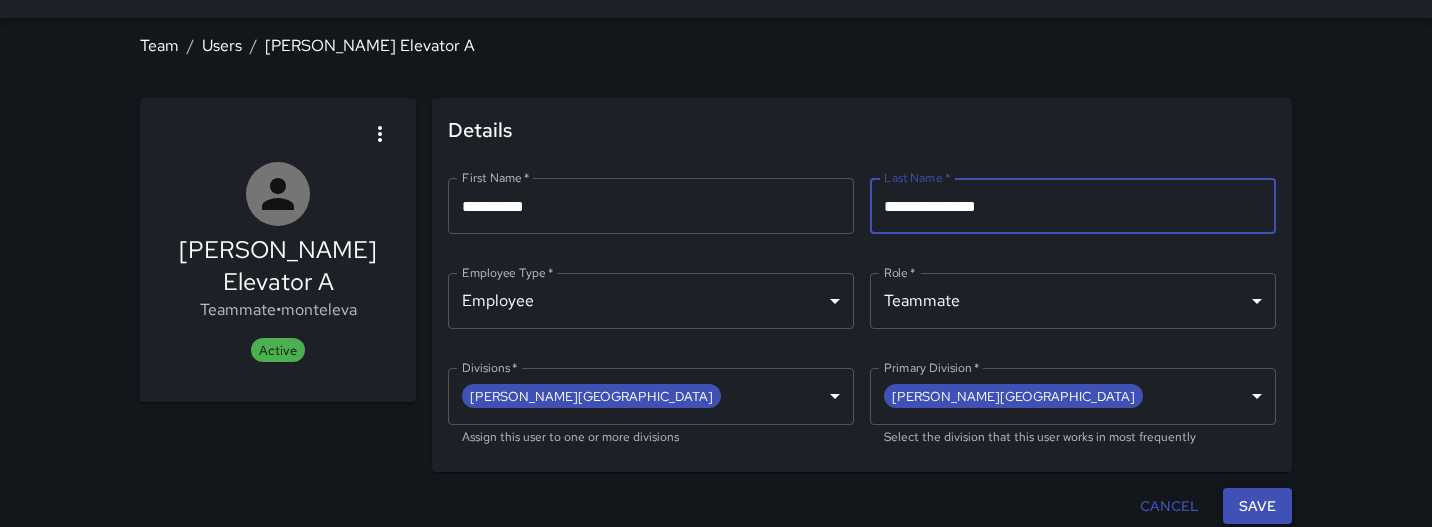type on "**********" 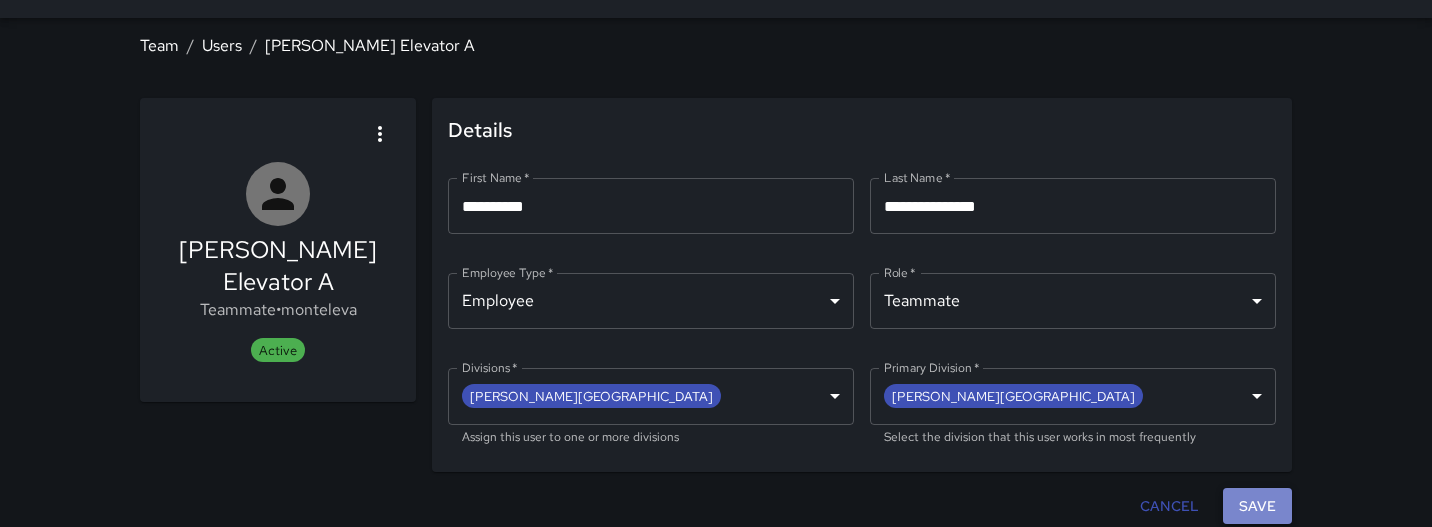 click on "Save" at bounding box center (1257, 506) 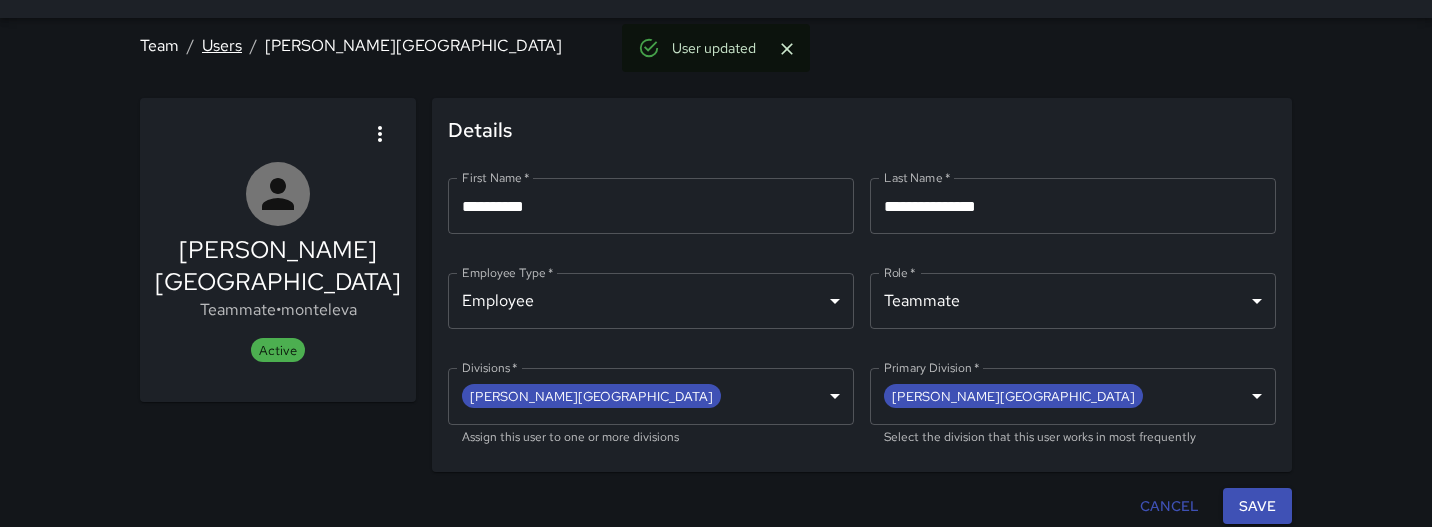click on "Users" at bounding box center [222, 45] 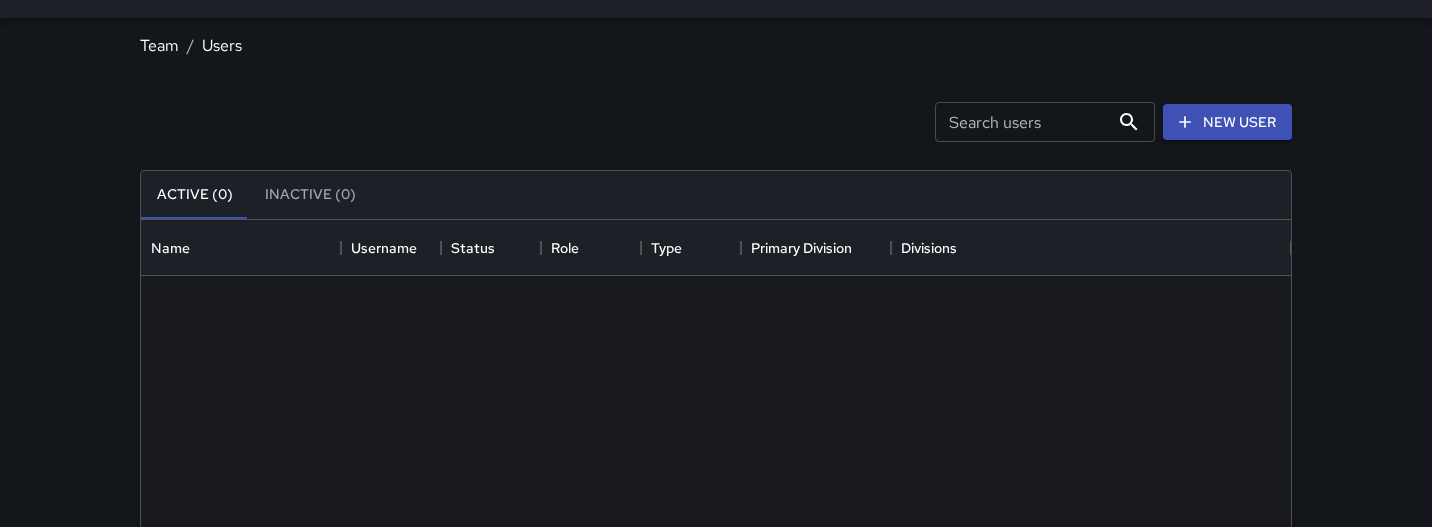 scroll, scrollTop: 1, scrollLeft: 1, axis: both 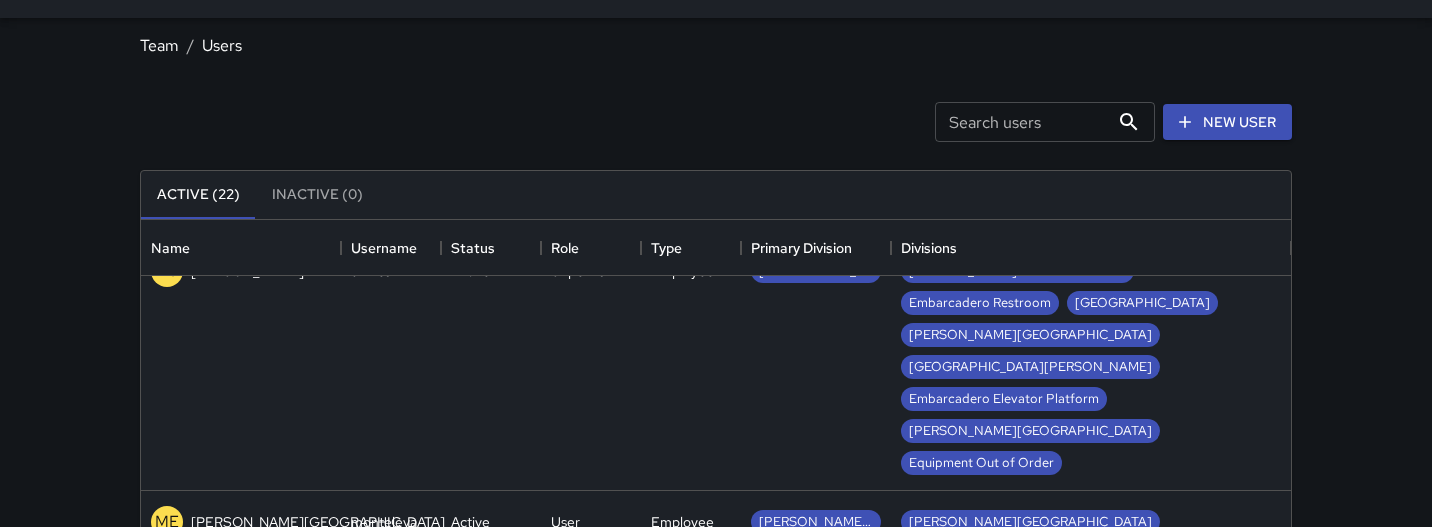 click on "Embarcadero Elevator A" at bounding box center (266, 585) 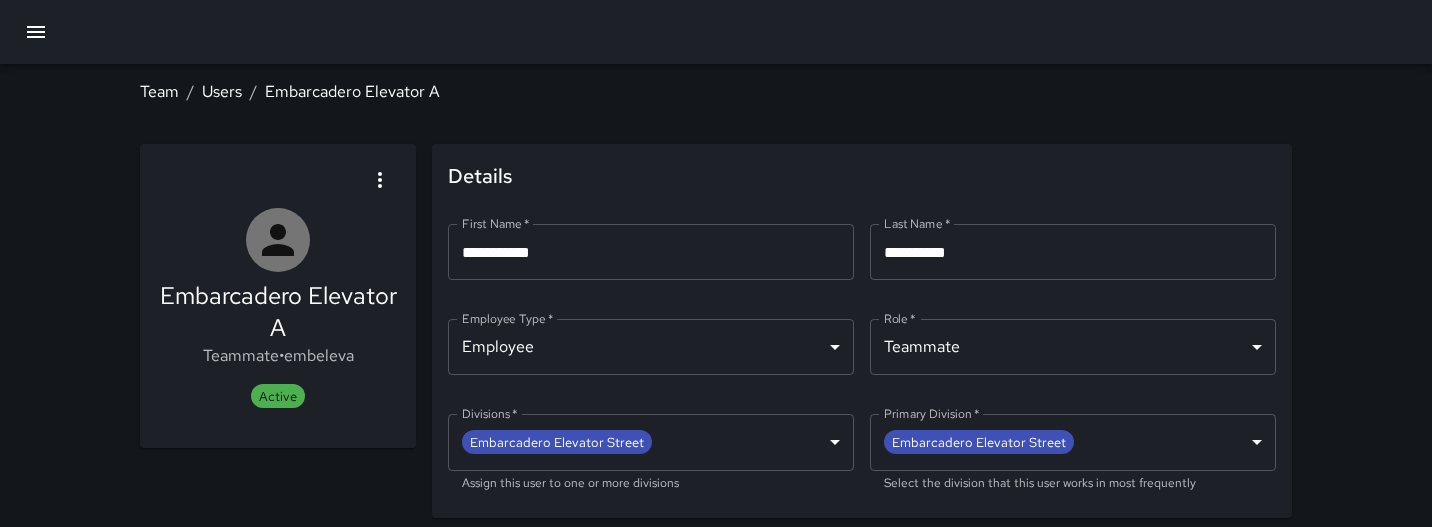 click on "**********" at bounding box center (1073, 252) 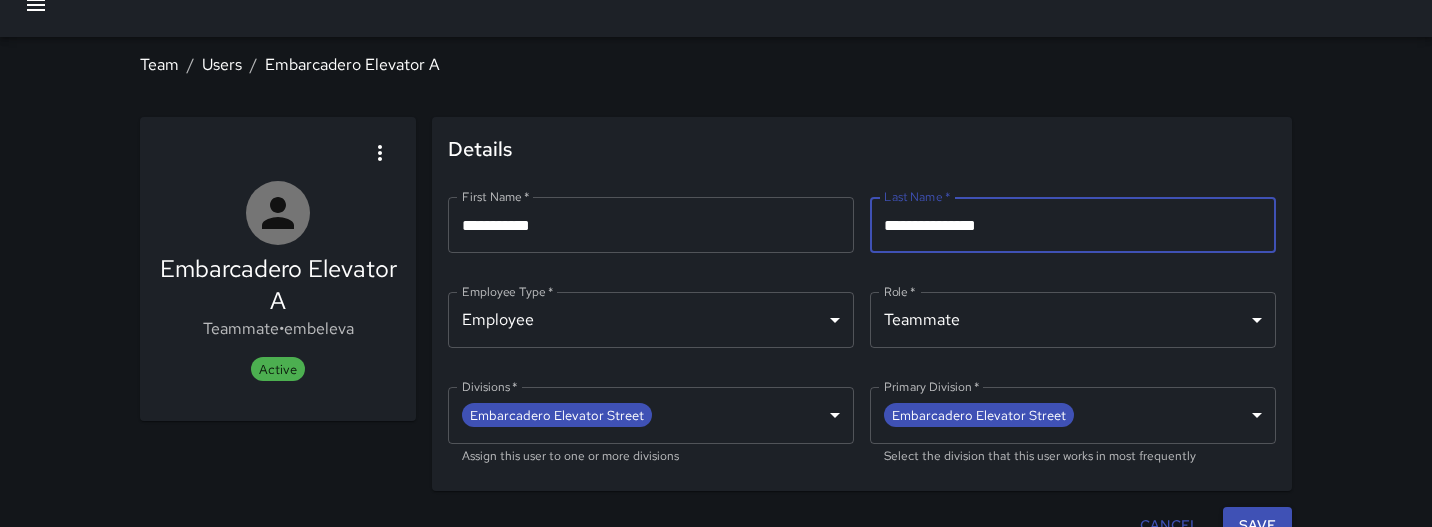 scroll, scrollTop: 51, scrollLeft: 0, axis: vertical 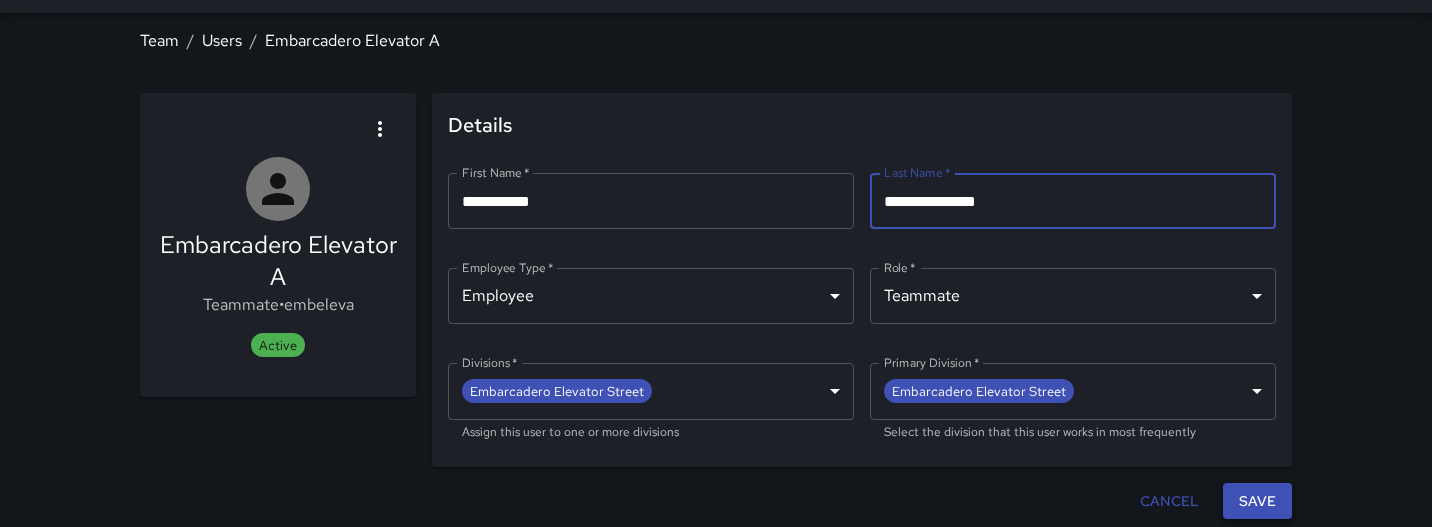 type on "**********" 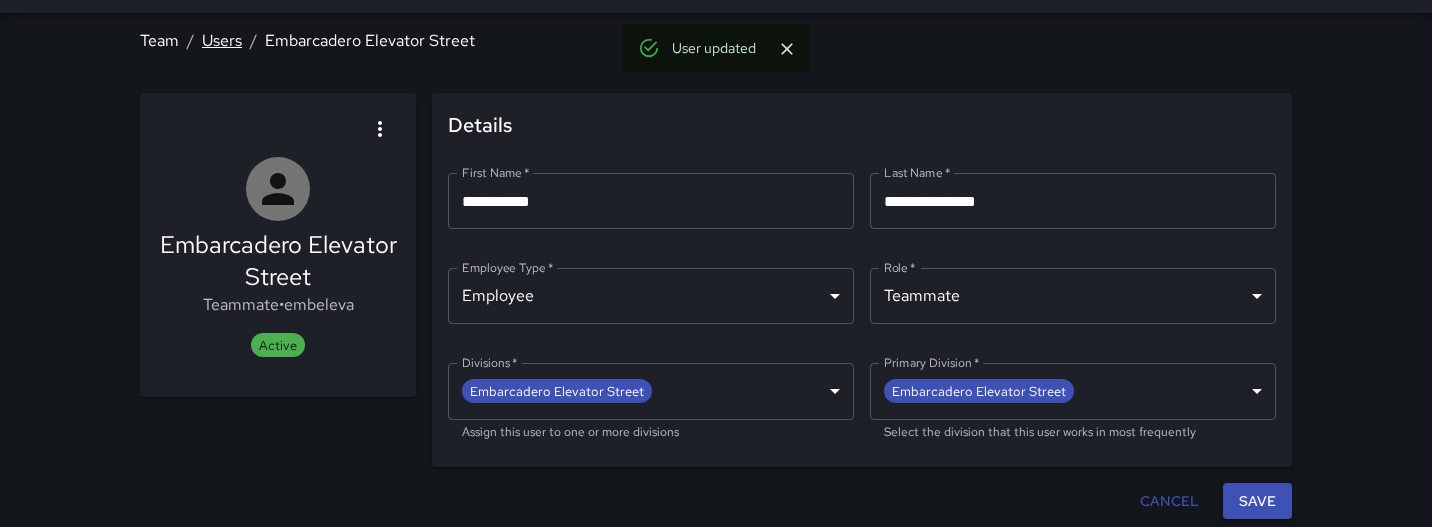 click on "Users" at bounding box center (222, 40) 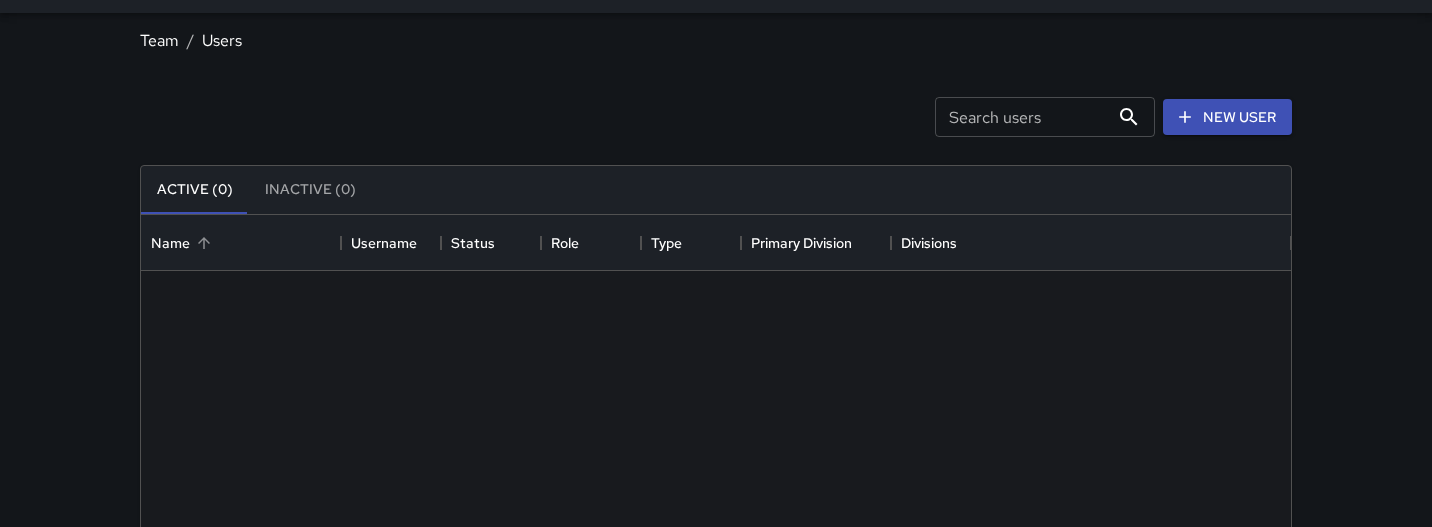 scroll, scrollTop: 1, scrollLeft: 1, axis: both 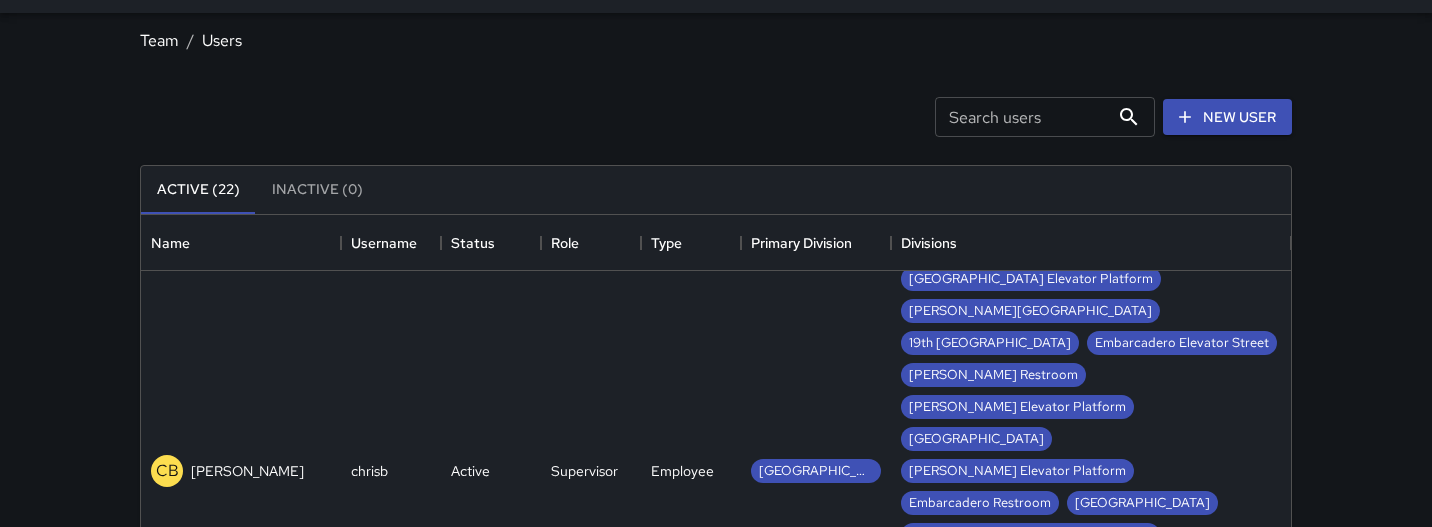 click on "[PERSON_NAME] Elevator B" at bounding box center [281, 722] 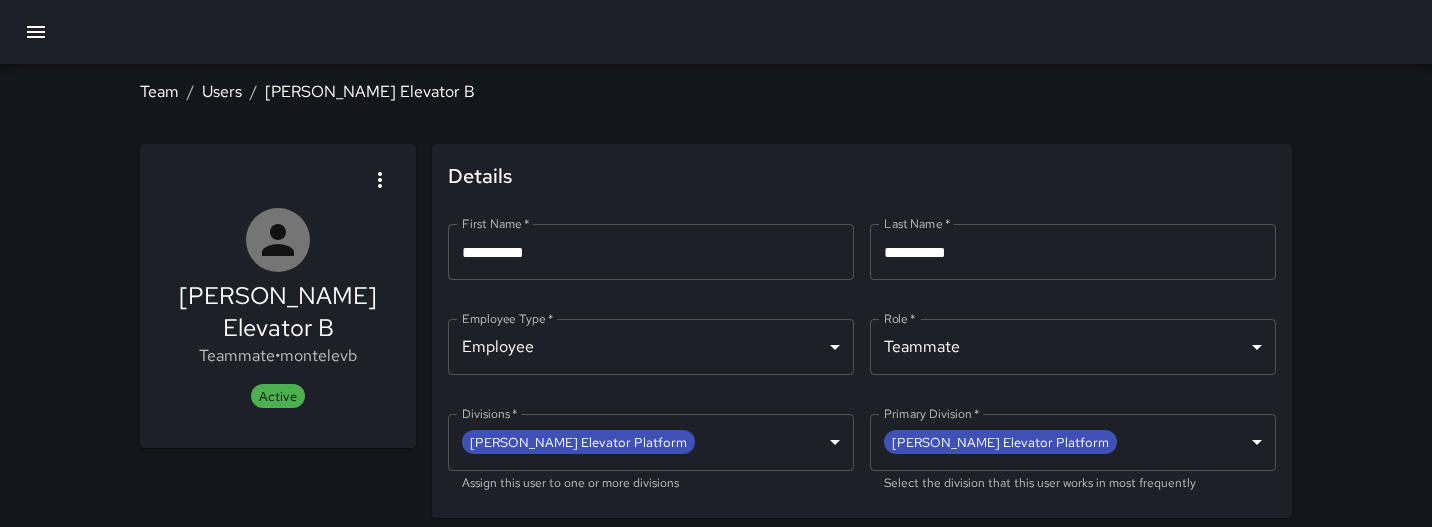 click on "**********" at bounding box center (1073, 252) 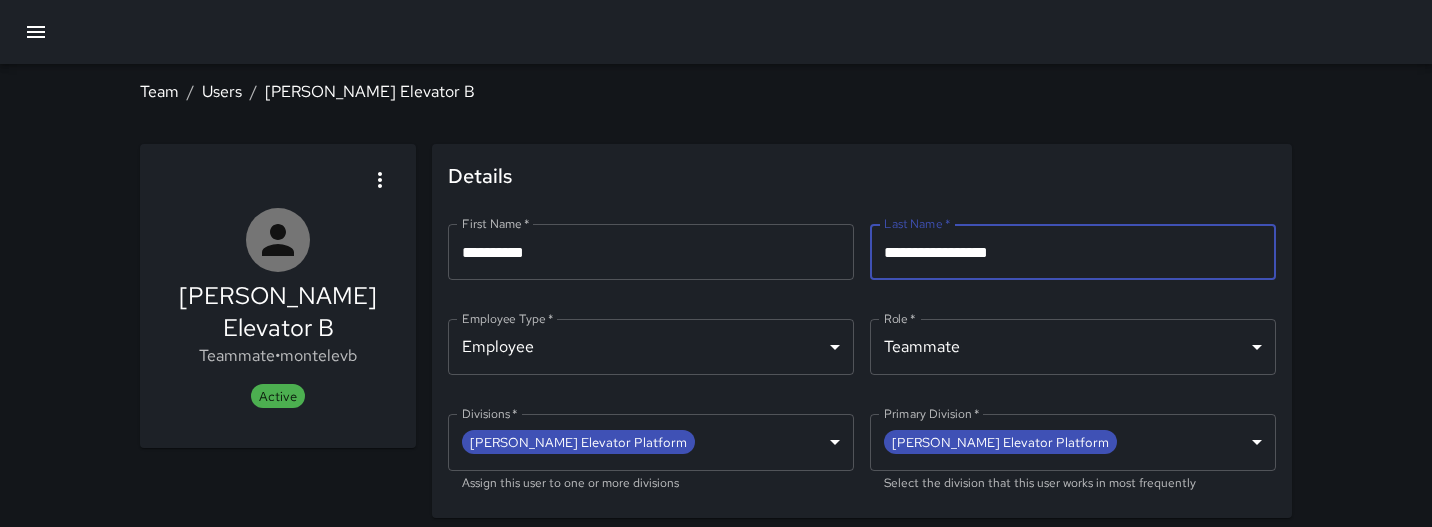 scroll, scrollTop: 51, scrollLeft: 0, axis: vertical 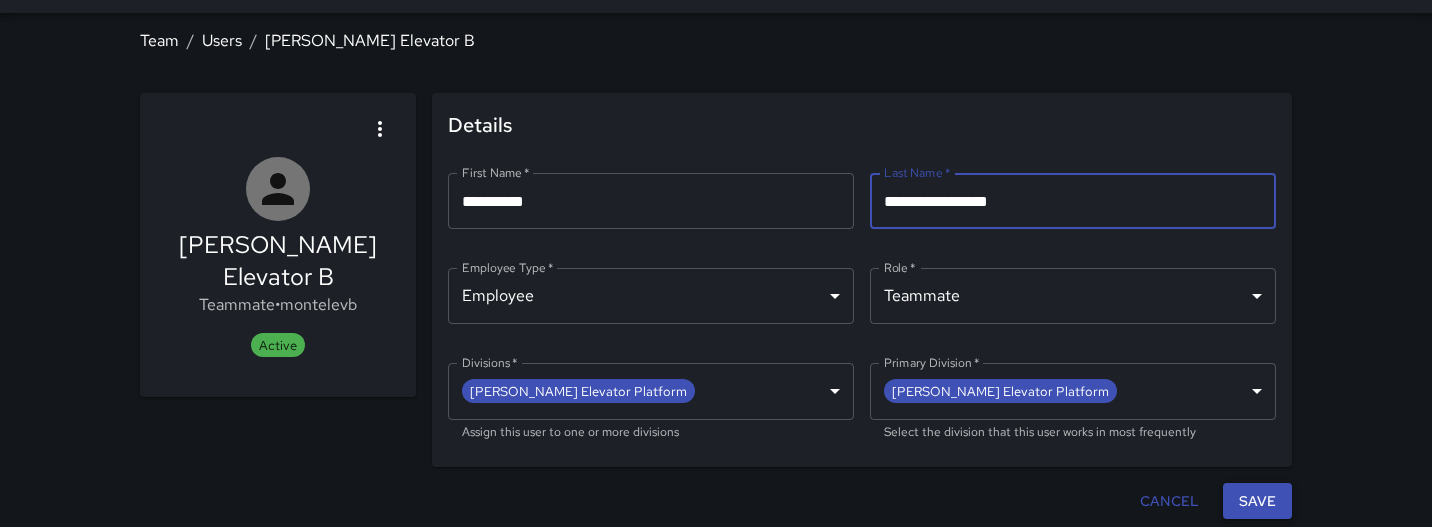 type on "**********" 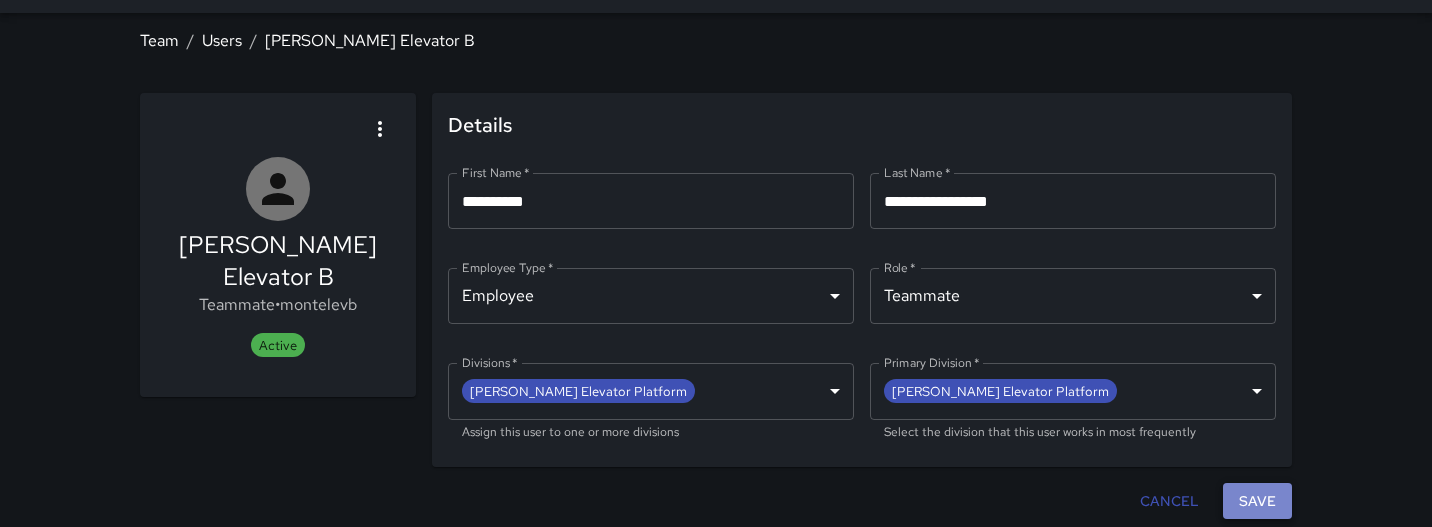 click on "Save" at bounding box center (1257, 501) 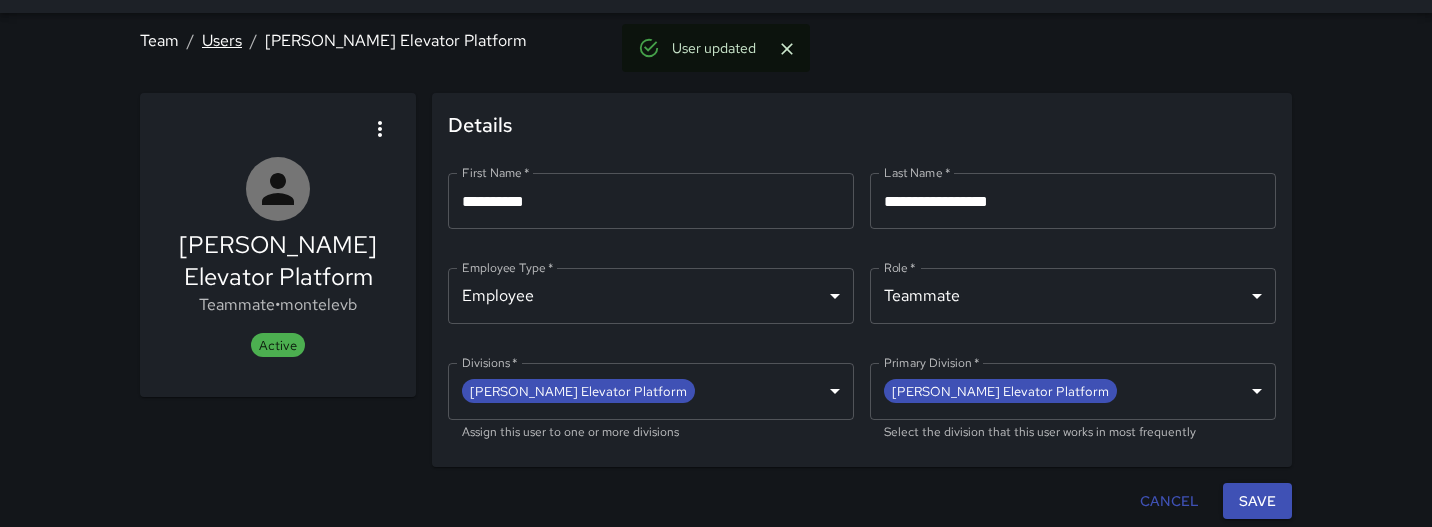 click on "Users" at bounding box center [222, 40] 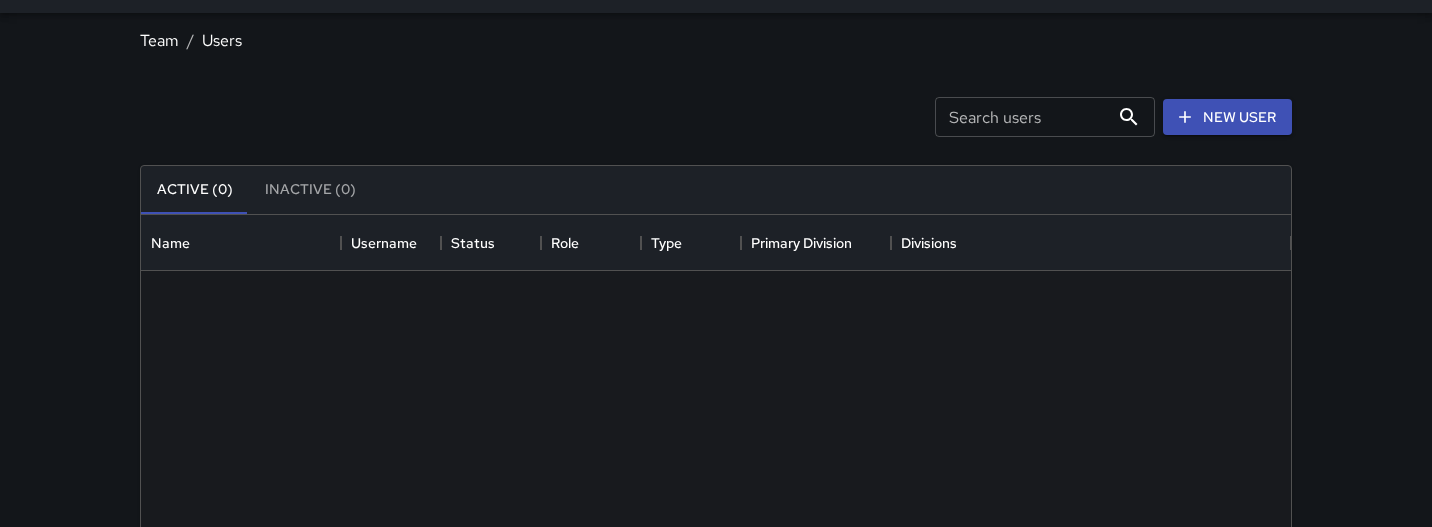 scroll, scrollTop: 1, scrollLeft: 1, axis: both 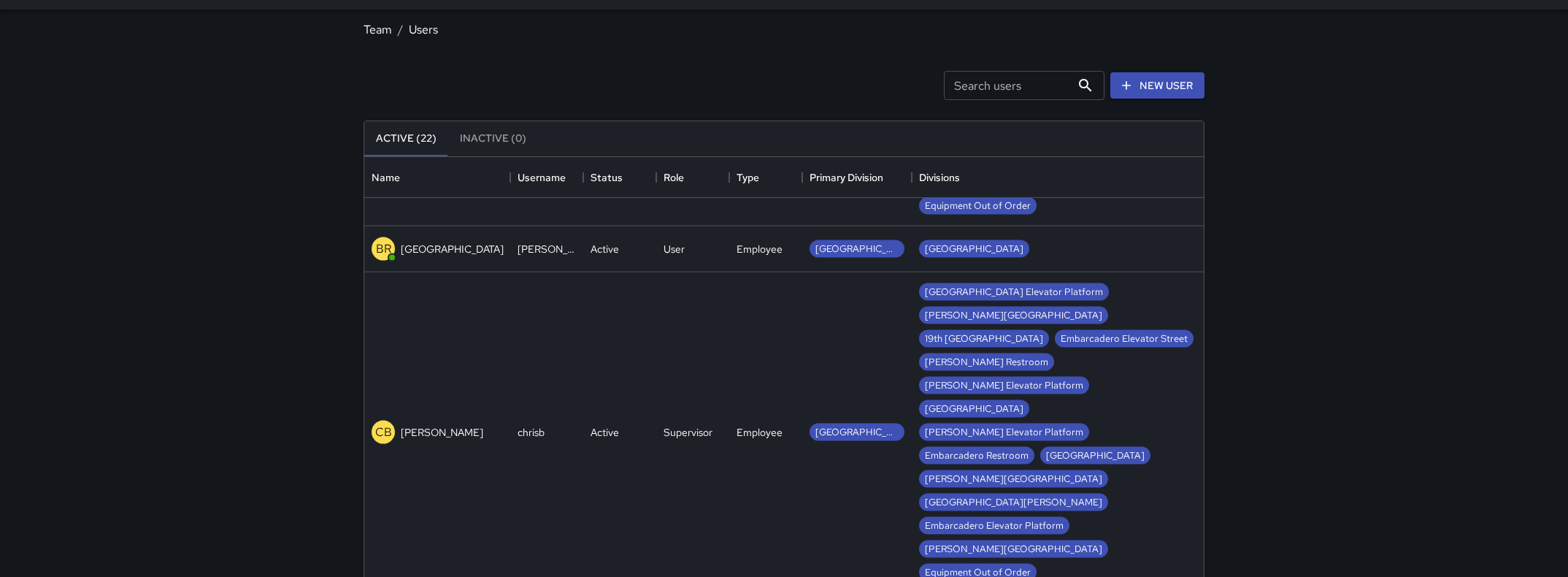 click on "[GEOGRAPHIC_DATA] Elevator A" at bounding box center (477, 662) 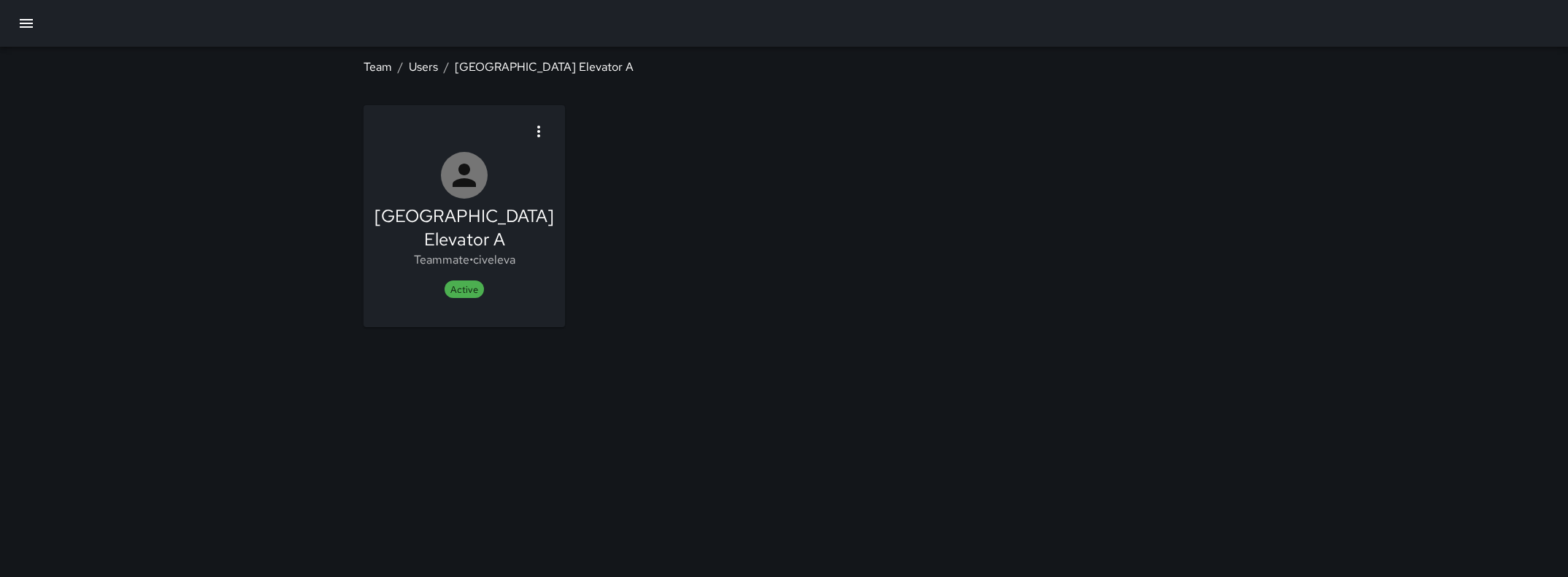 scroll, scrollTop: 0, scrollLeft: 0, axis: both 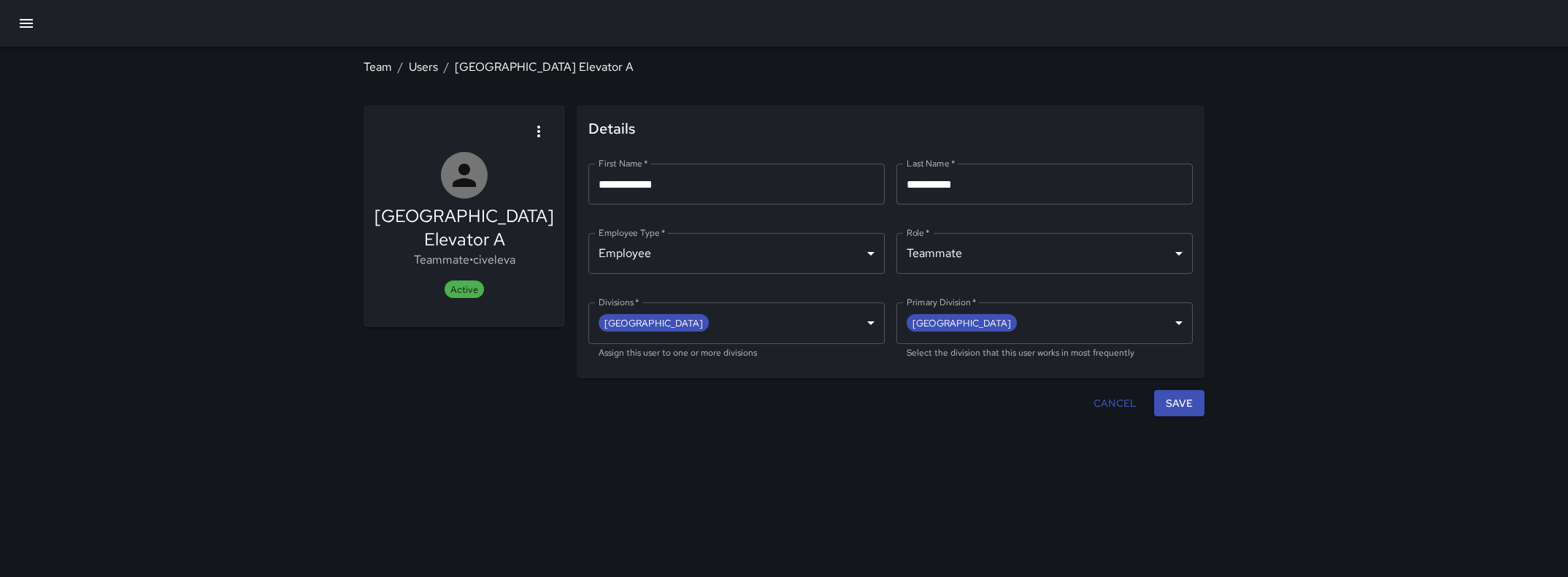 click on "**********" at bounding box center (1045, 184) 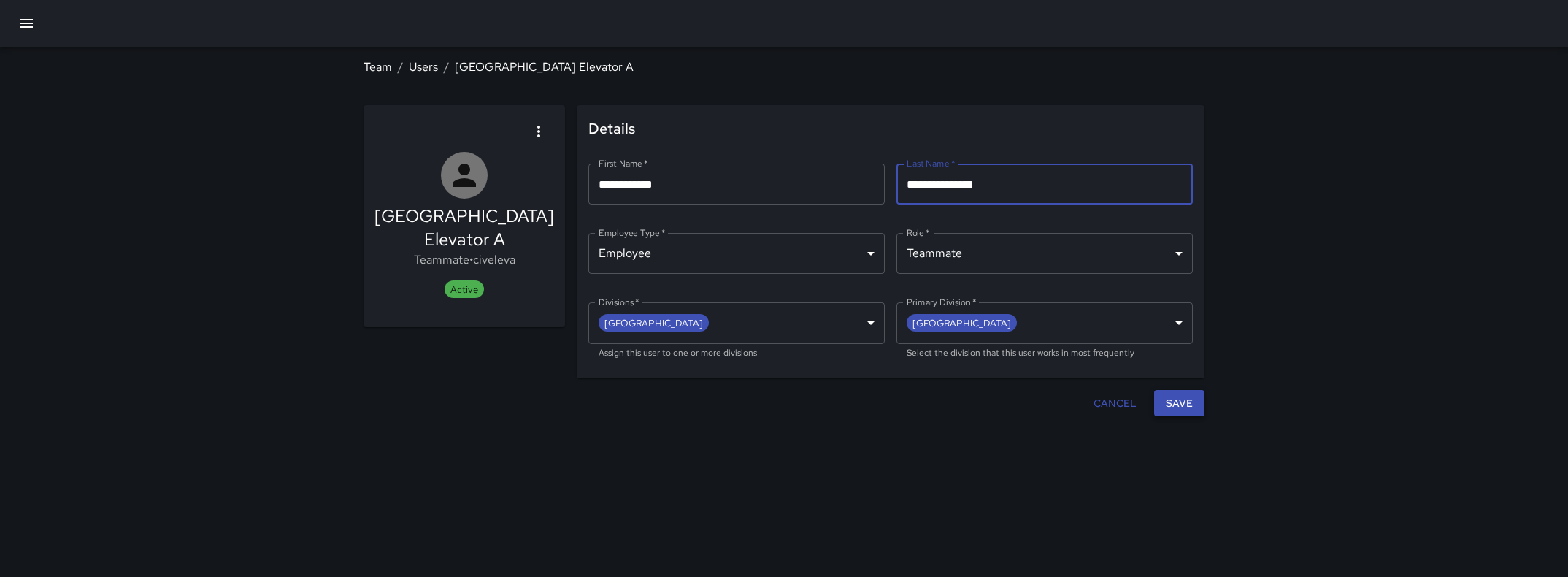 type on "**********" 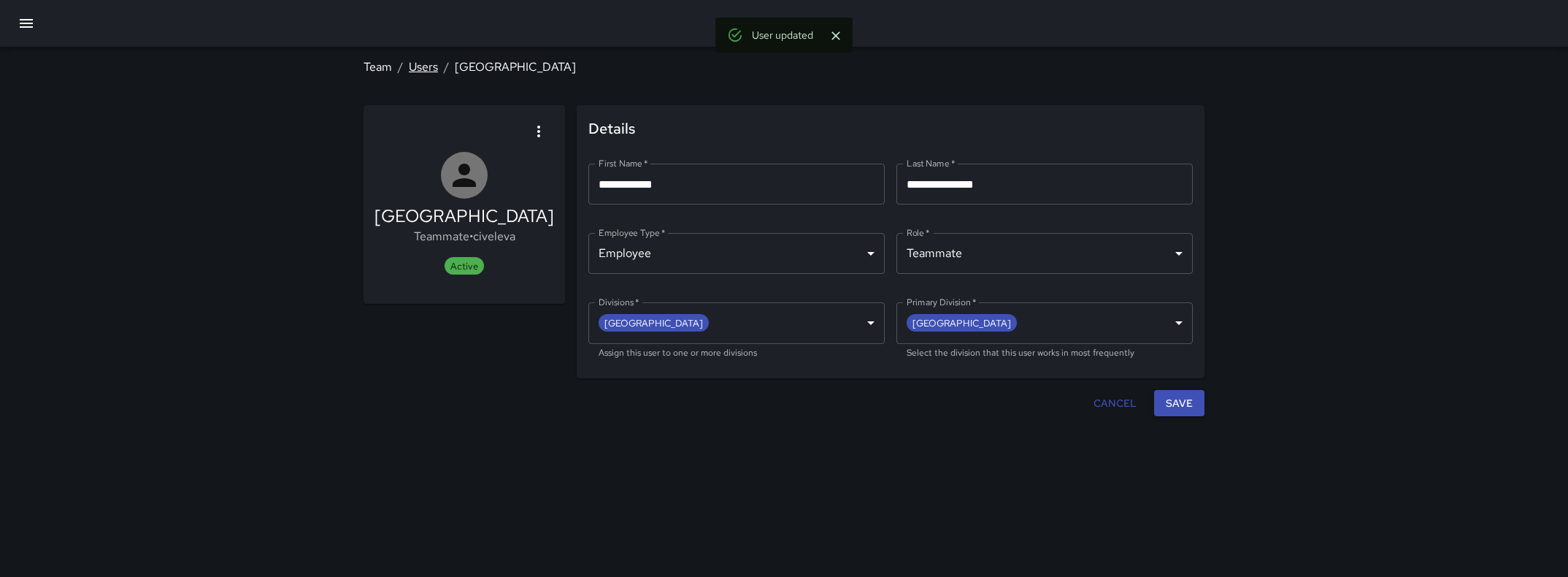 click on "Users" at bounding box center [423, 66] 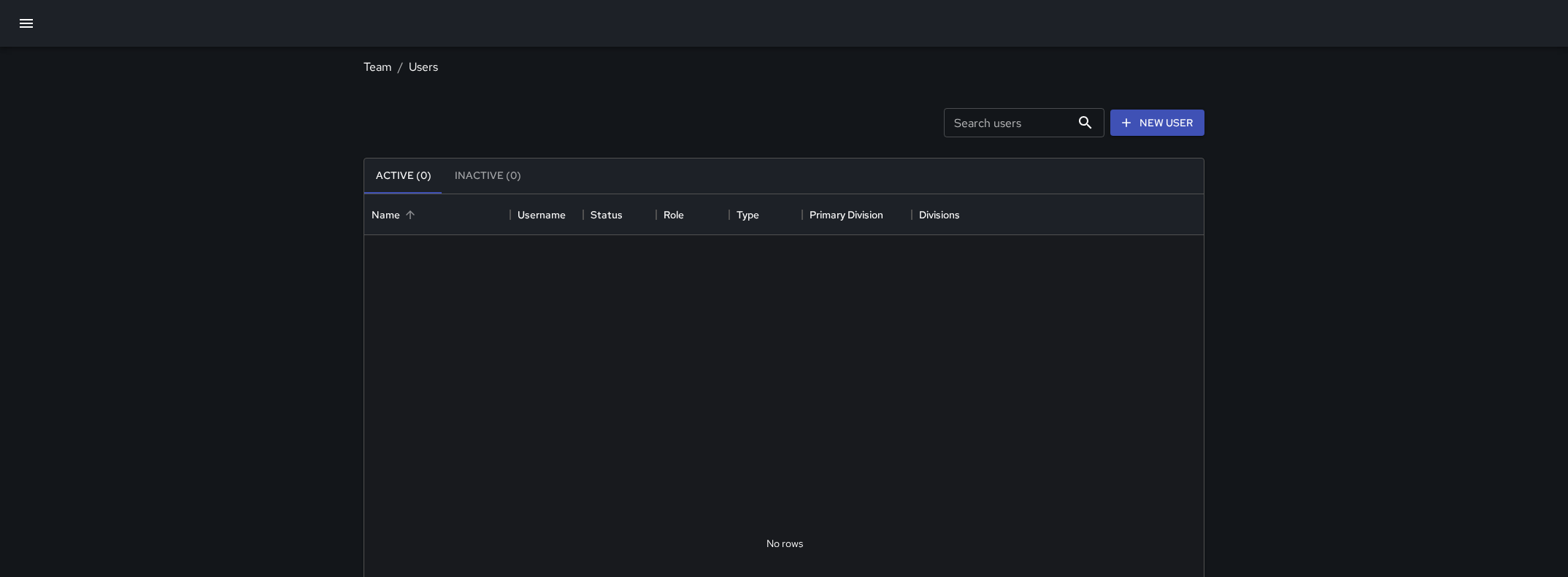 scroll, scrollTop: 0, scrollLeft: 1, axis: horizontal 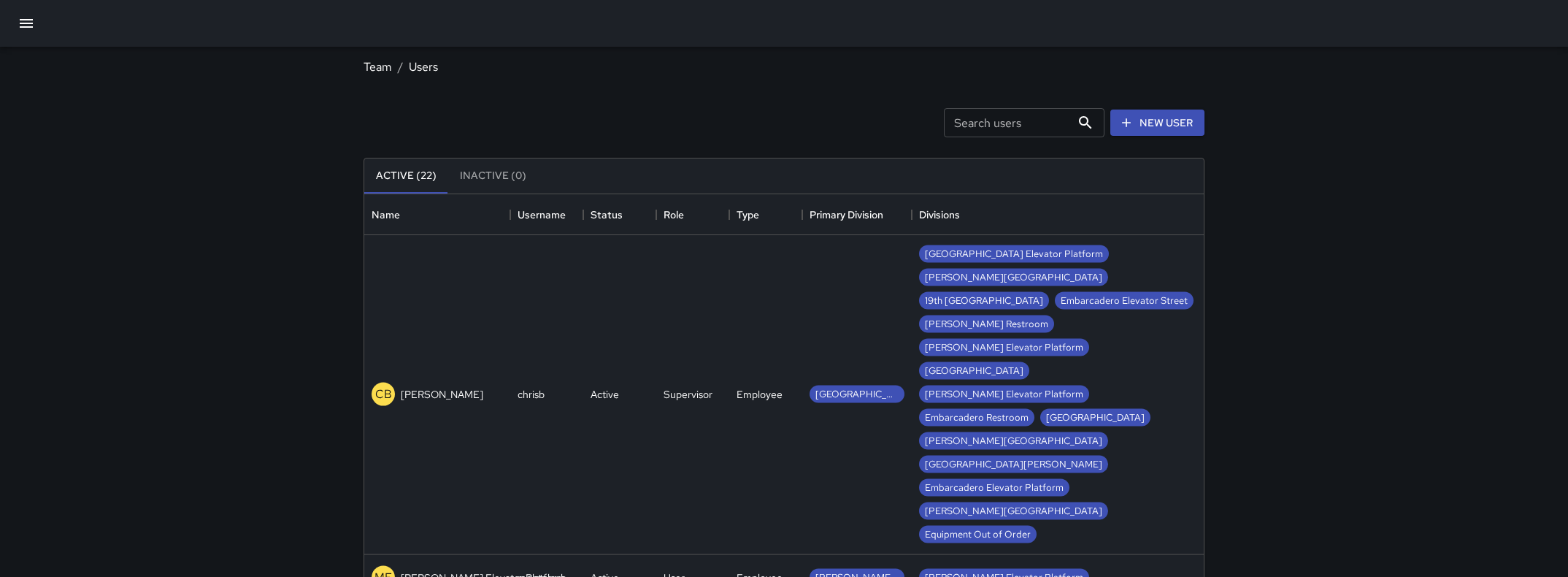 click on "[PERSON_NAME] Elevator A" at bounding box center (466, 670) 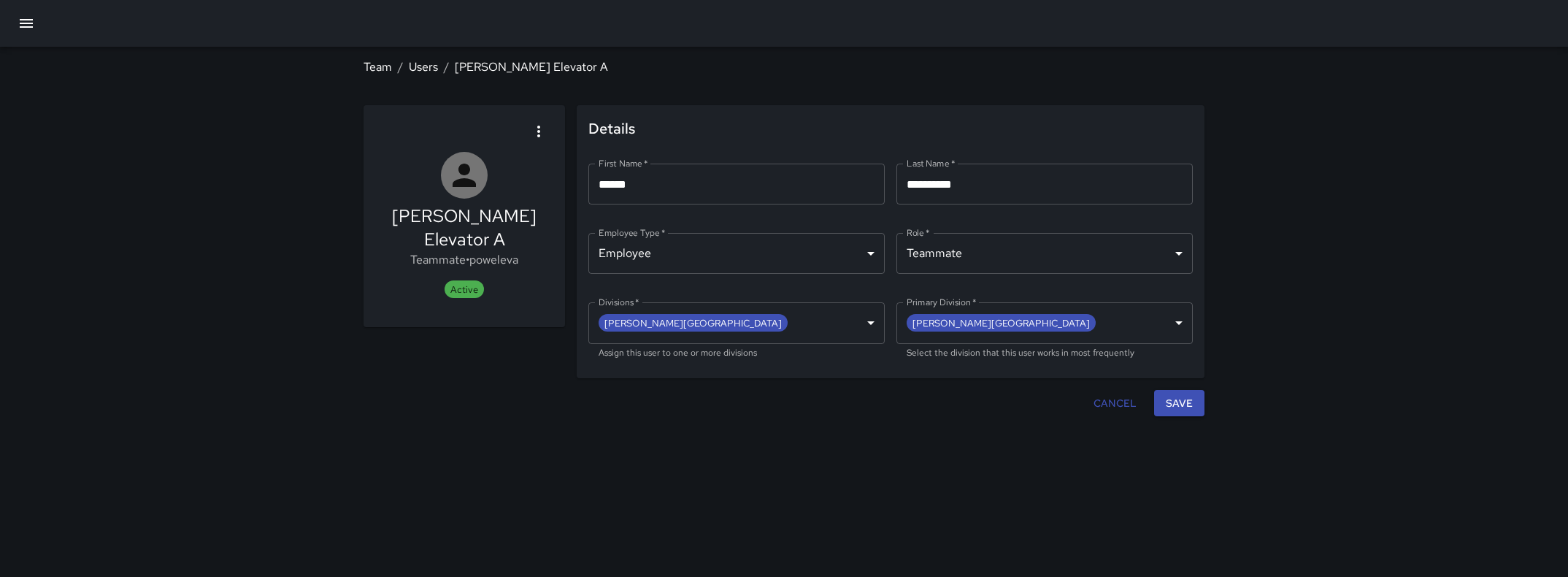 click on "**********" at bounding box center [1045, 184] 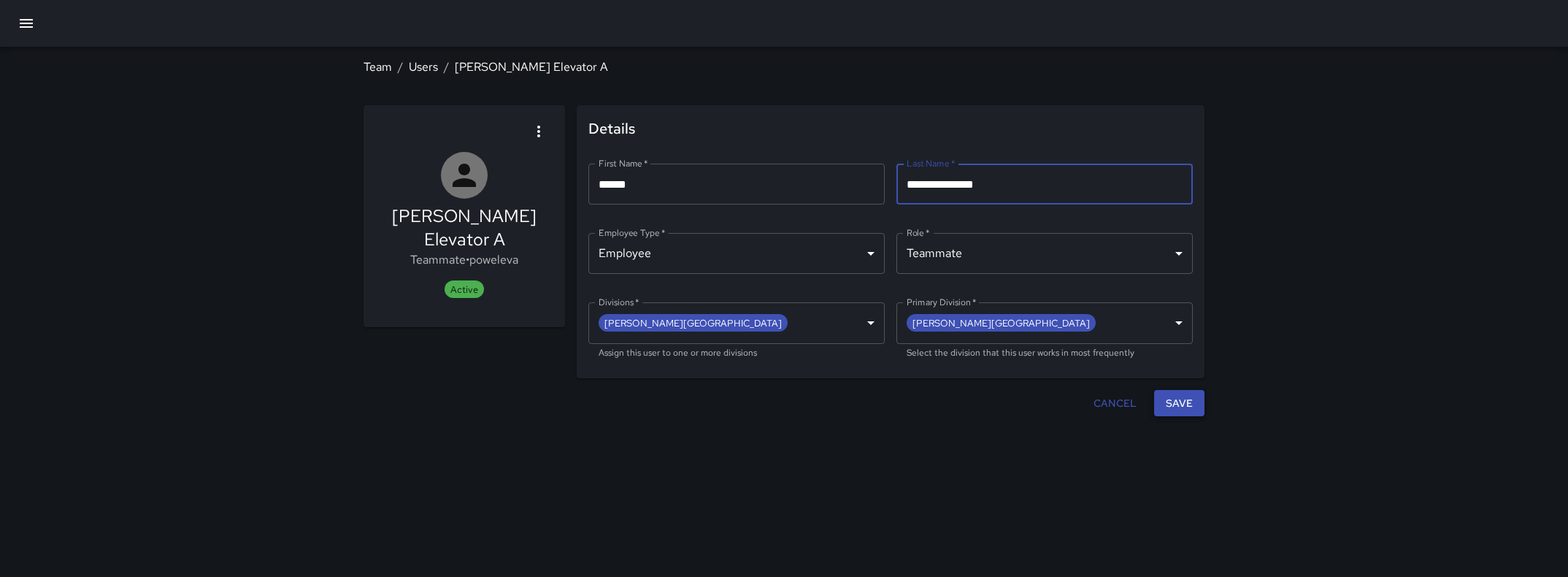 type on "**********" 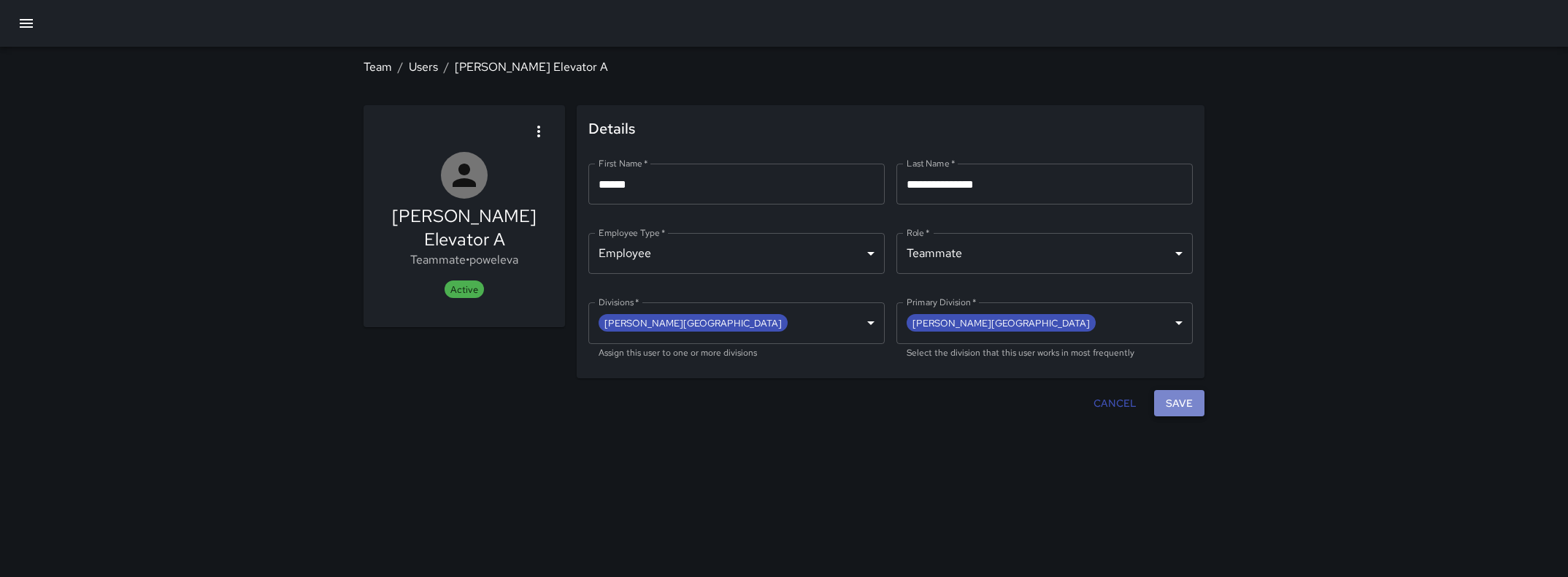 click on "Save" at bounding box center [1179, 403] 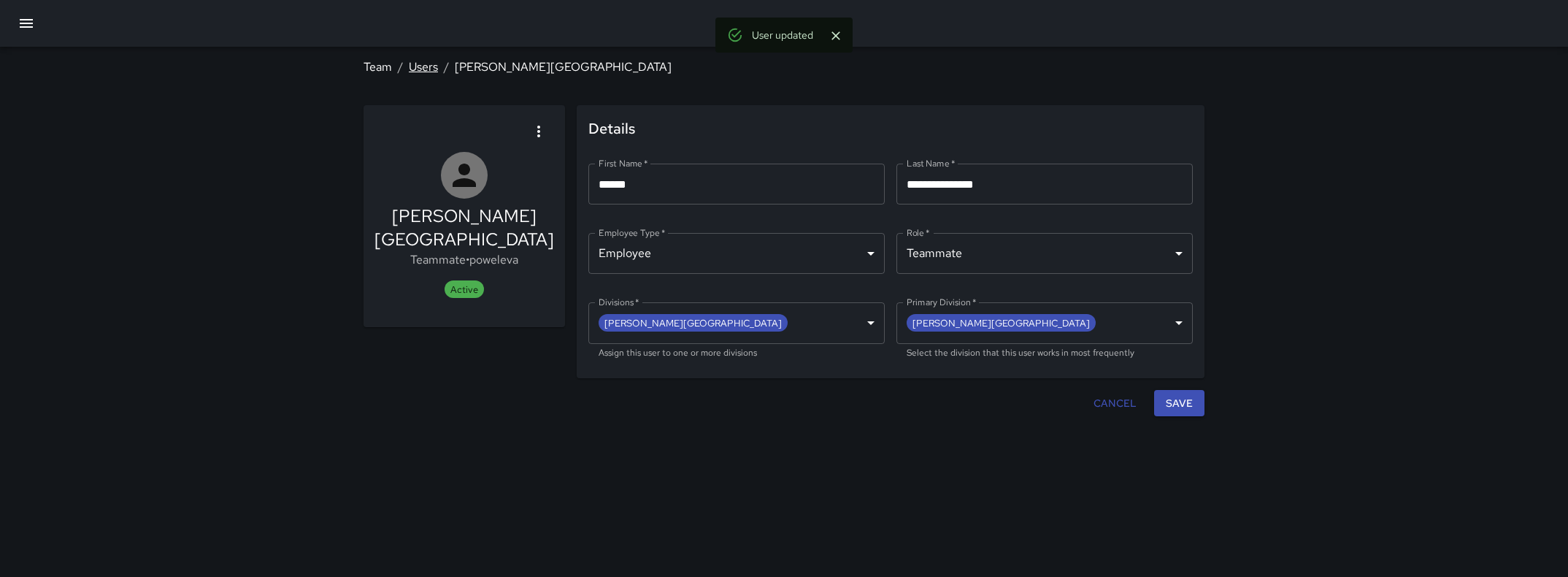 click on "Users" at bounding box center [423, 66] 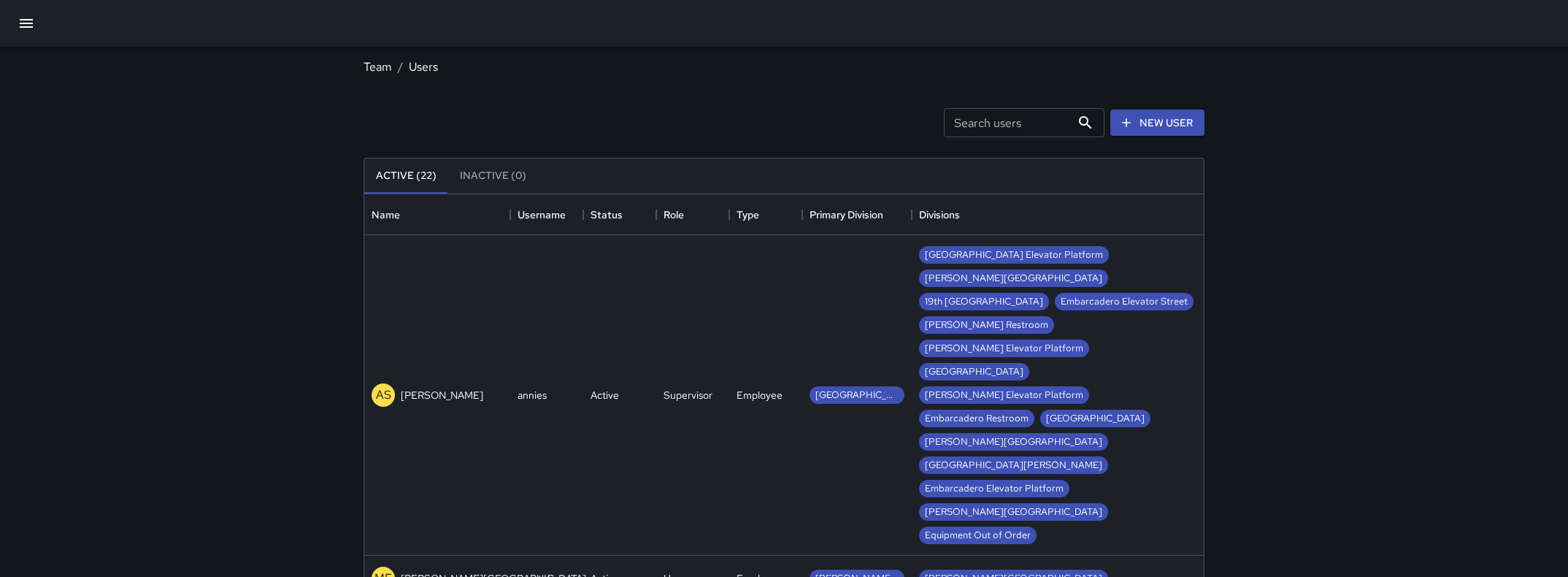 scroll, scrollTop: 0, scrollLeft: 1, axis: horizontal 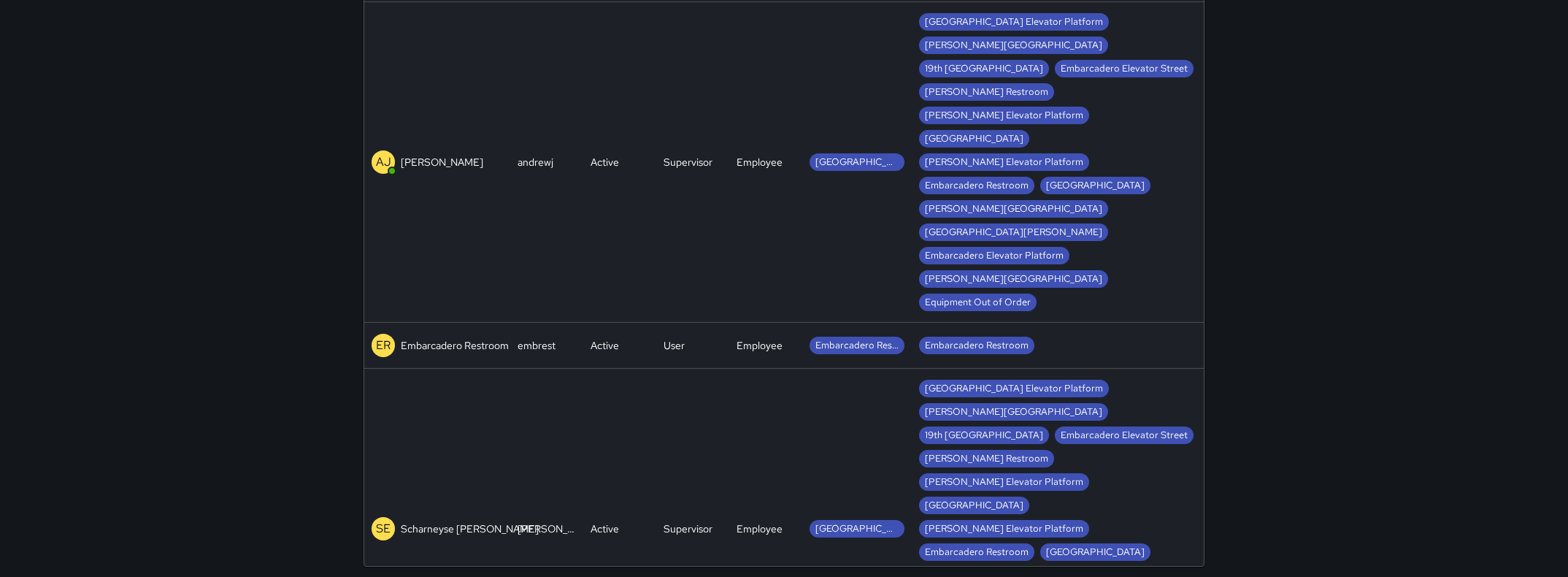 click on "[PERSON_NAME] Elevator B" at bounding box center (466, 712) 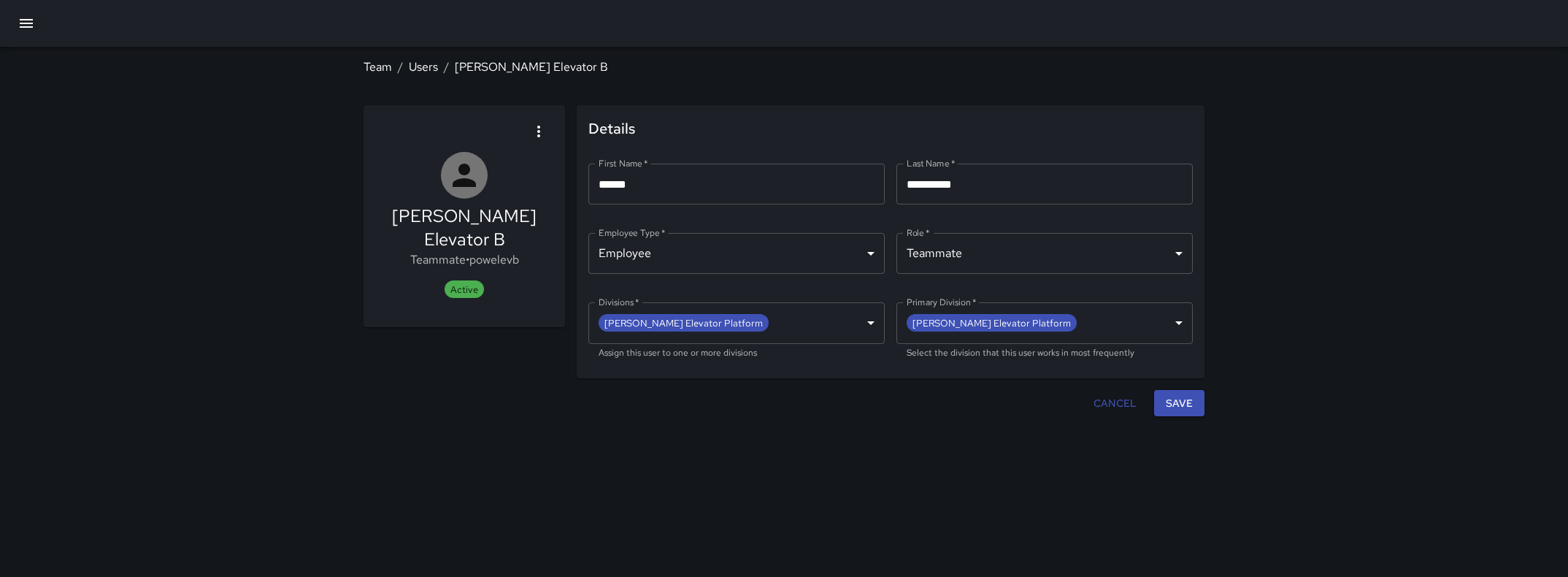 click on "**********" at bounding box center [1045, 184] 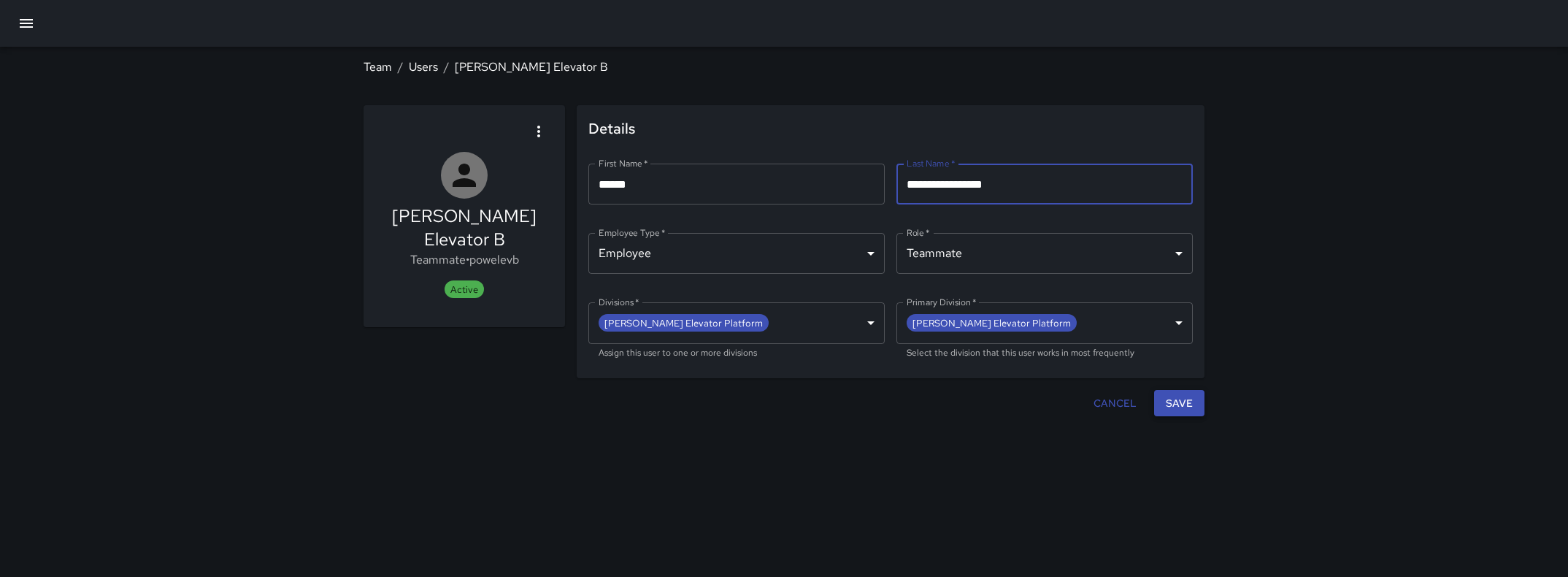 type on "**********" 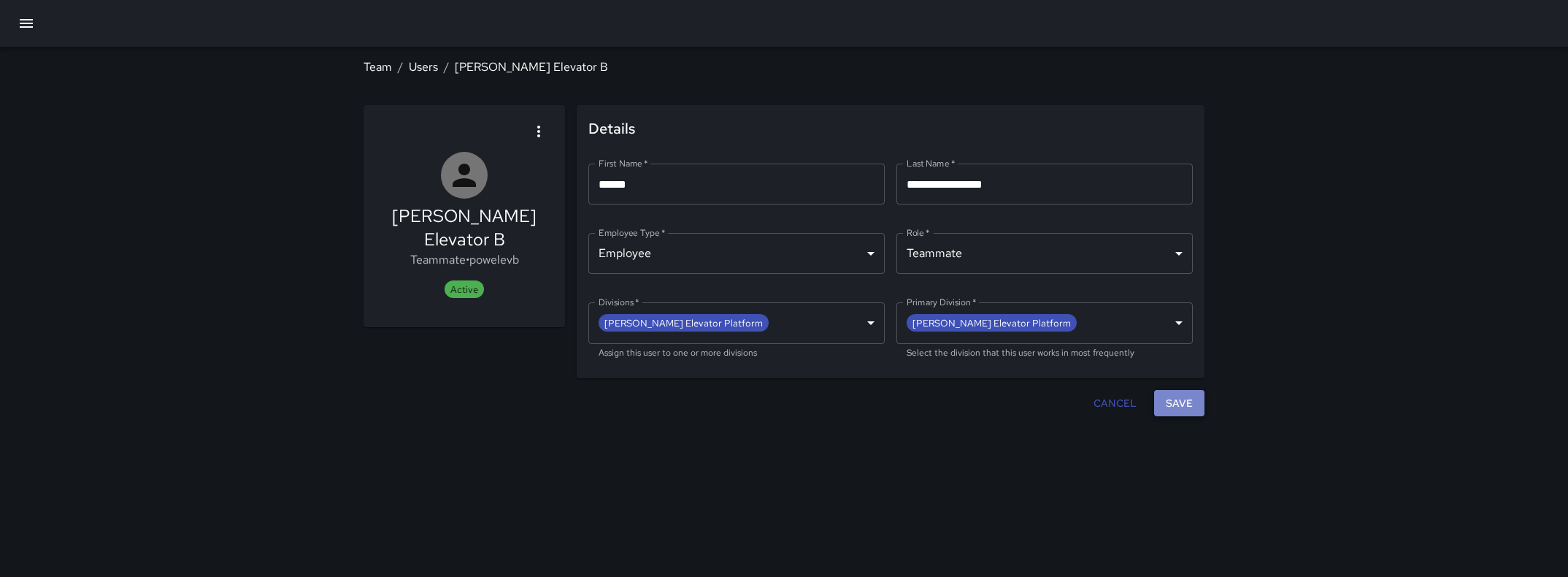 click on "Save" at bounding box center [1179, 403] 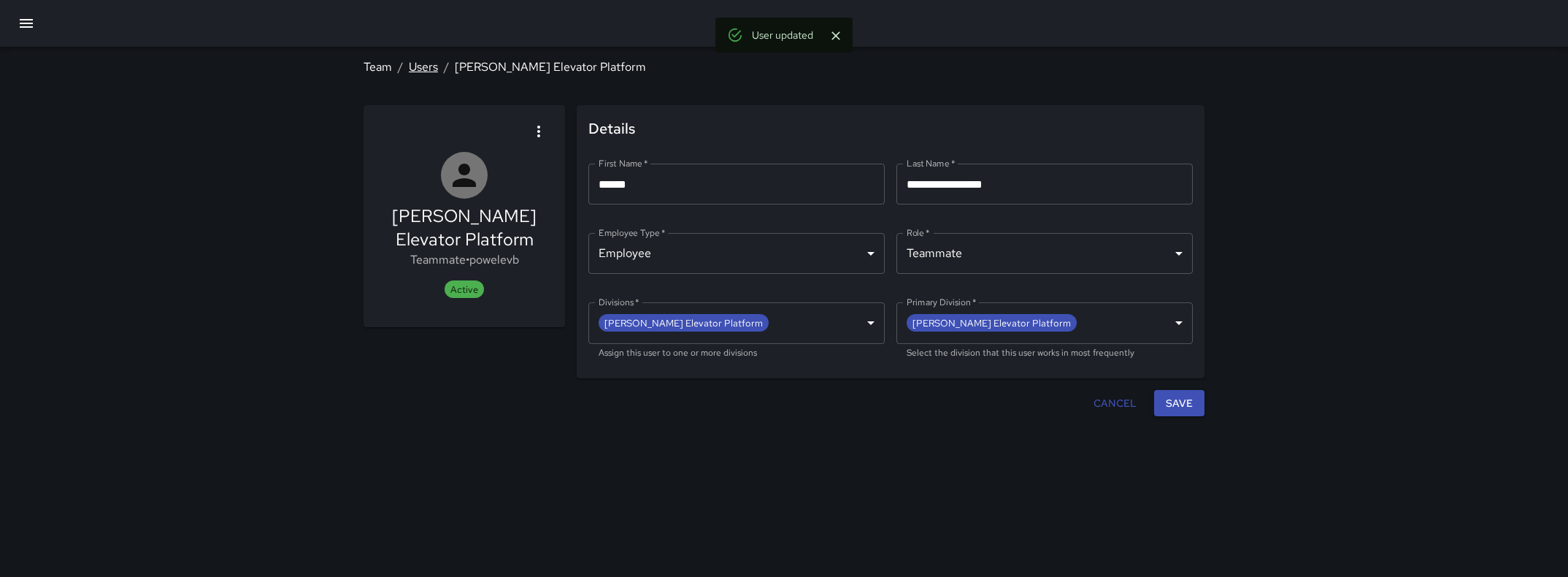 click on "Users" at bounding box center [423, 66] 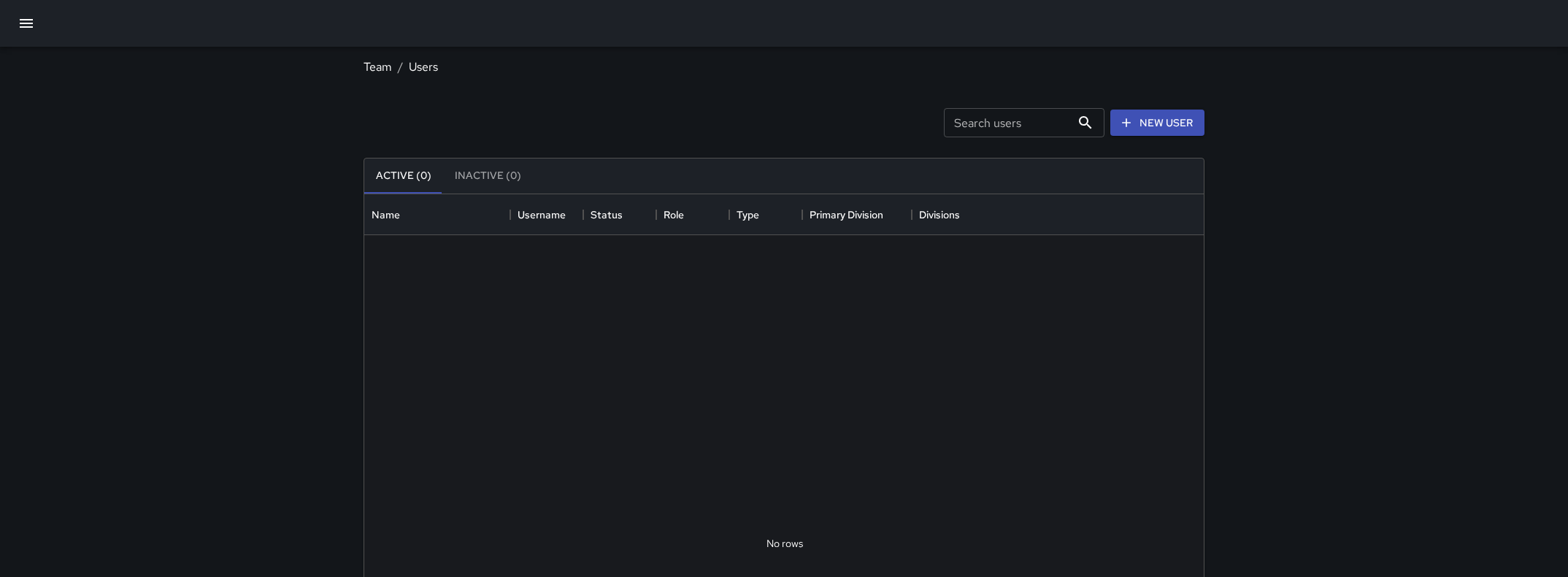 scroll, scrollTop: 0, scrollLeft: 1, axis: horizontal 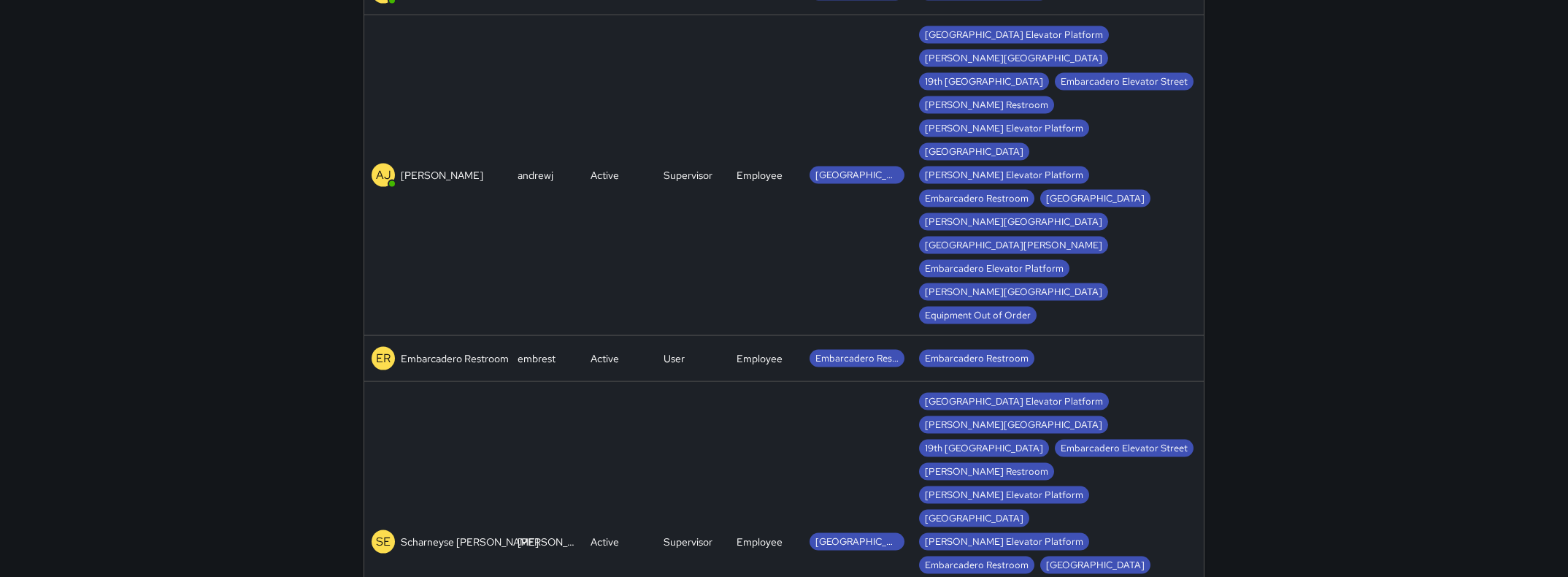 click on "Embarcadero Elevator B" at bounding box center [456, 863] 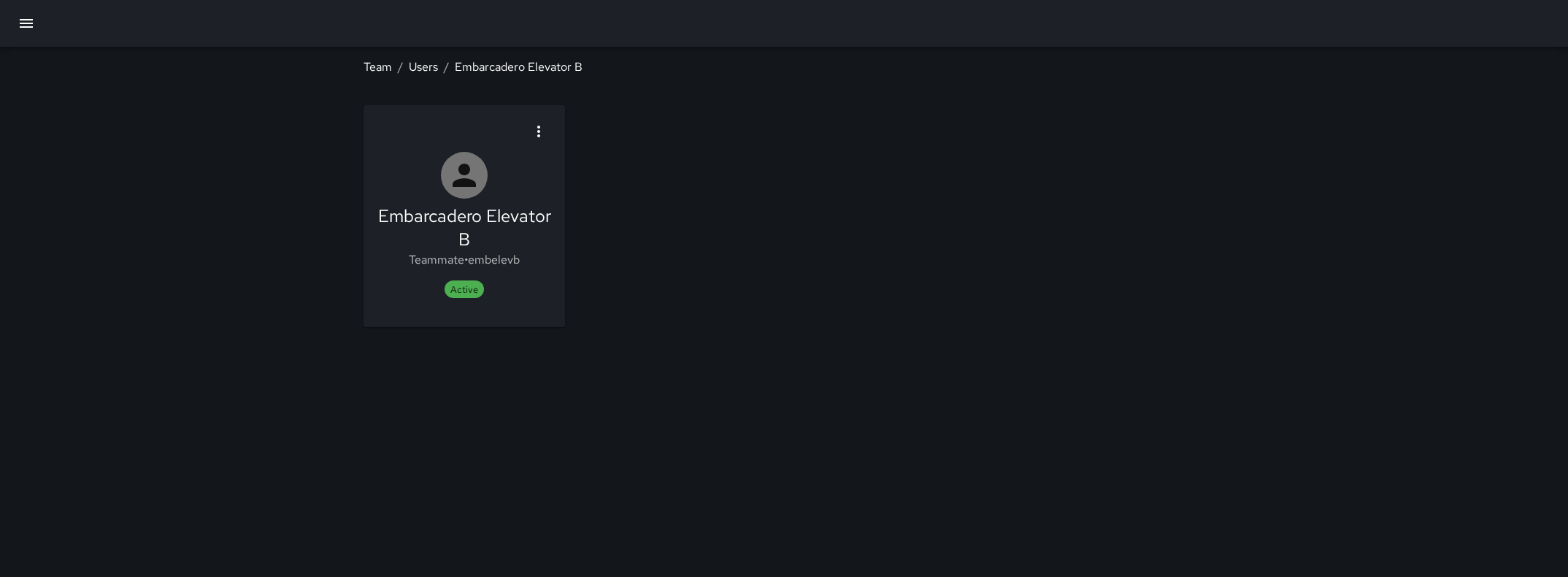 scroll, scrollTop: 0, scrollLeft: 0, axis: both 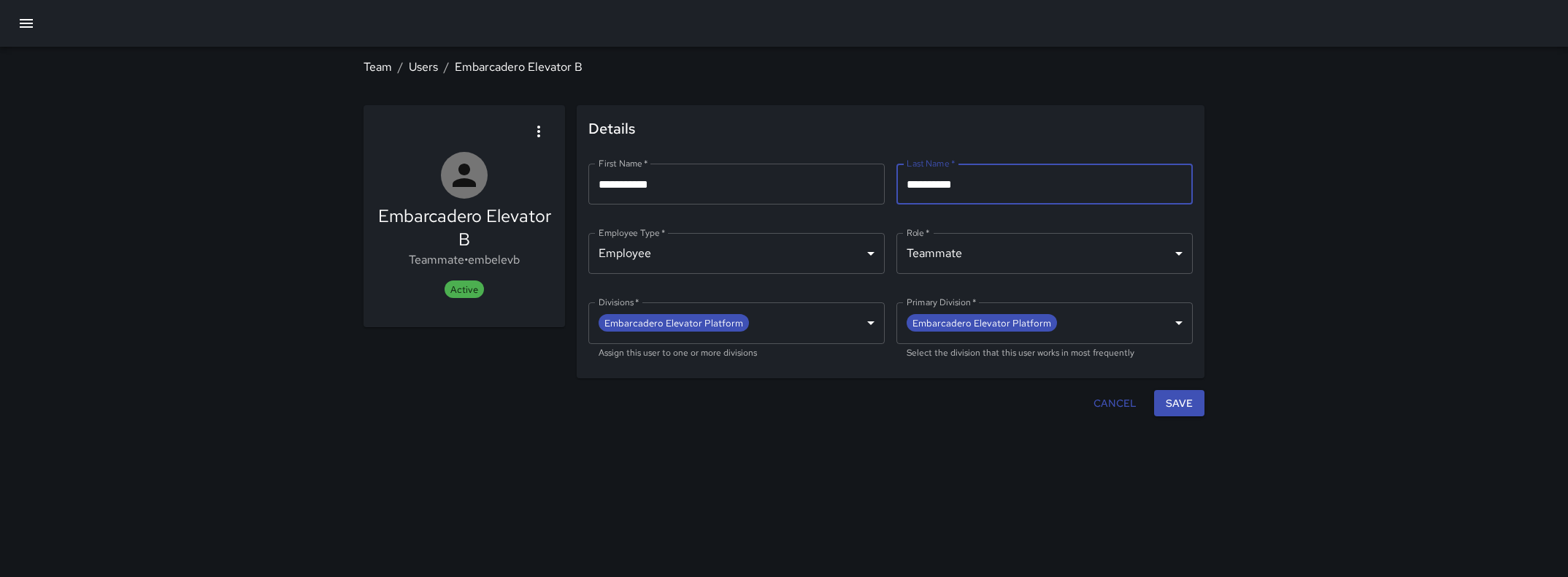 click on "**********" at bounding box center [1045, 184] 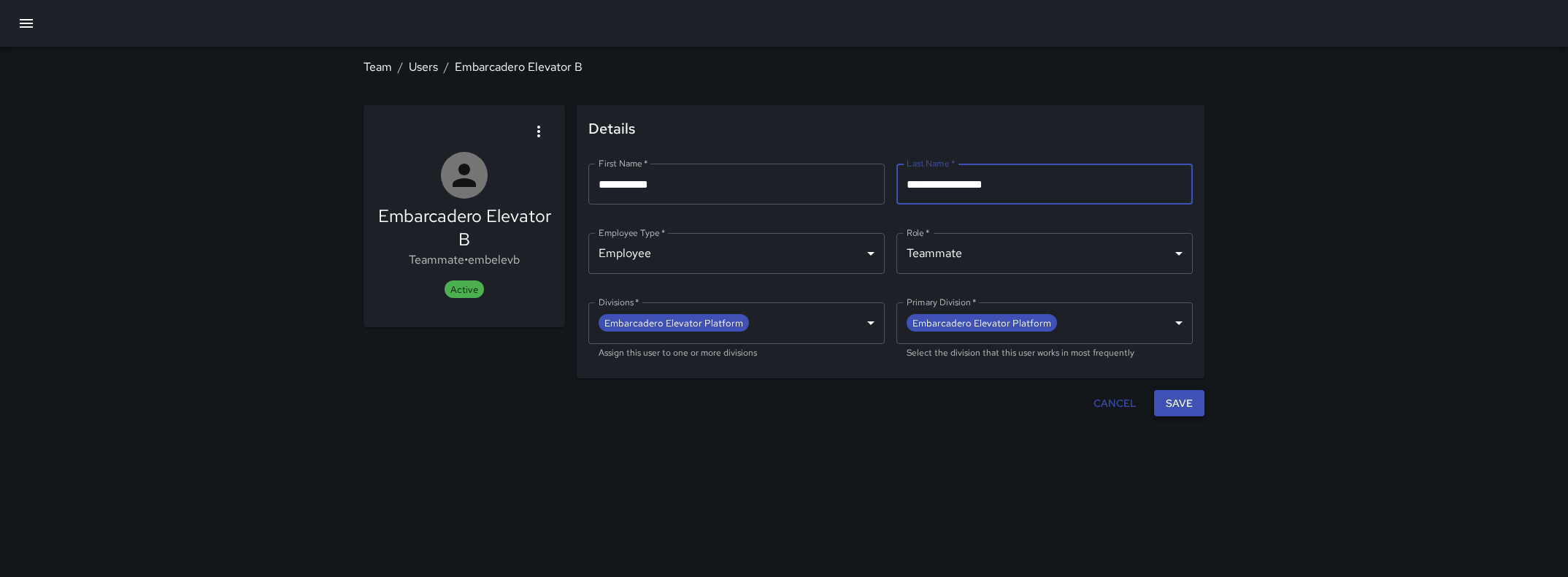 type on "**********" 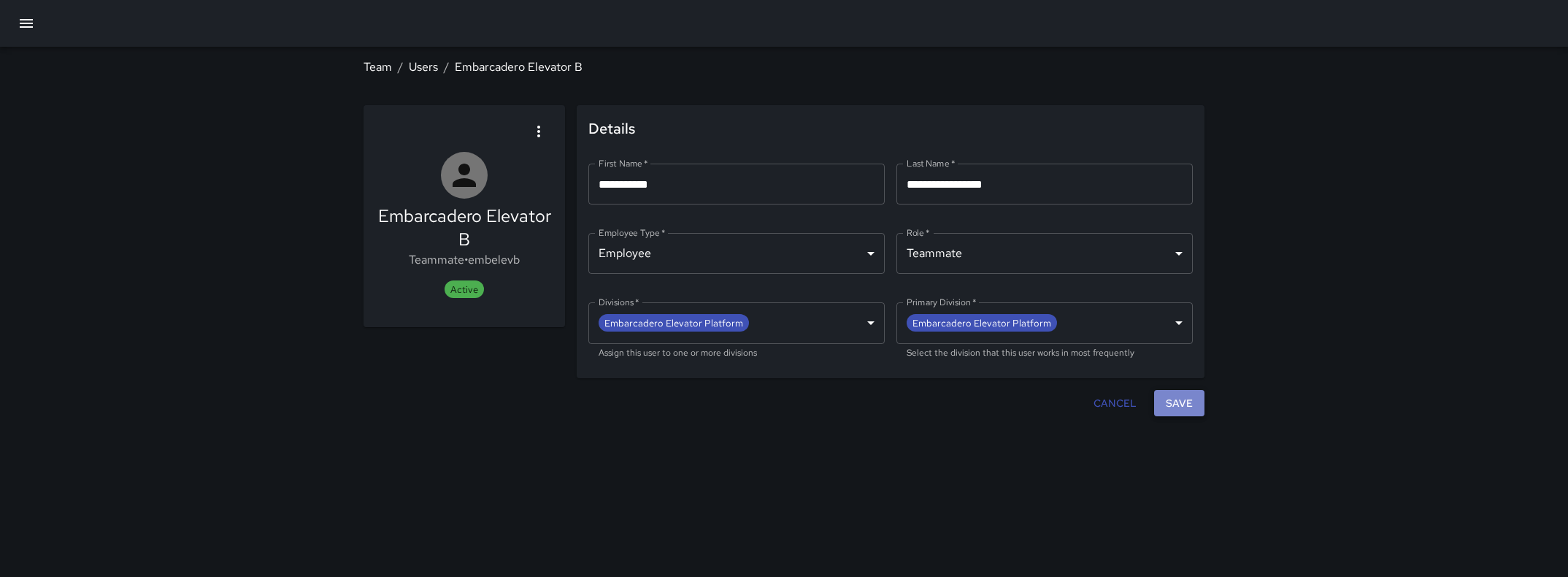 click on "Save" at bounding box center (1179, 403) 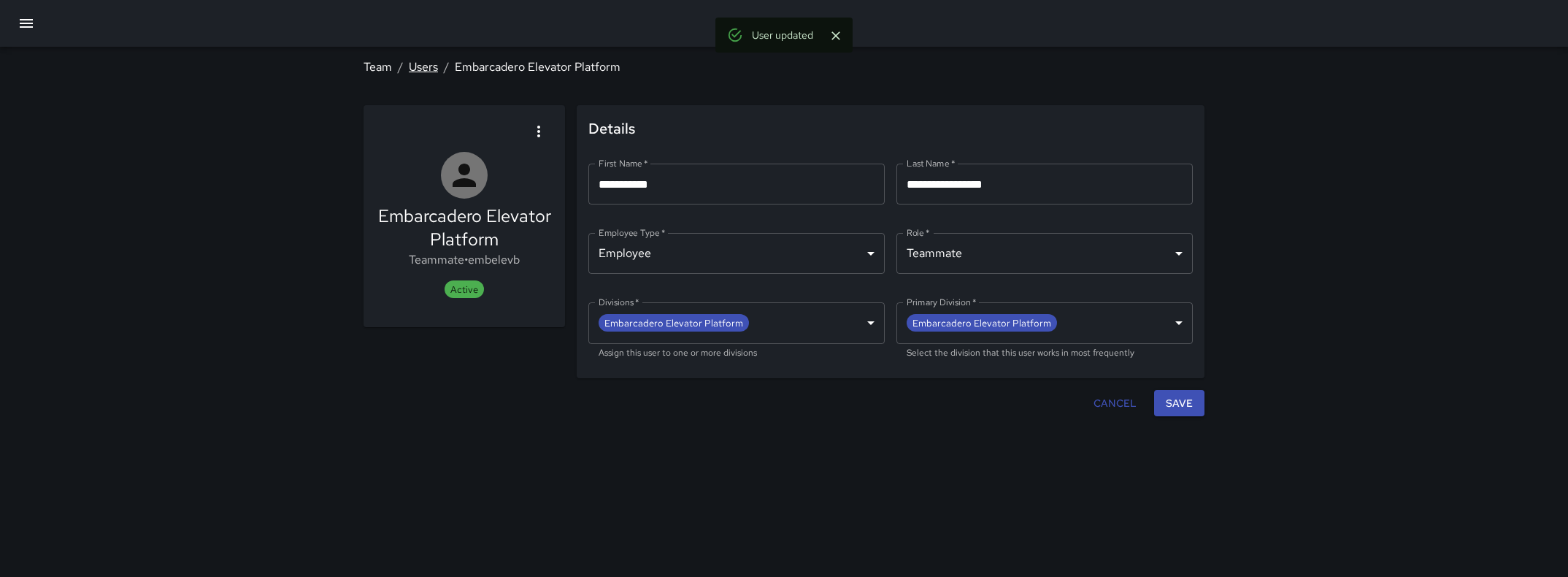 click on "Users" at bounding box center (423, 66) 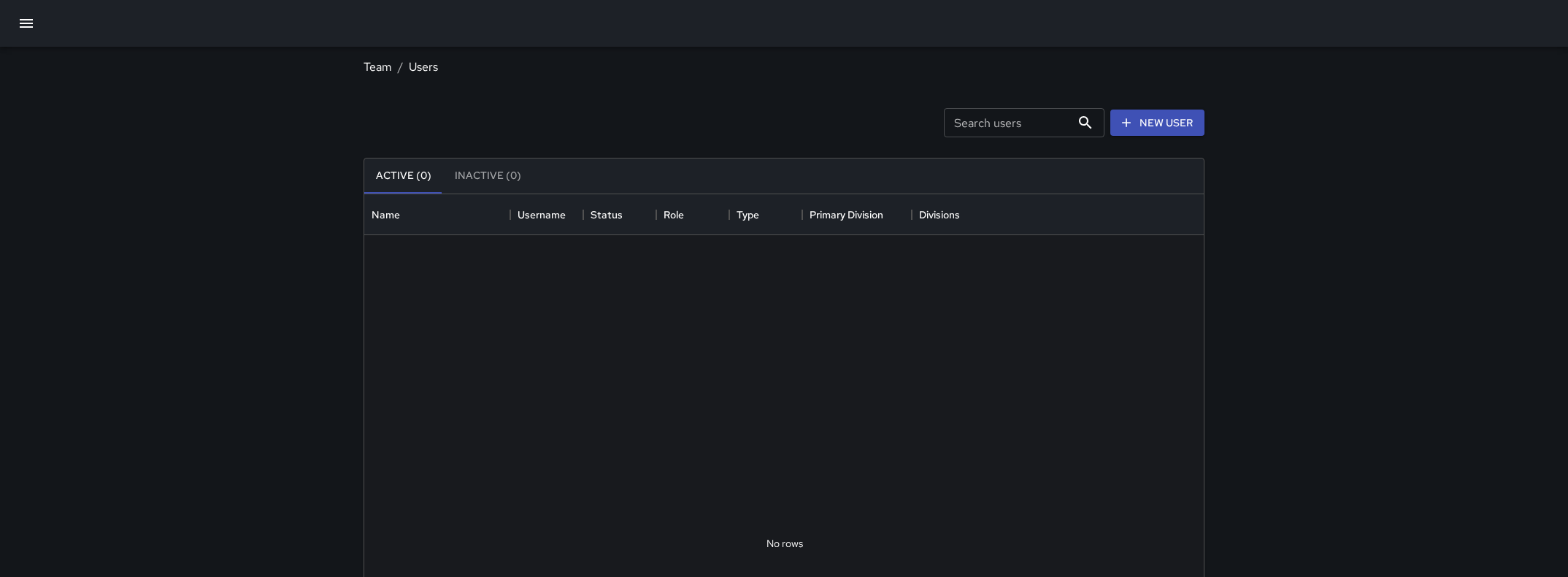 scroll, scrollTop: 0, scrollLeft: 1, axis: horizontal 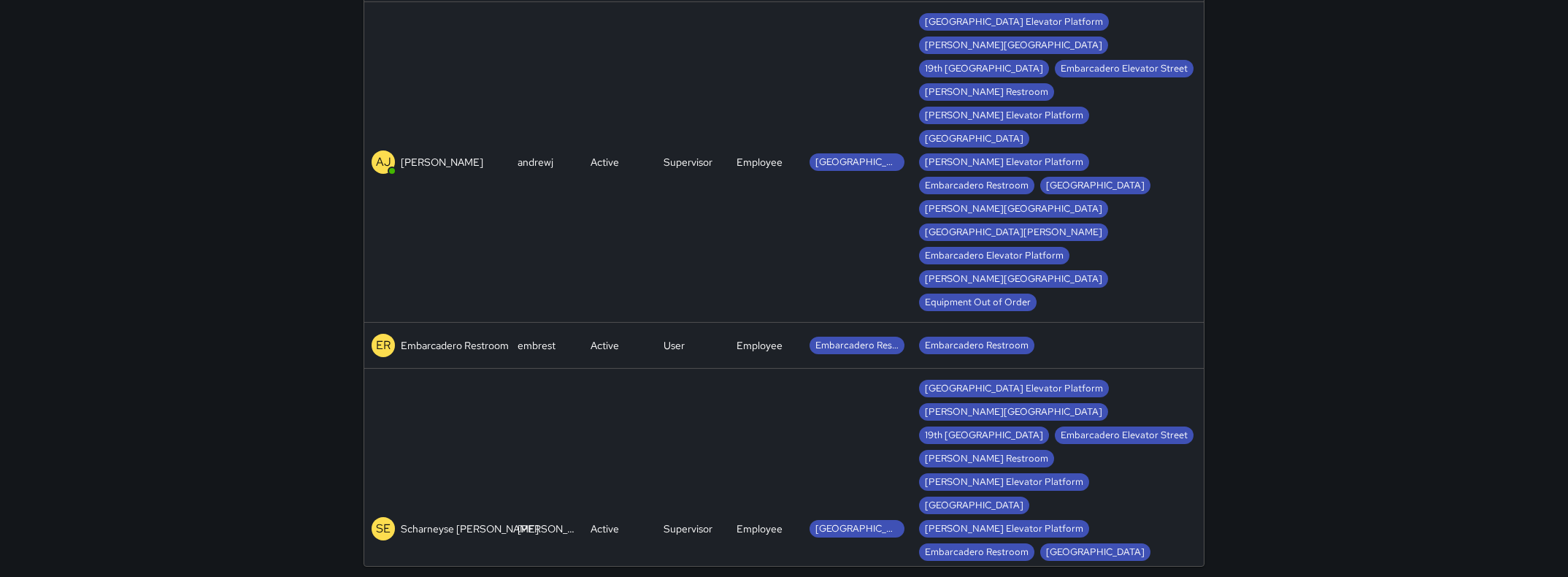 click on "[GEOGRAPHIC_DATA] Elevator B" at bounding box center (477, 896) 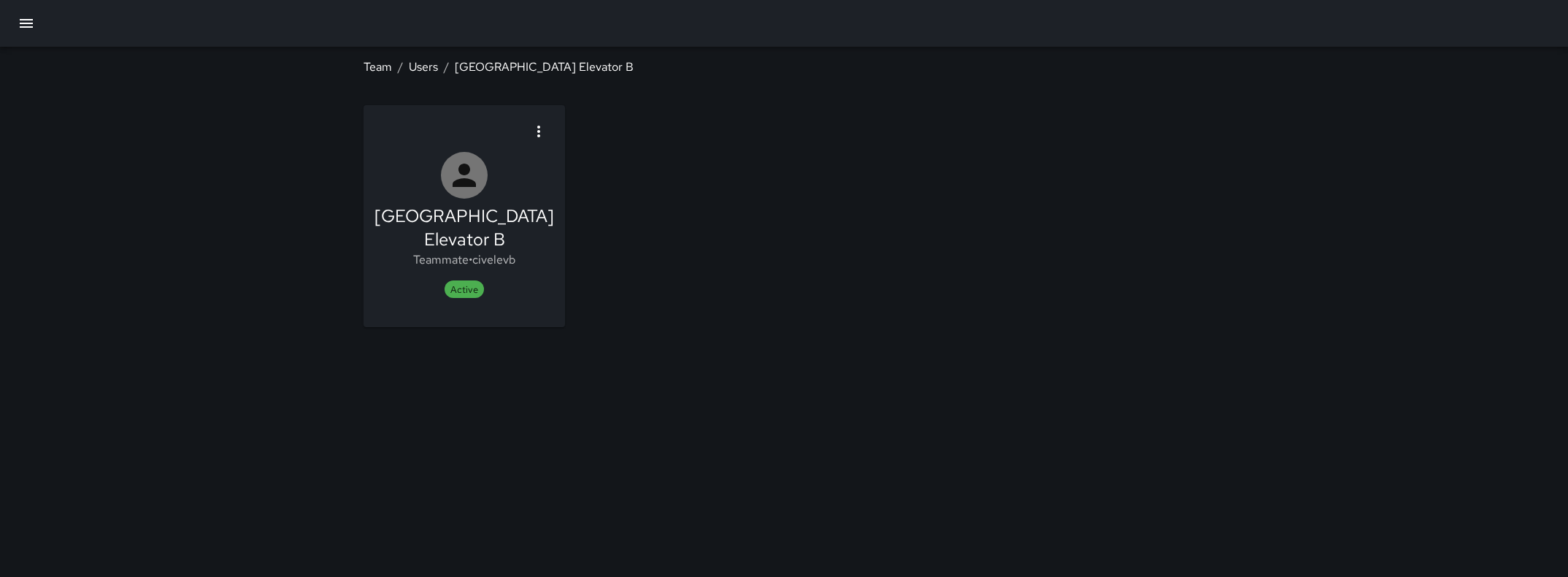 scroll, scrollTop: 0, scrollLeft: 0, axis: both 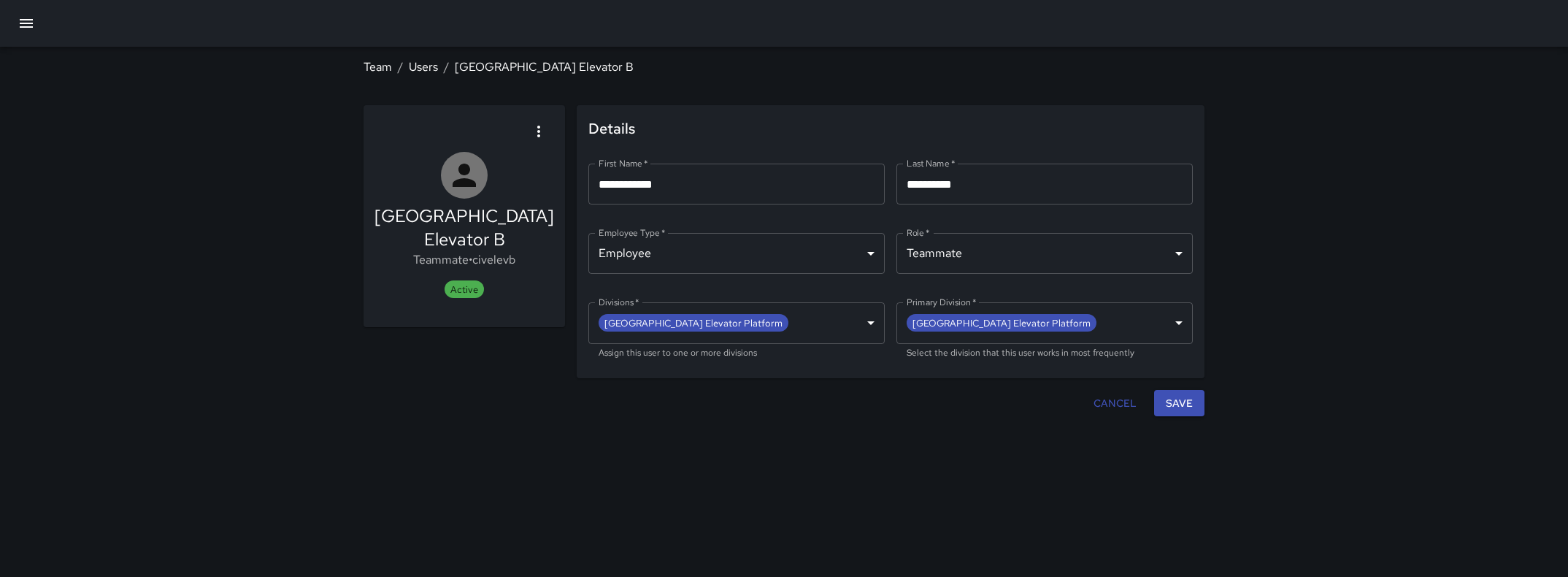 click on "**********" at bounding box center (1045, 184) 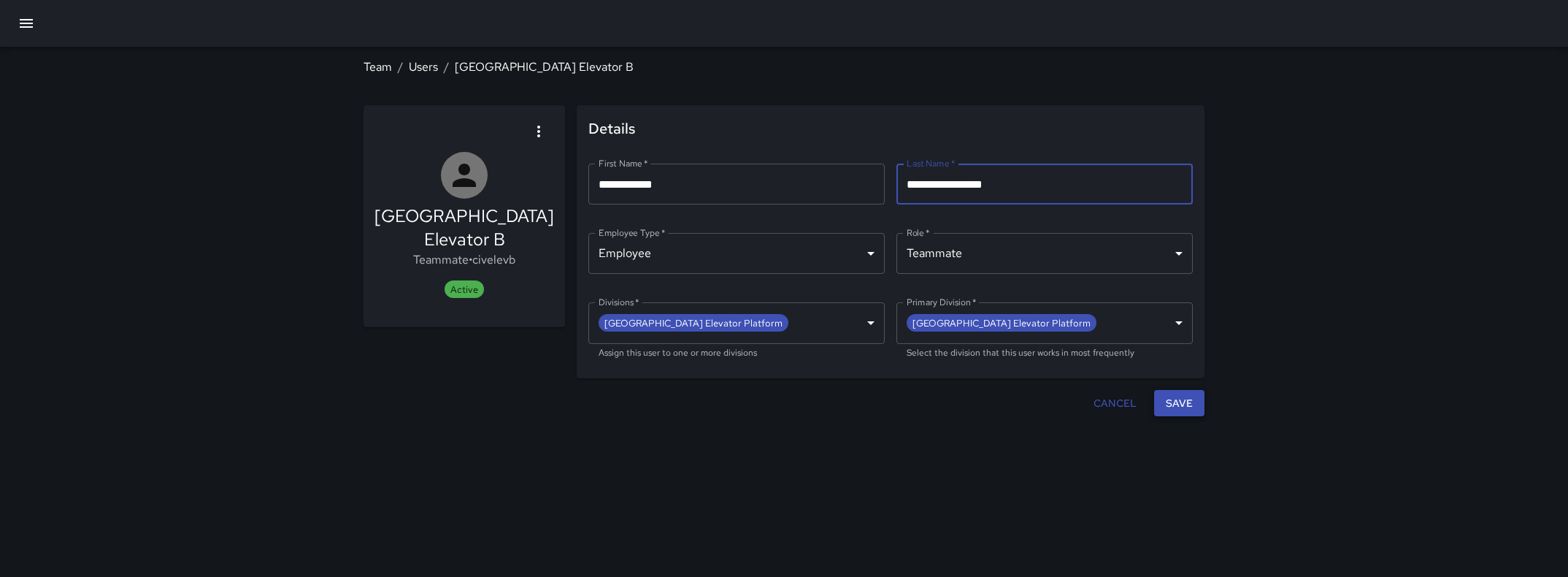 type on "**********" 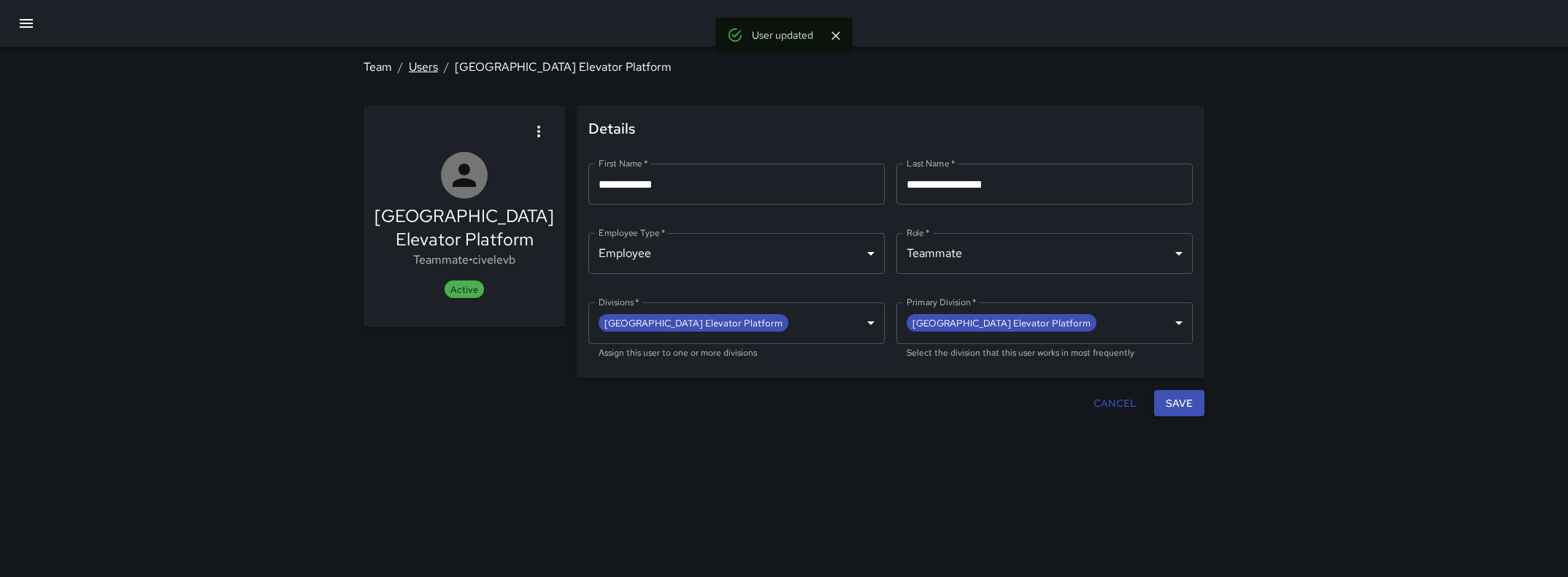 click on "Users" at bounding box center (423, 66) 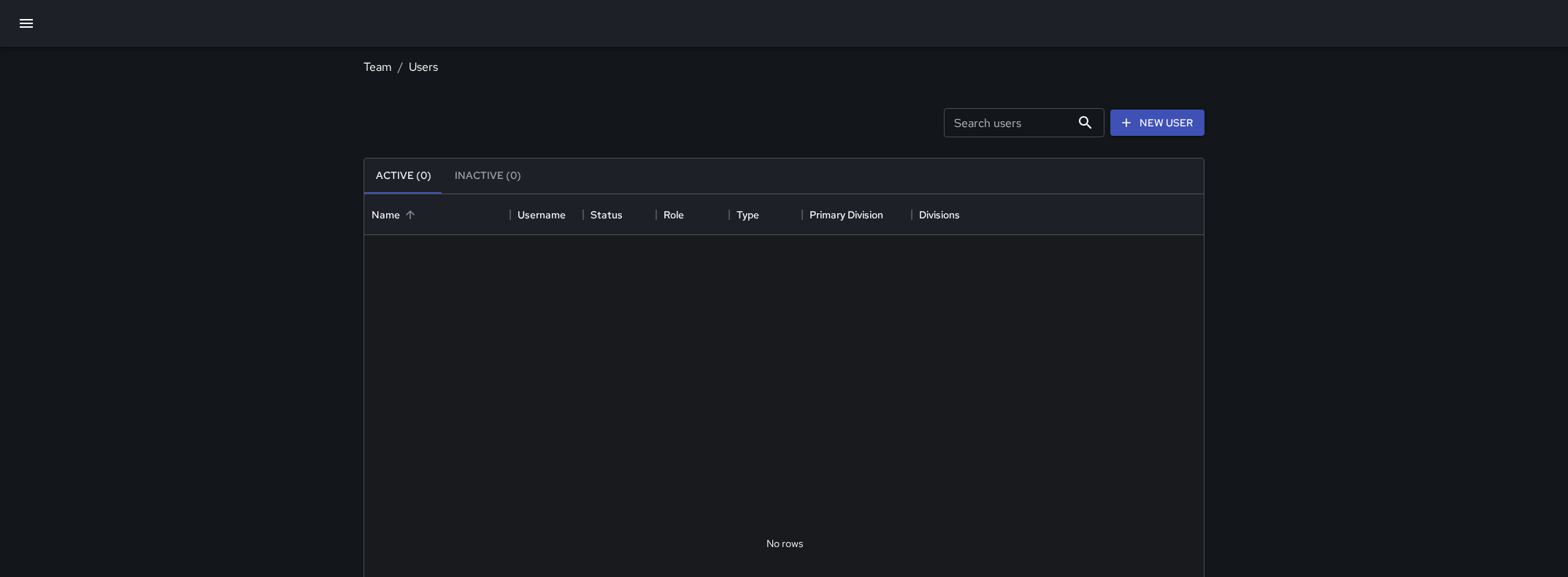 scroll, scrollTop: 0, scrollLeft: 1, axis: horizontal 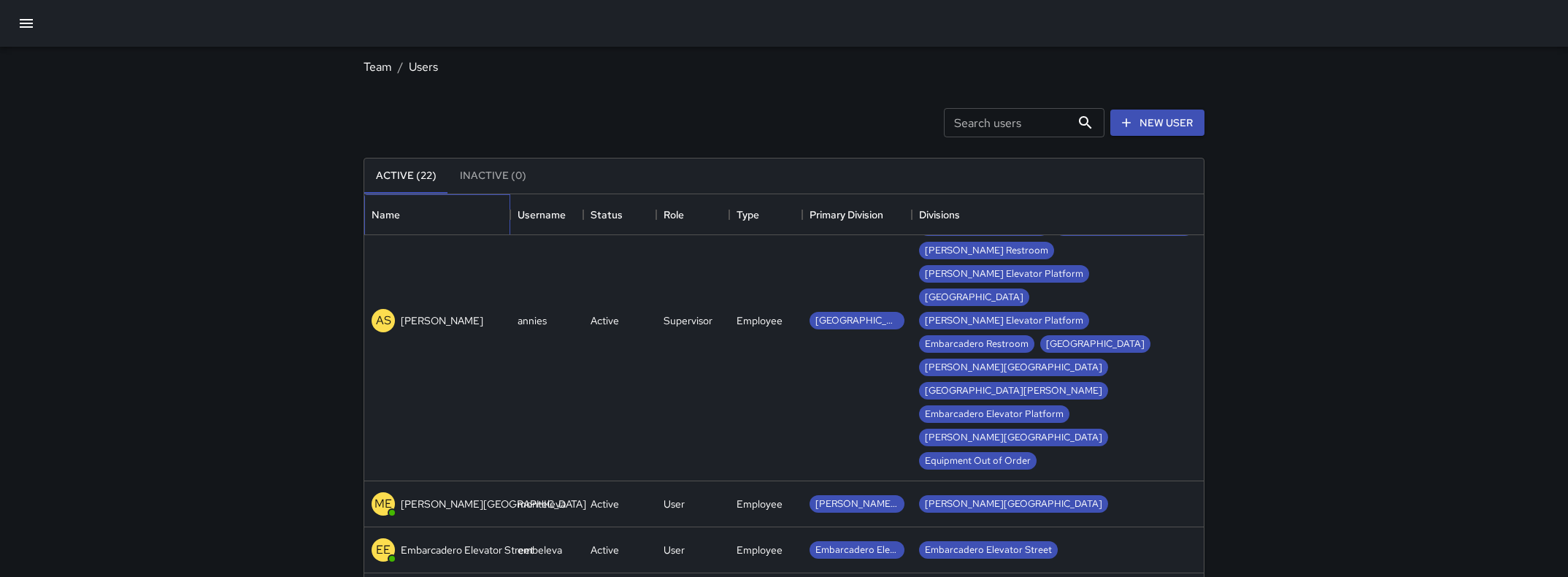 drag, startPoint x: 512, startPoint y: 213, endPoint x: 594, endPoint y: 255, distance: 92.13034 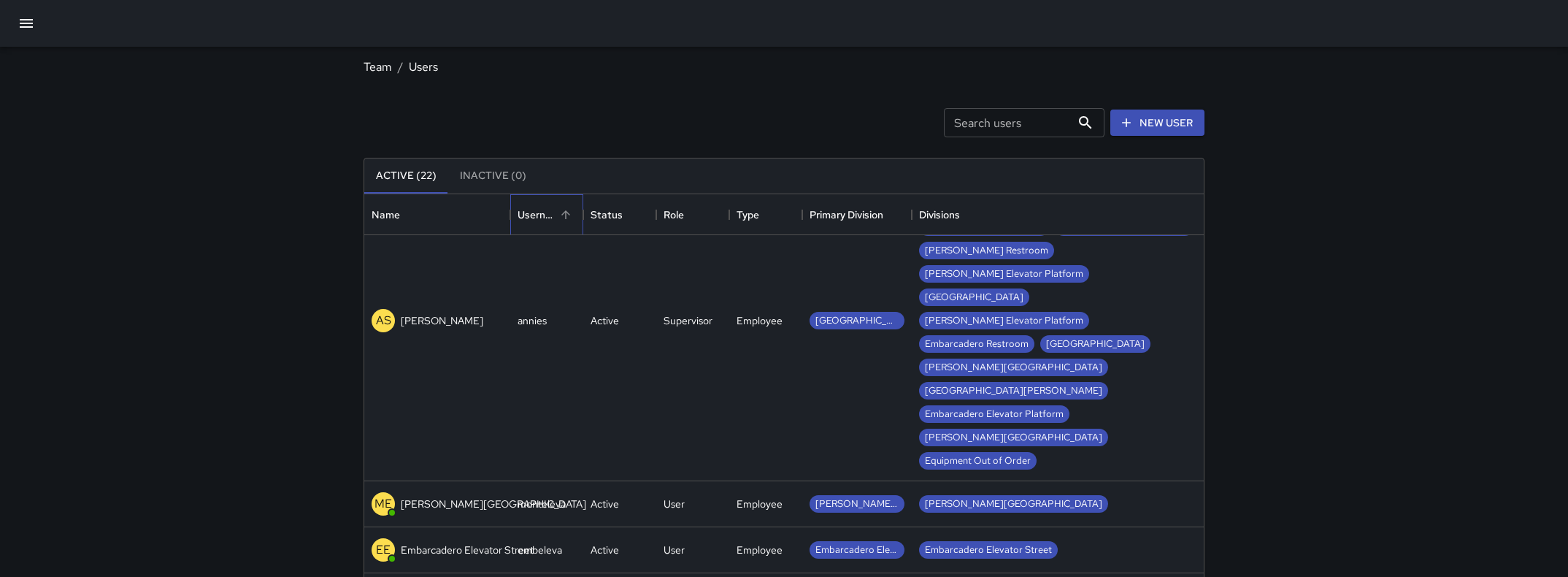click on "Username" at bounding box center (537, 215) 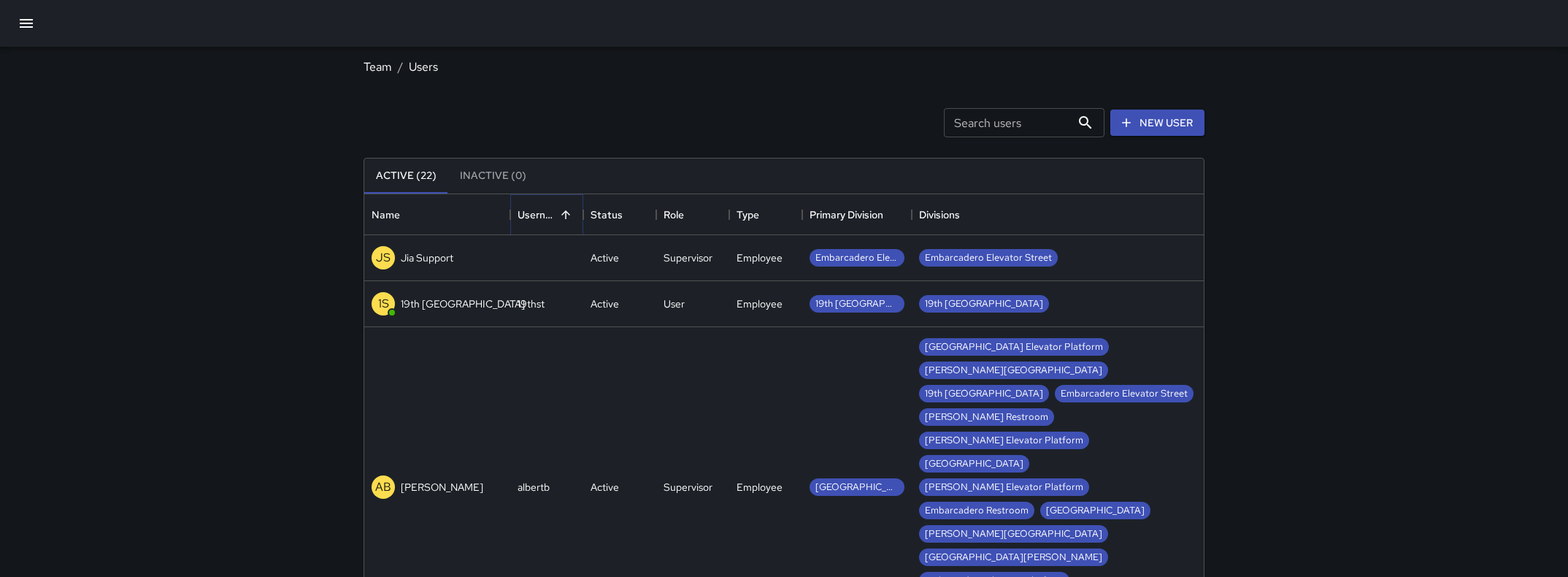 click 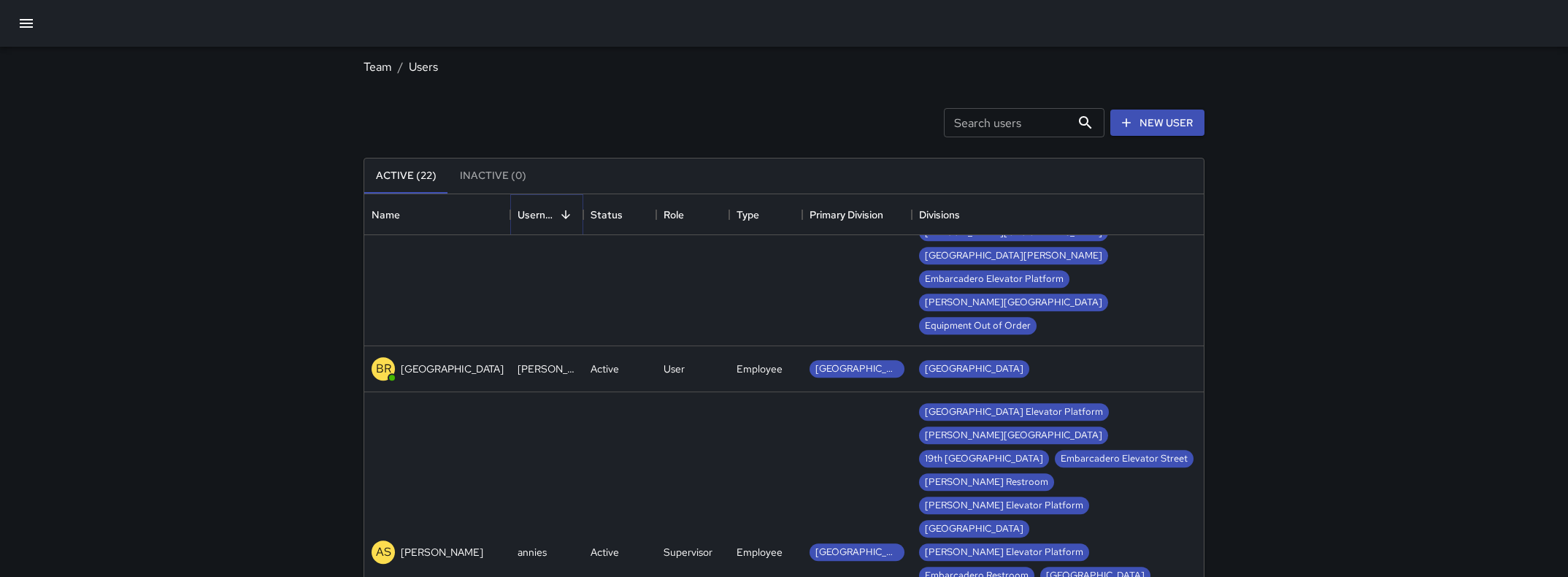 scroll, scrollTop: 1495, scrollLeft: 0, axis: vertical 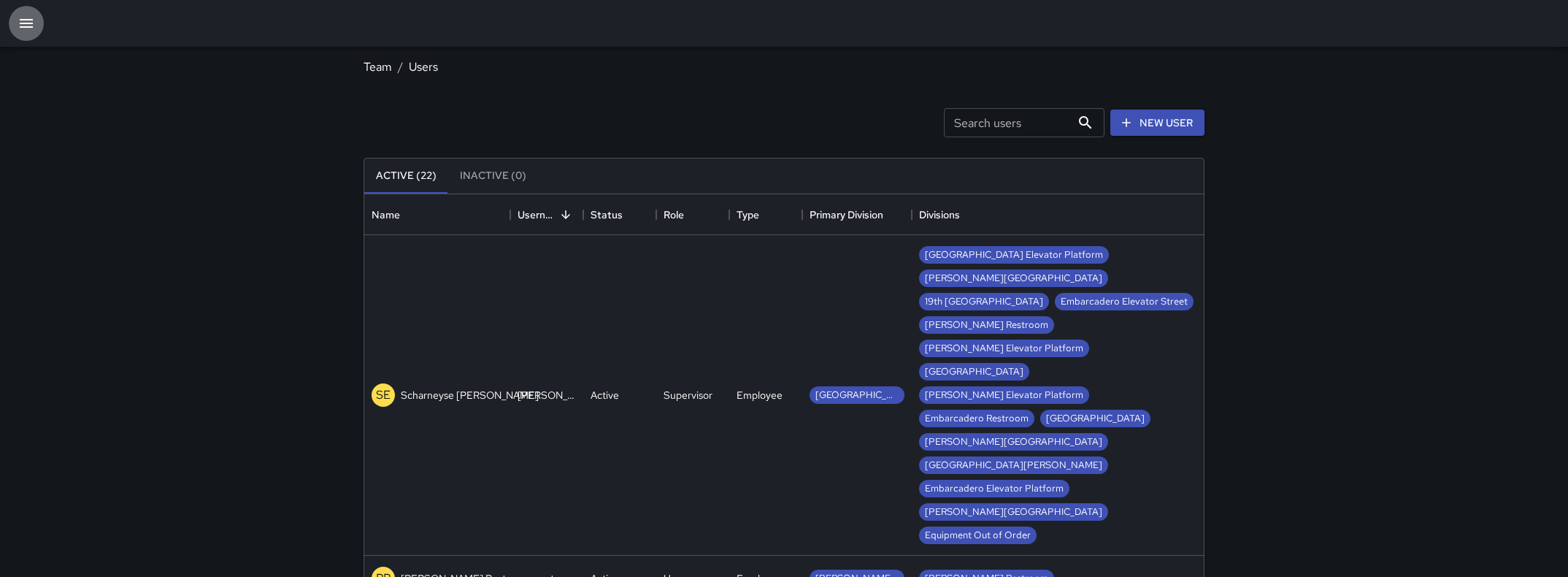 click 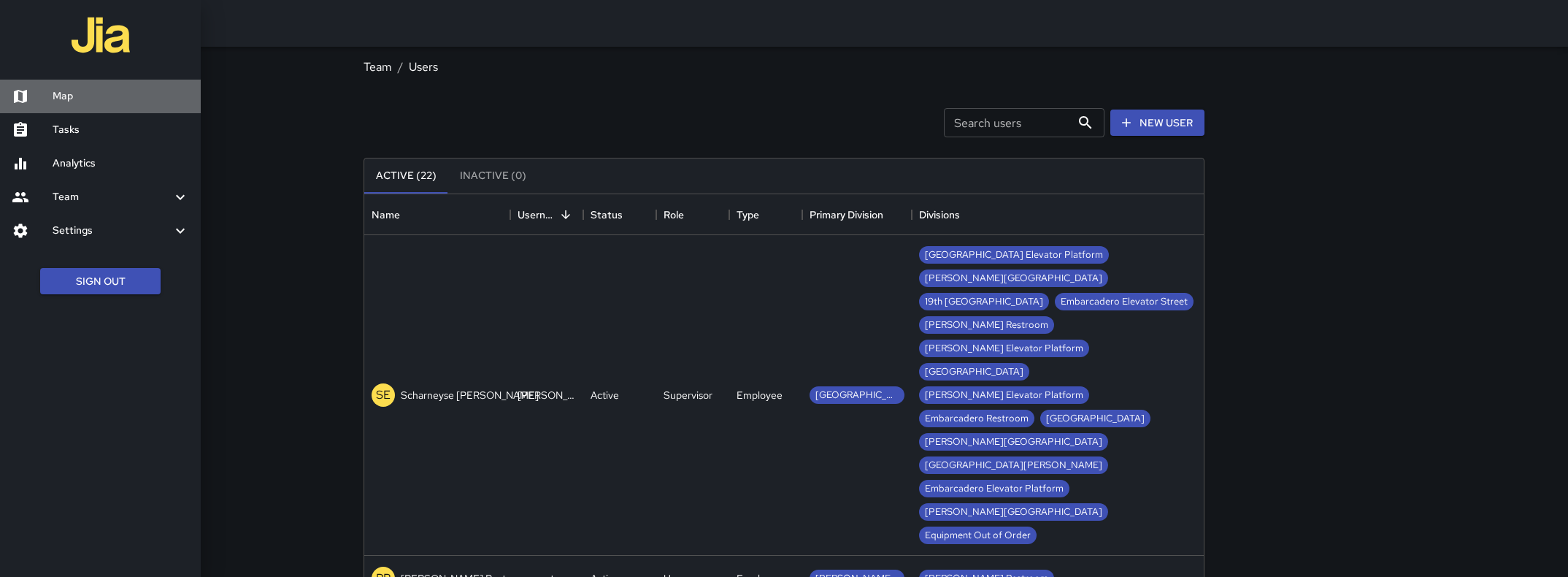 click on "Map" at bounding box center (120, 96) 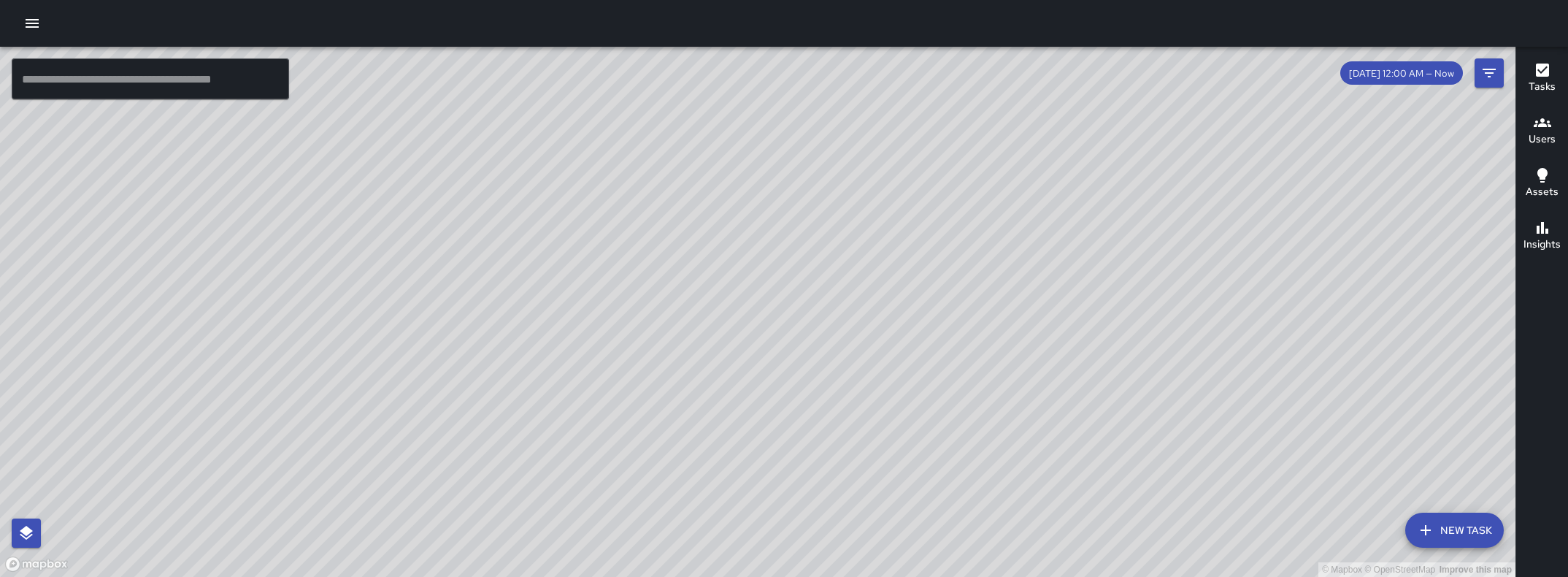 click on "Tasks" at bounding box center (1542, 87) 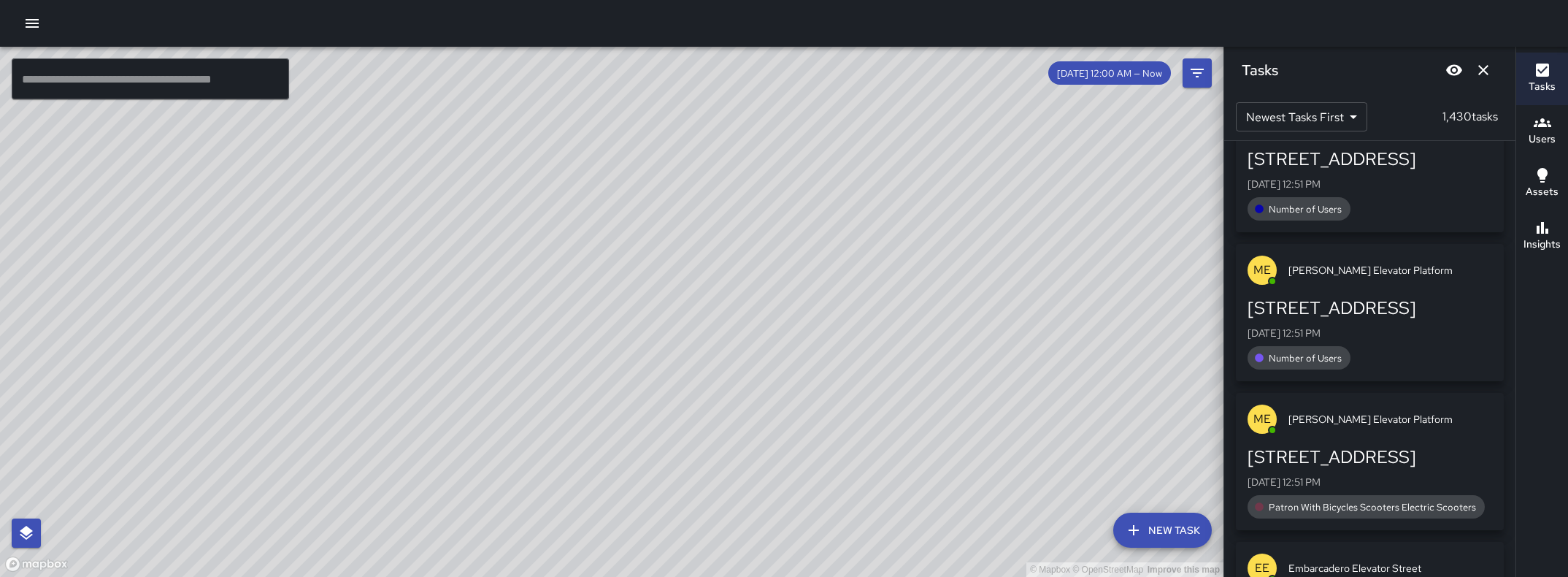 scroll, scrollTop: 1261, scrollLeft: 0, axis: vertical 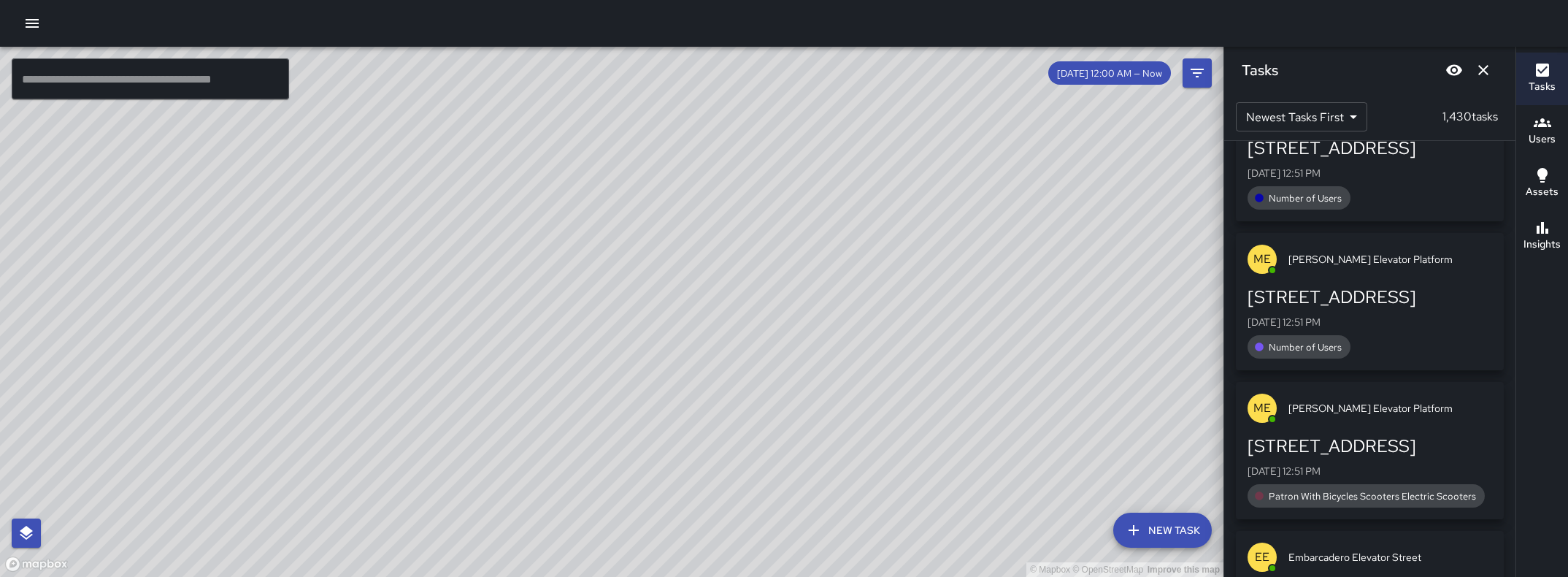 click 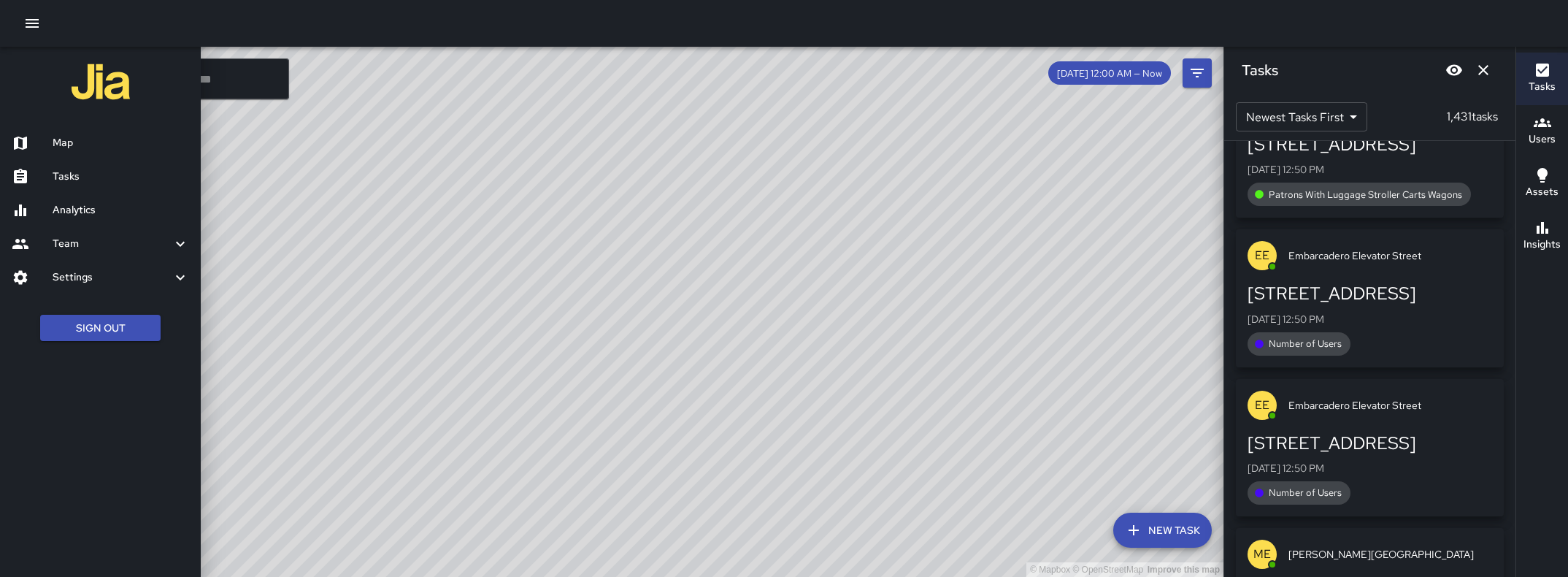 scroll, scrollTop: 1998, scrollLeft: 0, axis: vertical 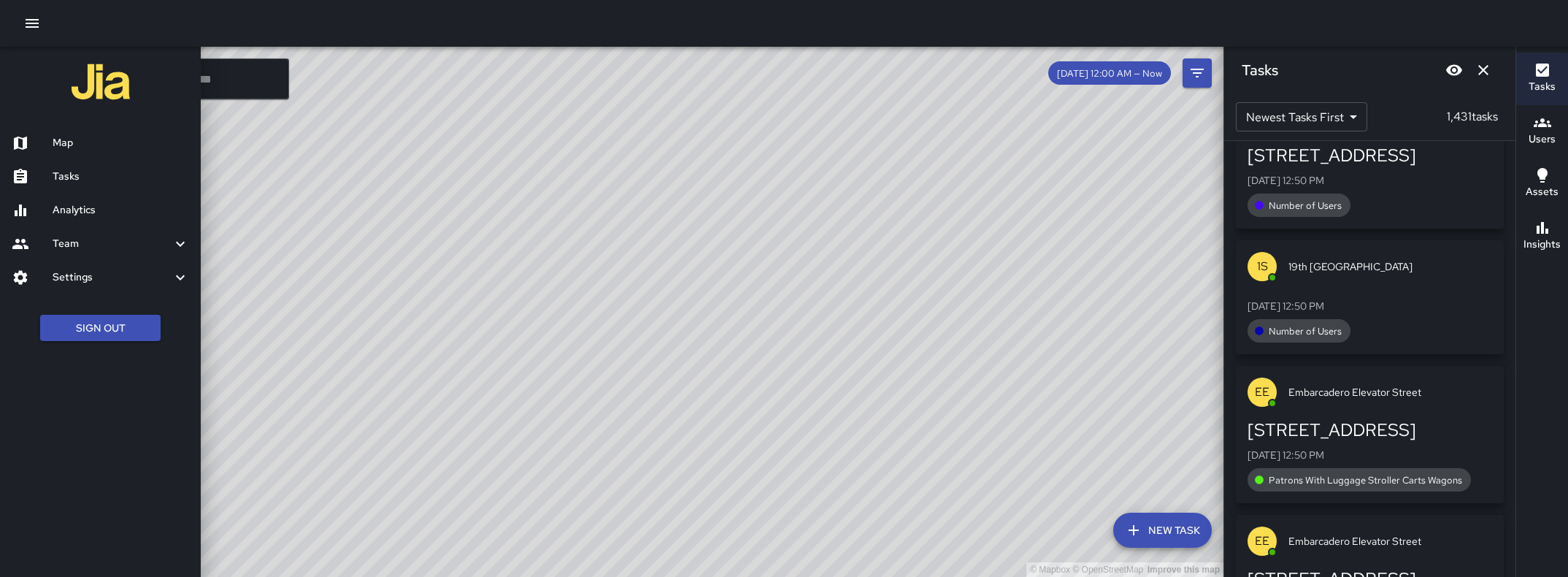 click 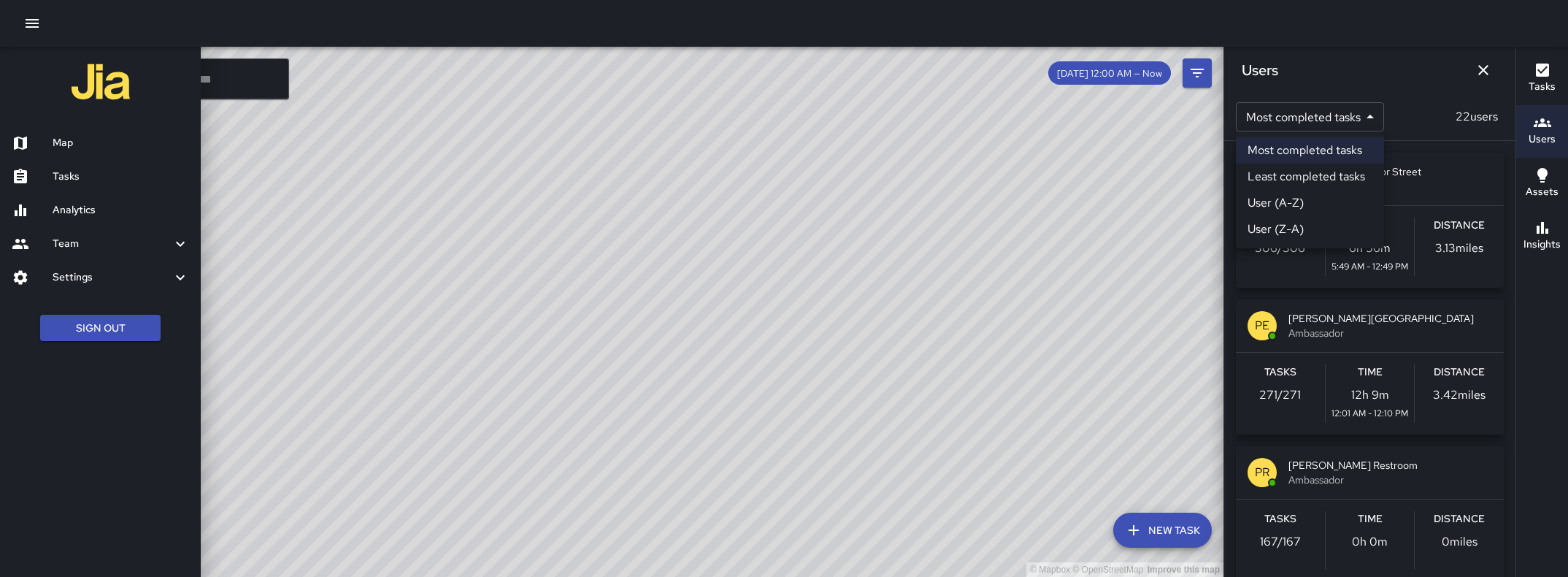 click on "© Mapbox   © OpenStreetMap   Improve this map ​ New Task [DATE] 12:00 AM — Now Map Layers Tasks Users Assets Location History Tasks Newest Tasks First * ​ 1,431  tasks ME [PERSON_NAME] Elevator Platform [STREET_ADDRESS][GEOGRAPHIC_DATA][DATE] 12:53 PM Patron With Bicycles Scooters Electric Scooters EE Embarcadero Elevator Street [GEOGRAPHIC_DATA][DATE] 12:52 PM Number of Users EE Embarcadero [GEOGRAPHIC_DATA] [STREET_ADDRESS] [DATE] 12:52 PM Number of Users [GEOGRAPHIC_DATA][DATE] 12:52 PM Patrons With Luggage Stroller Carts Wagons [GEOGRAPHIC_DATA] [GEOGRAPHIC_DATA][DATE] 12:52 PM Number of Users 1S 19th St Restroom 1429 Broadway [DATE] 12:52 PM Number of Users [PERSON_NAME][GEOGRAPHIC_DATA] [STREET_ADDRESS][GEOGRAPHIC_DATA][DATE] 12:52 PM Number of Users ME [PERSON_NAME][GEOGRAPHIC_DATA] [STREET_ADDRESS][GEOGRAPHIC_DATA][DATE] 12:51 PM Patron With Bicycles Scooters Electric Scooters CC [GEOGRAPHIC_DATA] Elevator Platform [GEOGRAPHIC_DATA][DATE] 12:51 PM 1S 19th St Restroom Number of Users" at bounding box center (784, 288) 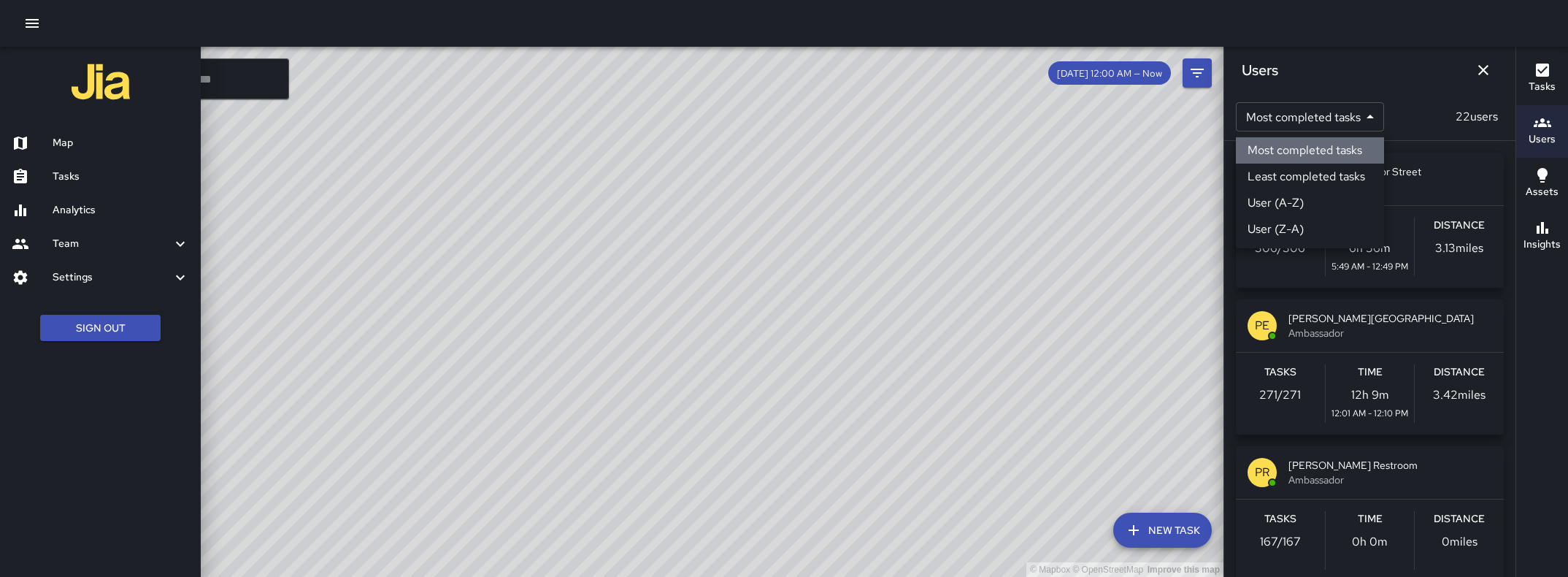 click on "Most completed tasks" at bounding box center [1310, 150] 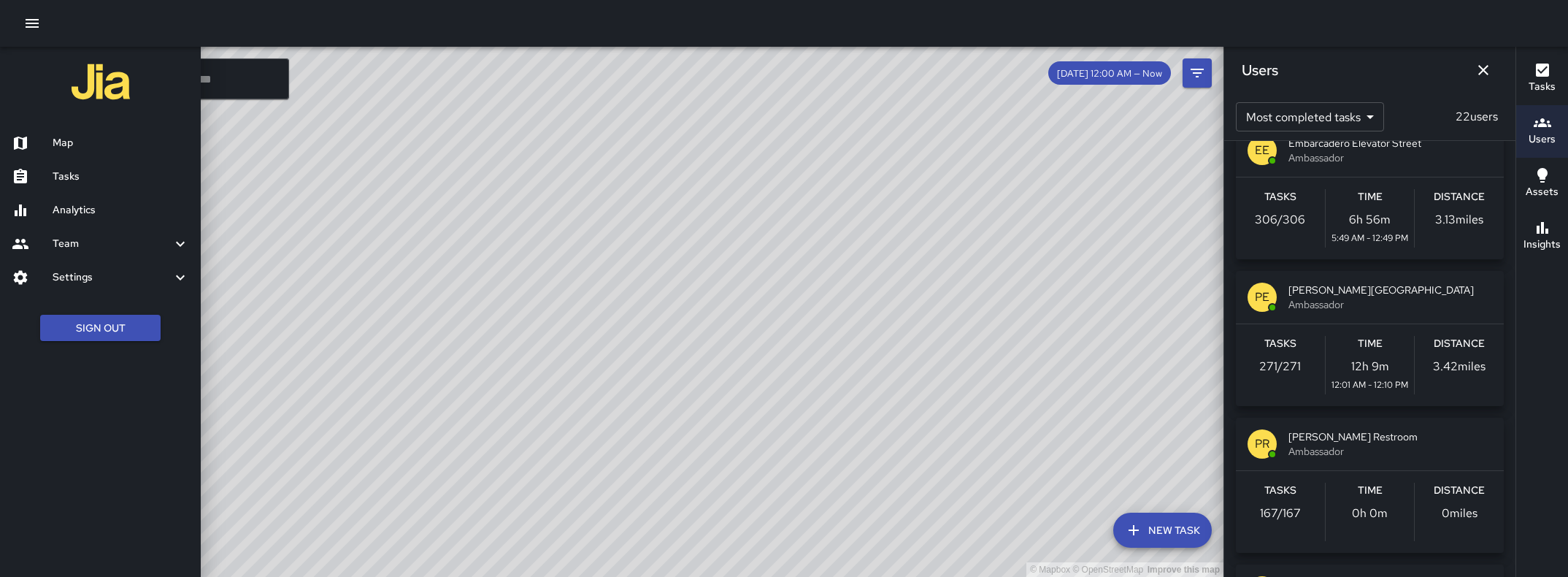 scroll, scrollTop: 29, scrollLeft: 0, axis: vertical 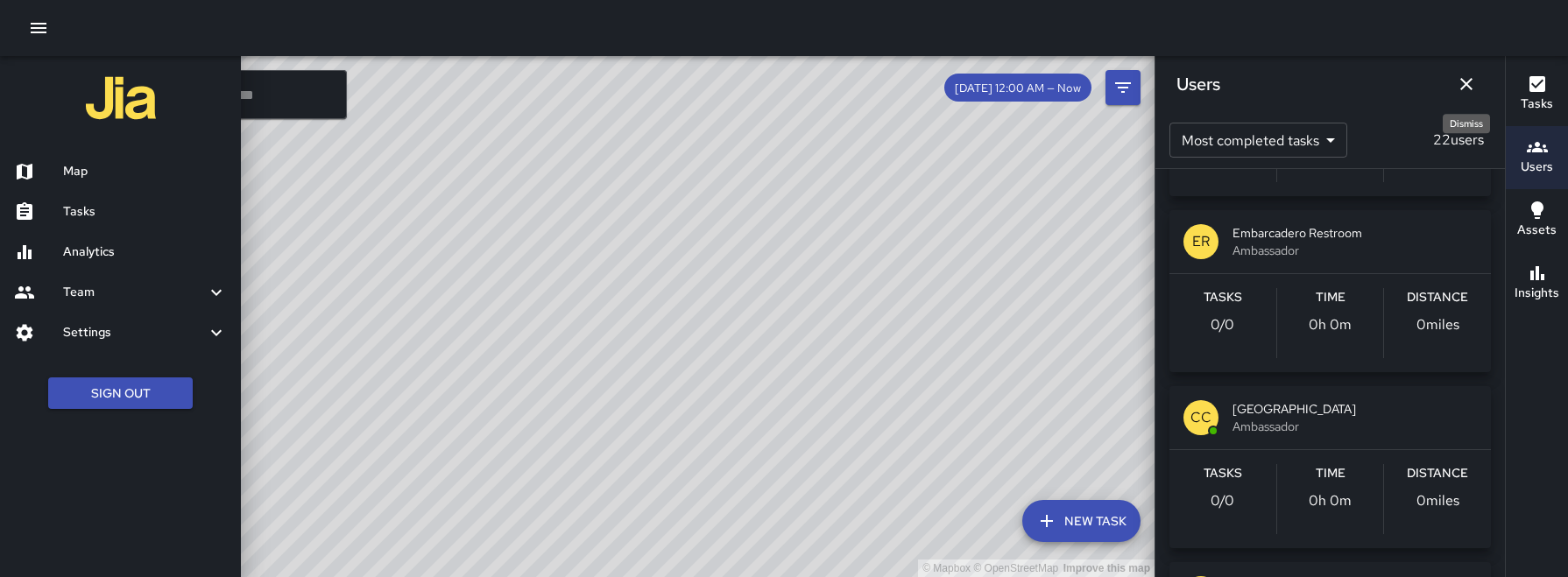 click at bounding box center [1466, 84] 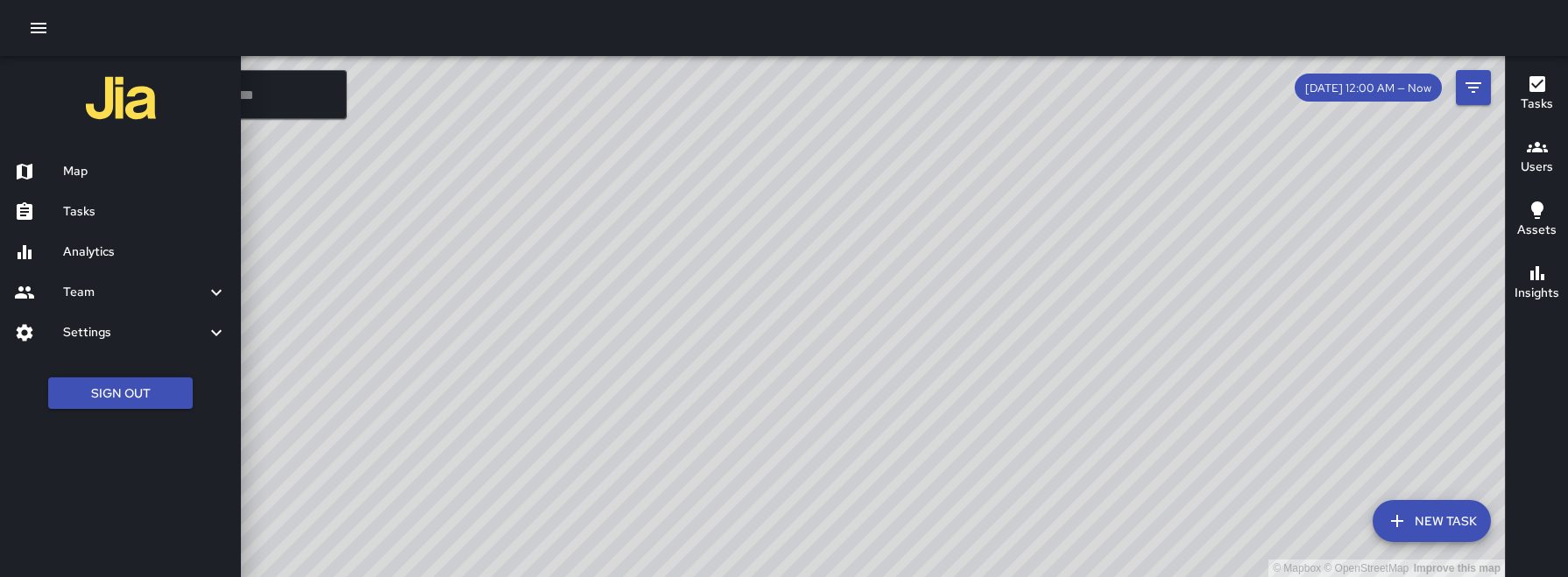 click at bounding box center [784, 288] 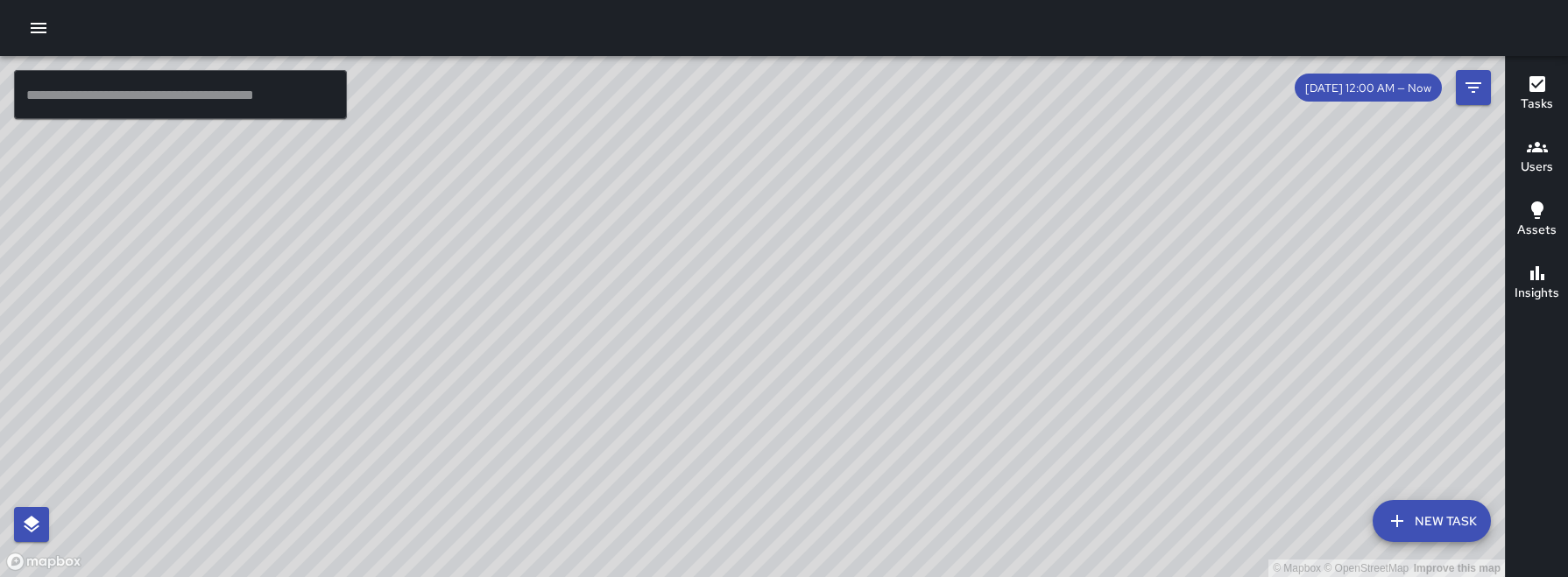 click on "[DATE] 12:00 AM — Now" at bounding box center [1393, 88] 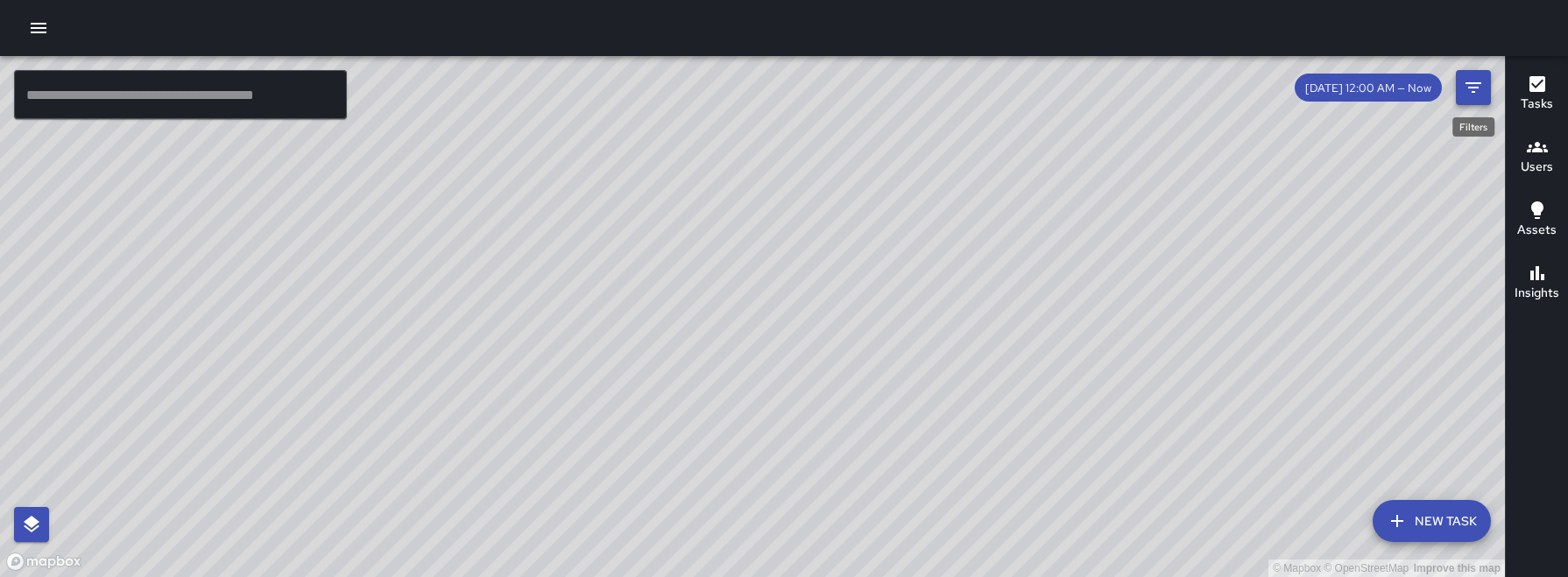 click 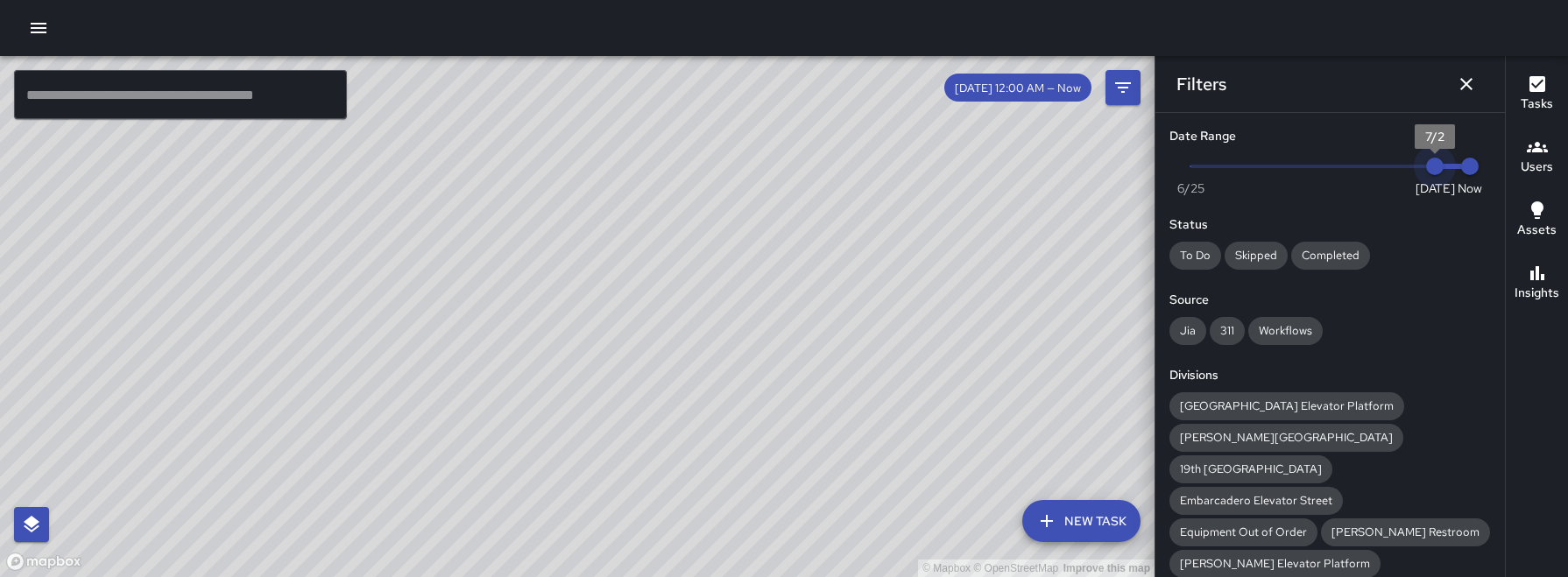 type on "*" 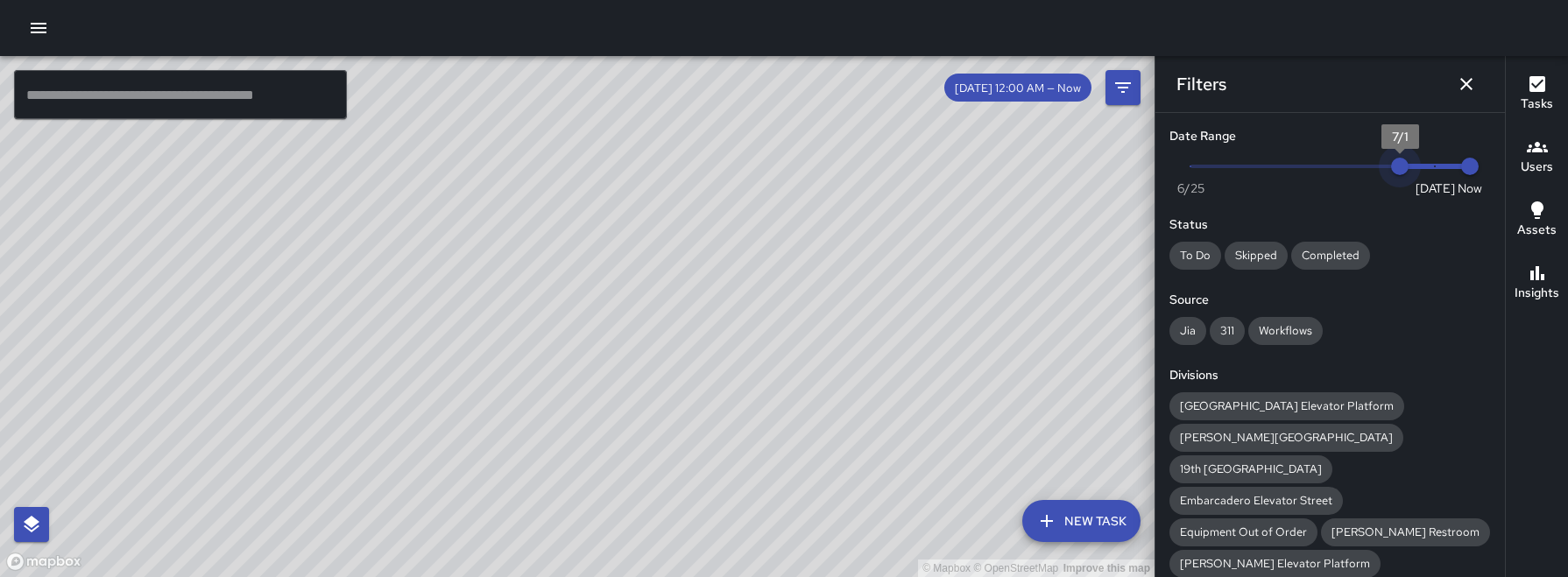 drag, startPoint x: 1436, startPoint y: 166, endPoint x: 1417, endPoint y: 166, distance: 19 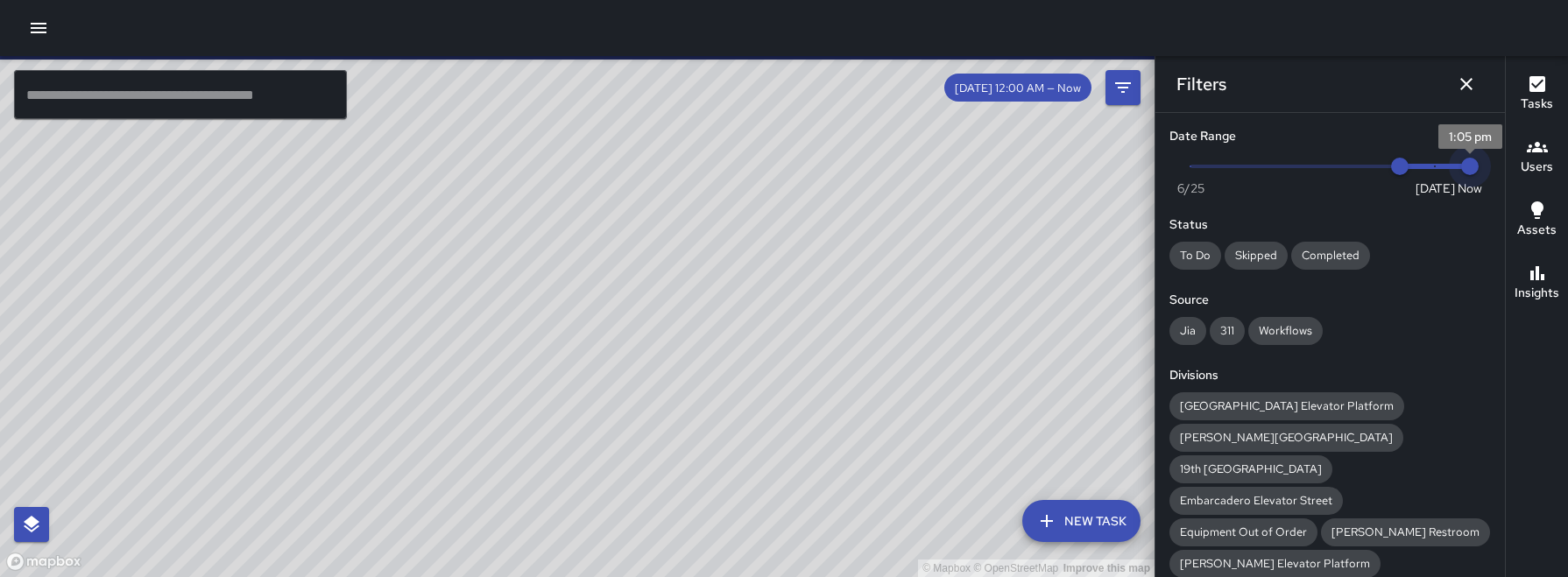 type on "*" 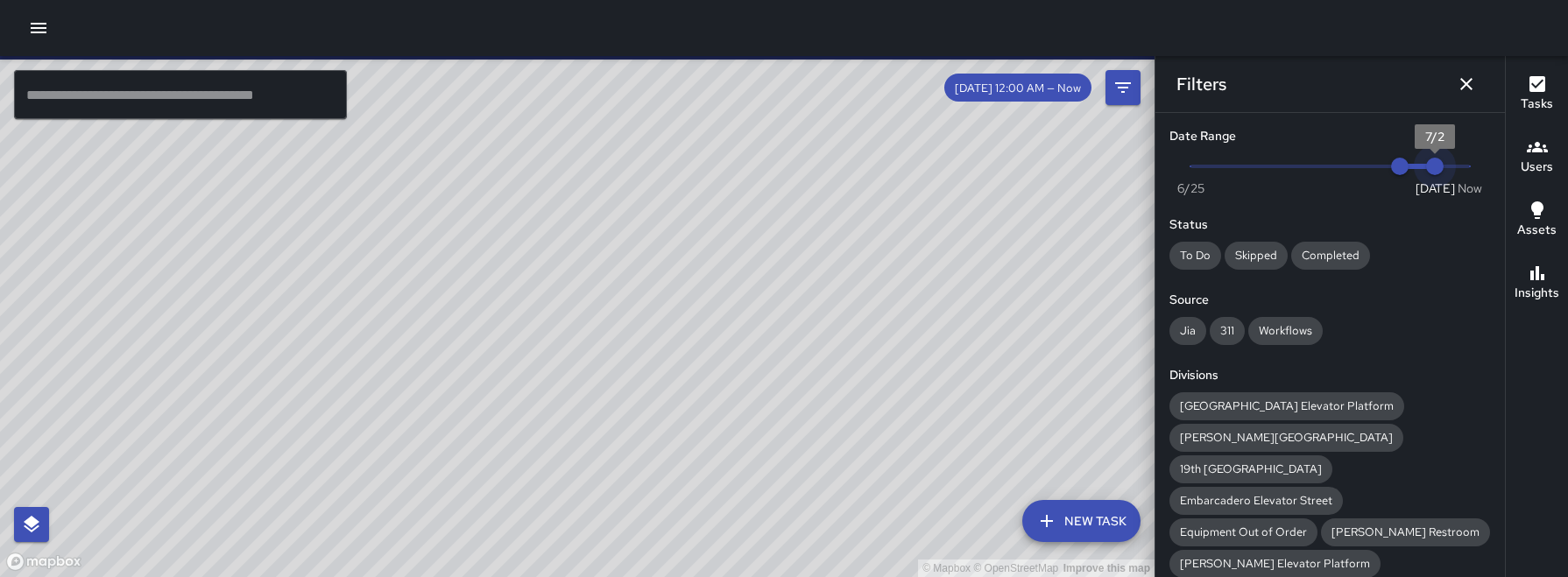 drag, startPoint x: 1469, startPoint y: 165, endPoint x: 1444, endPoint y: 166, distance: 25.019992 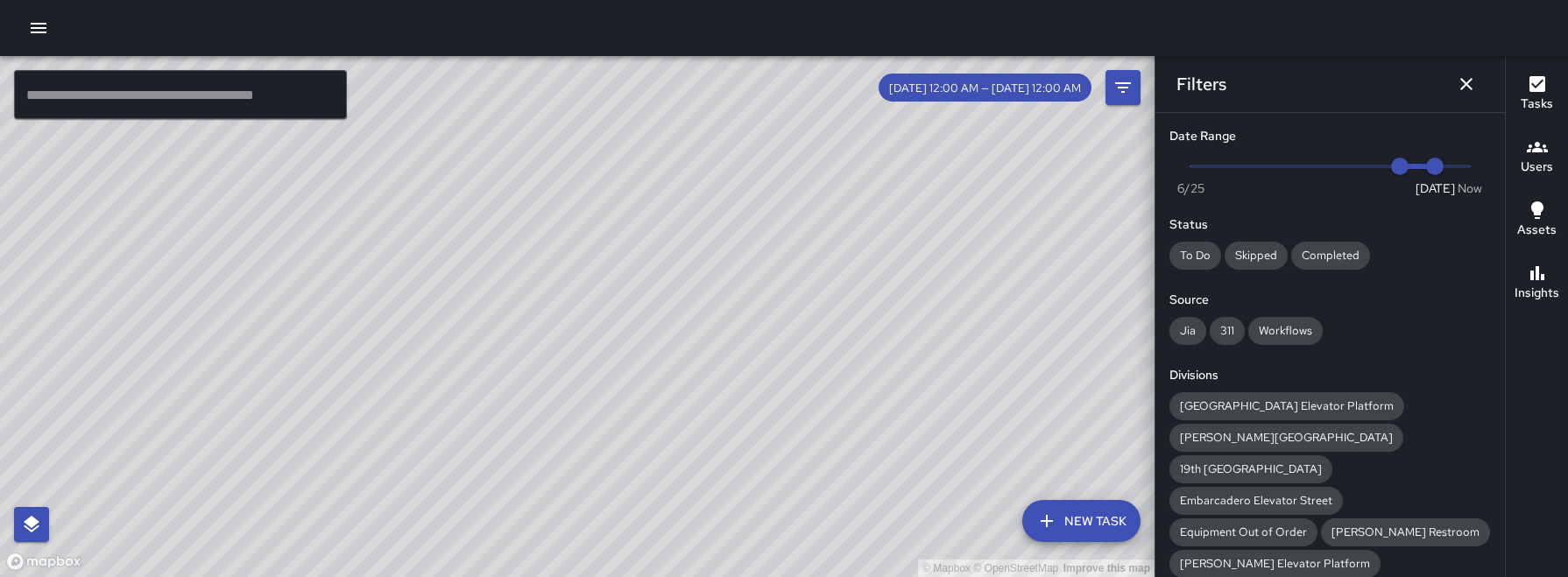 scroll, scrollTop: 679, scrollLeft: 0, axis: vertical 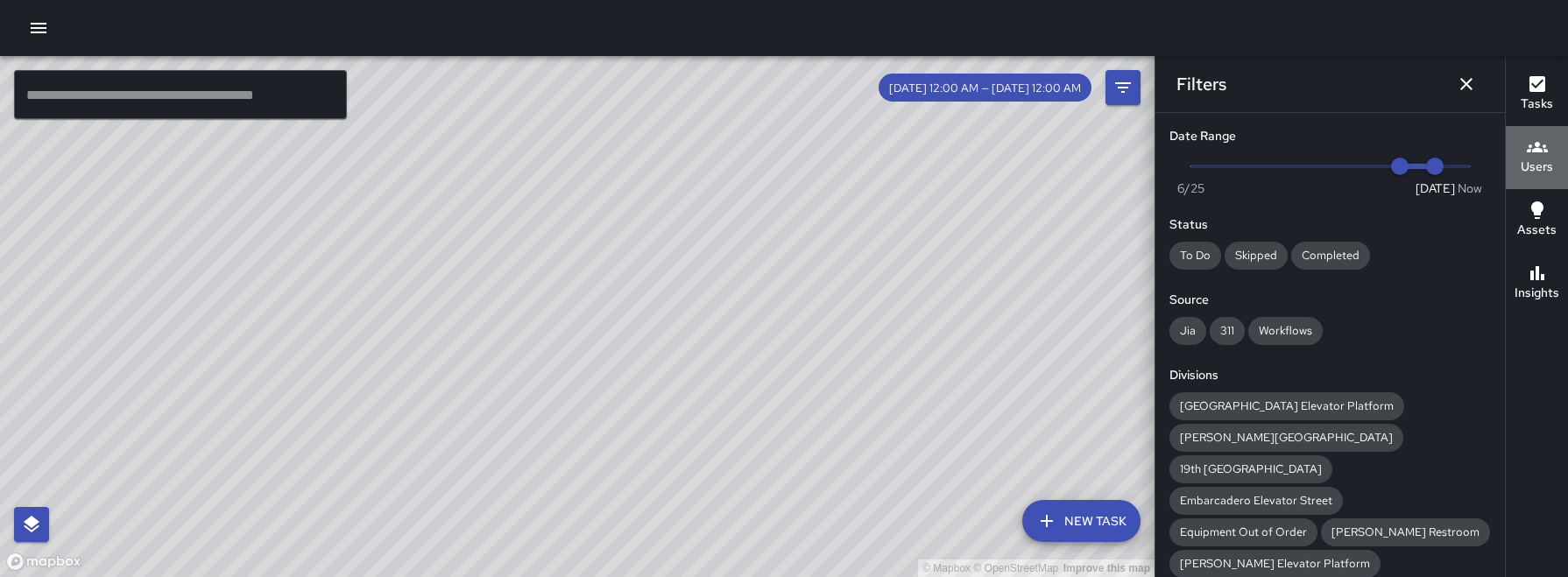 click 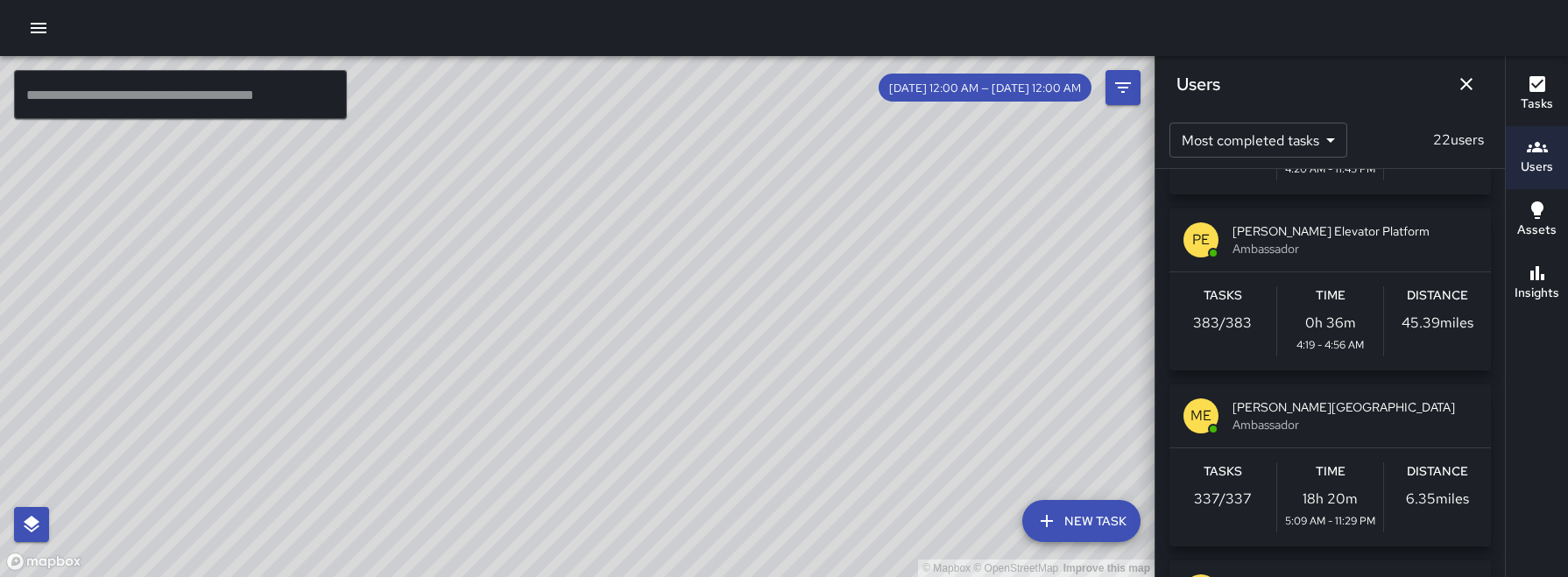click on "© Mapbox   © OpenStreetMap   Improve this map ​ New Task [DATE] 12:00 AM — [DATE] 12:00 AM Map Layers Tasks Users Assets Location History Tasks Newest Tasks First * ​ 3,956  tasks [PERSON_NAME][GEOGRAPHIC_DATA][PERSON_NAME] [STREET_ADDRESS][DATE] 11:59 PM Number of Users CC [GEOGRAPHIC_DATA] Elevator Platform [STREET_ADDRESS][DATE] 11:59 PM Number of Users [PERSON_NAME] Elevator Platform [STREET_ADDRESS][DATE] 11:58 PM Number of Users [PERSON_NAME] Elevator Platform [STREET_ADDRESS][DATE] 11:57 PM Number of Users [PERSON_NAME] Elevator Platform [STREET_ADDRESS][DATE] 11:57 PM Number of Users [GEOGRAPHIC_DATA] [GEOGRAPHIC_DATA][US_STATE][DATE] 11:54 PM Number of Users [GEOGRAPHIC_DATA] [GEOGRAPHIC_DATA][US_STATE][DATE] 11:54 PM Number of Users [PERSON_NAME] Elevator Platform [STREET_ADDRESS][DATE] 11:54 PM Patron With Bicycles Scooters Electric Scooters CC [GEOGRAPHIC_DATA] Elevator Platform [STREET_ADDRESS][DATE] 11:52 PM Patron With Bicycles Scooters Electric Scooters  CC [STREET_ADDRESS]" at bounding box center (784, 288) 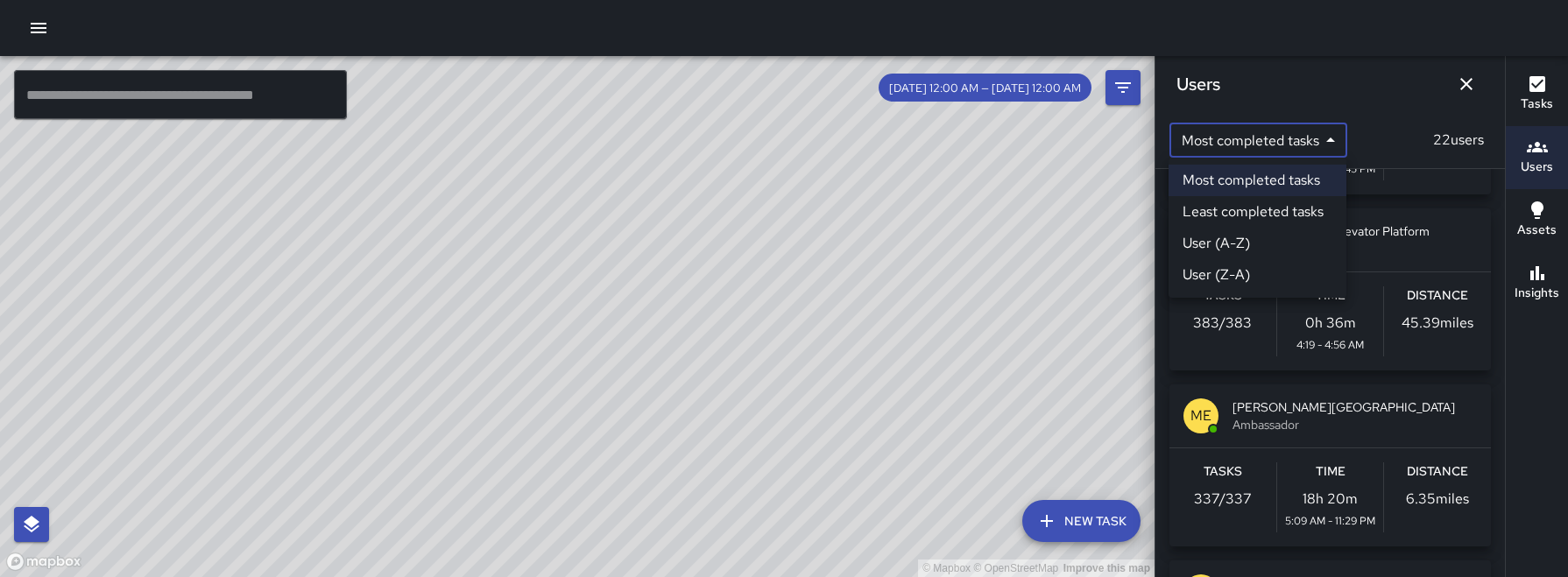 click at bounding box center (784, 288) 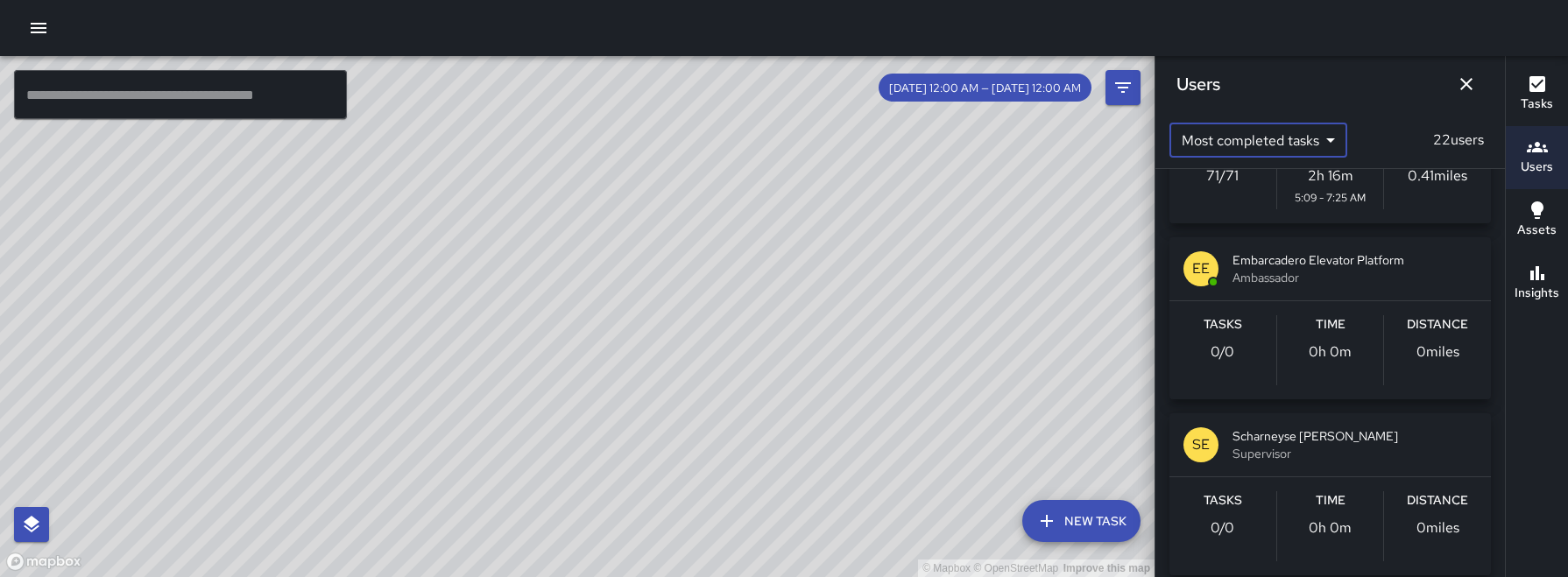 scroll, scrollTop: 2231, scrollLeft: 0, axis: vertical 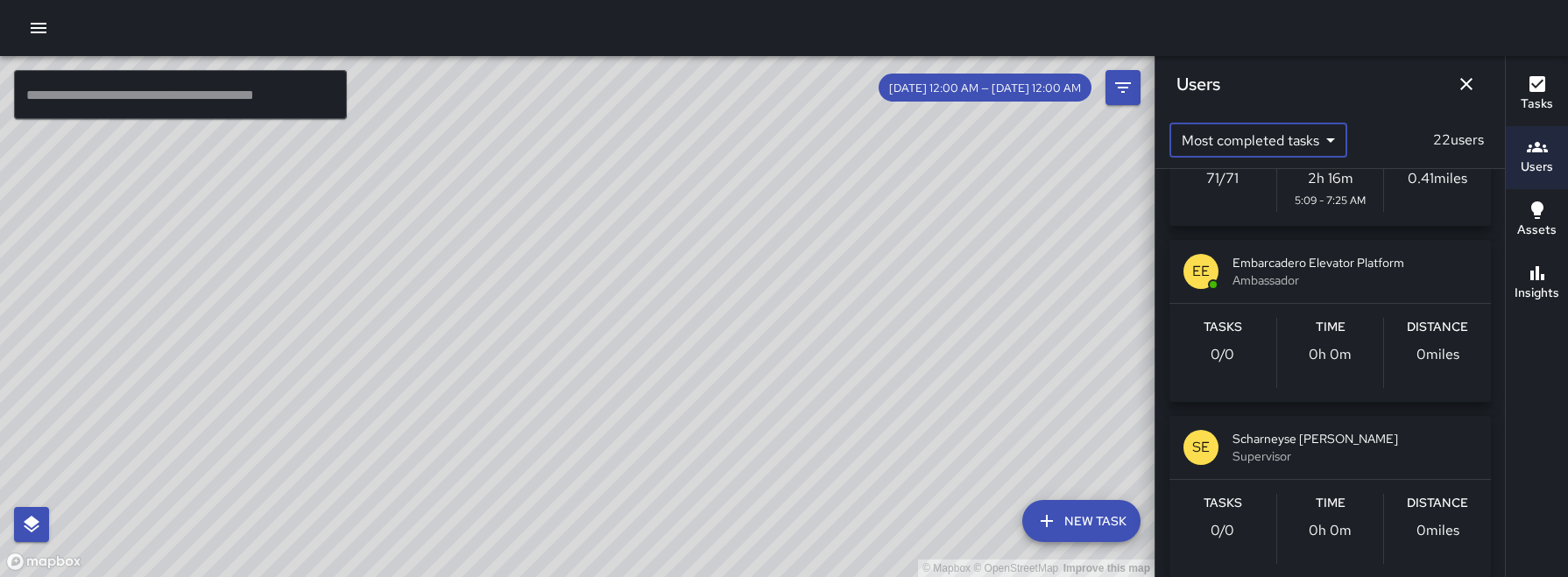 click at bounding box center [39, 28] 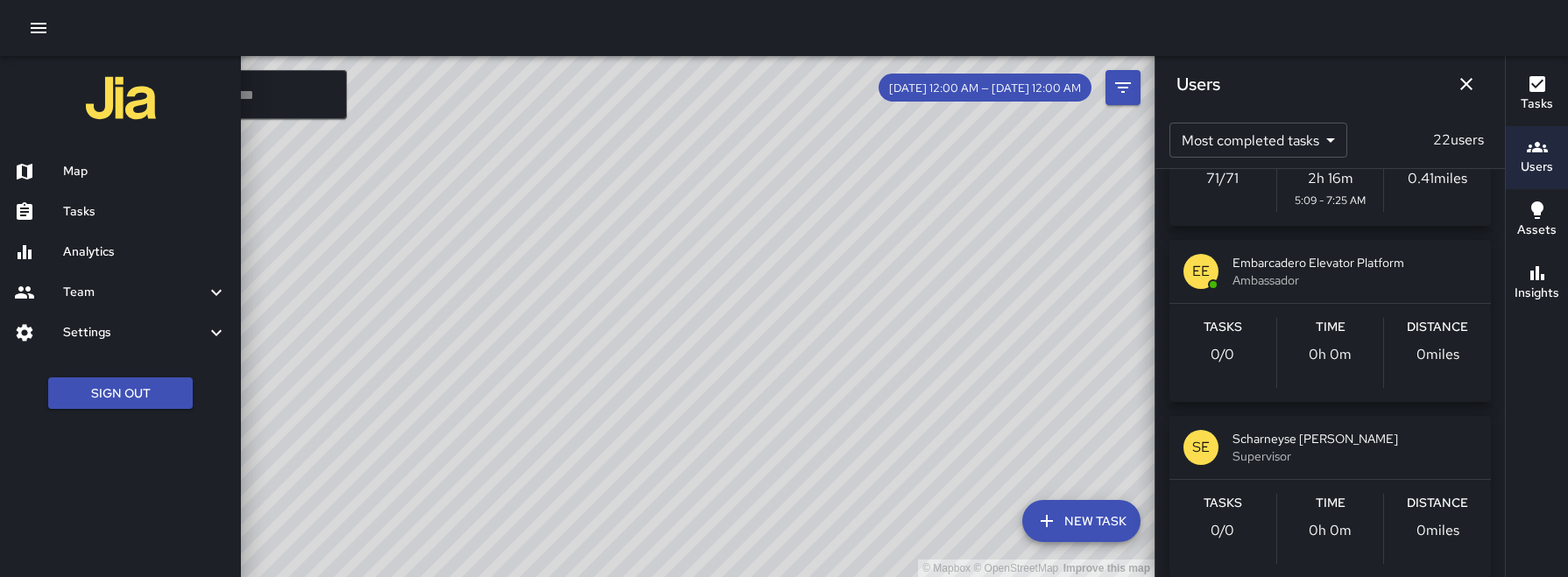 click on "Analytics" at bounding box center [120, 252] 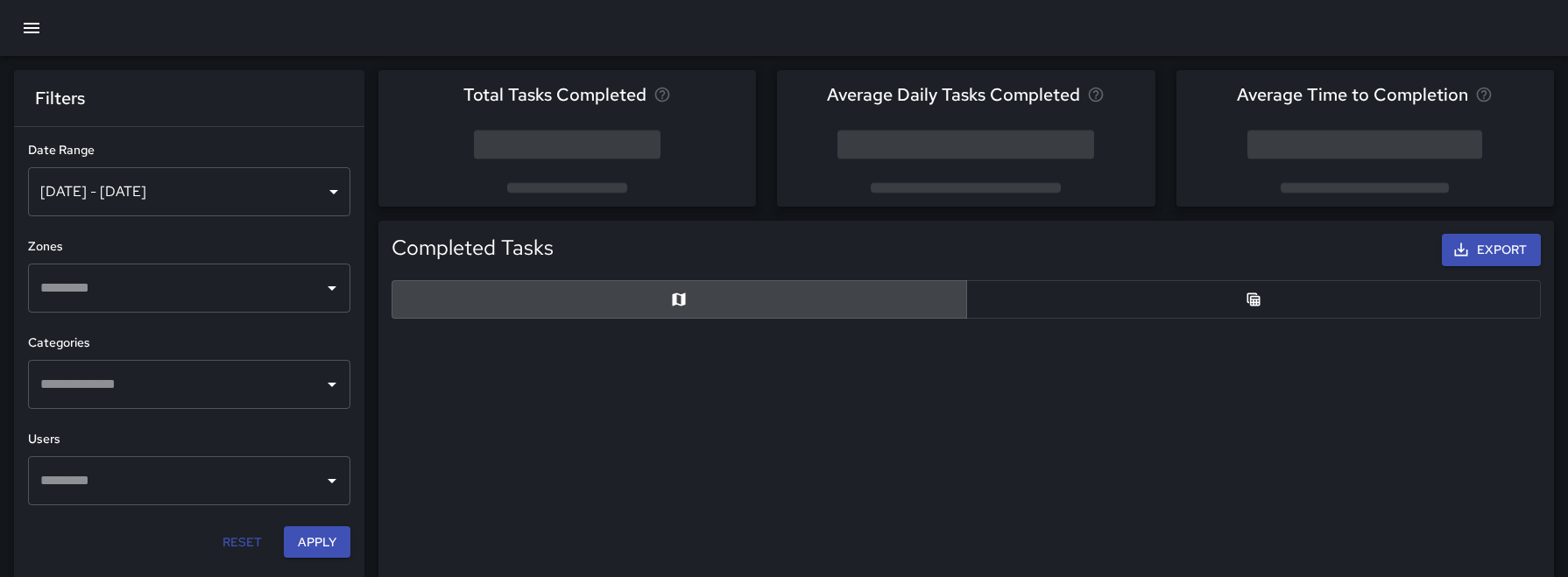 scroll, scrollTop: 1, scrollLeft: 1, axis: both 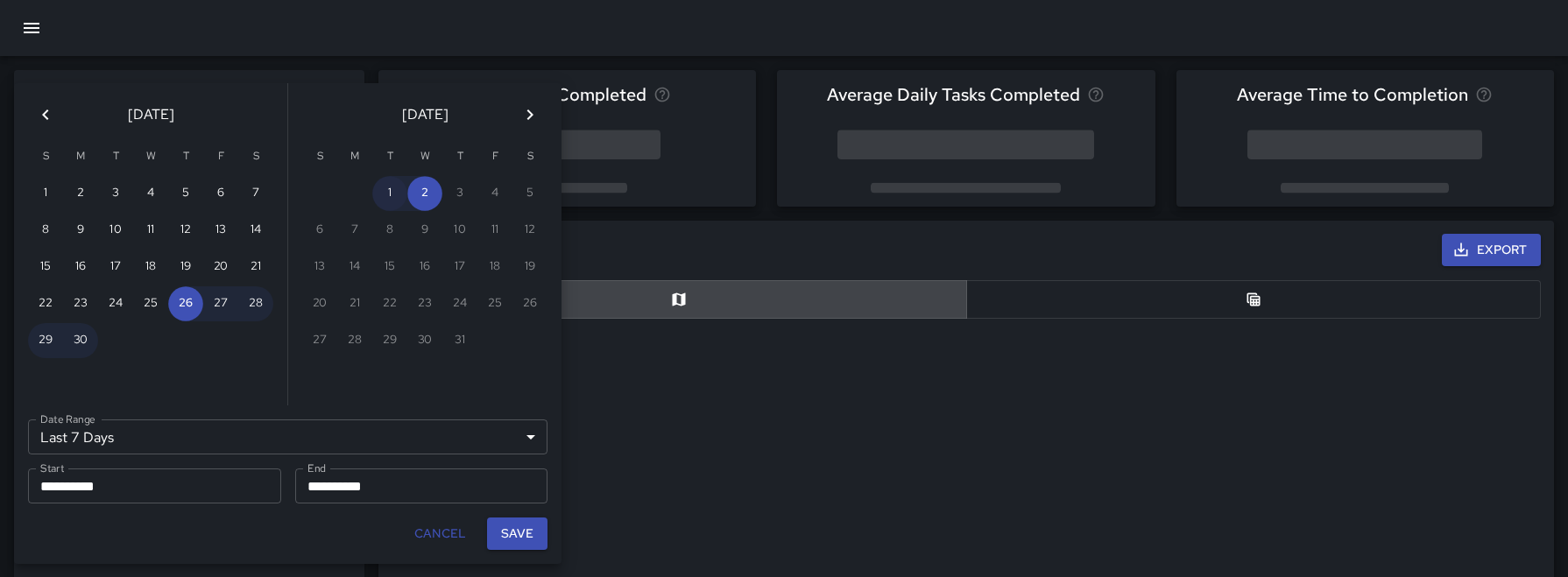 click on "1" at bounding box center (390, 194) 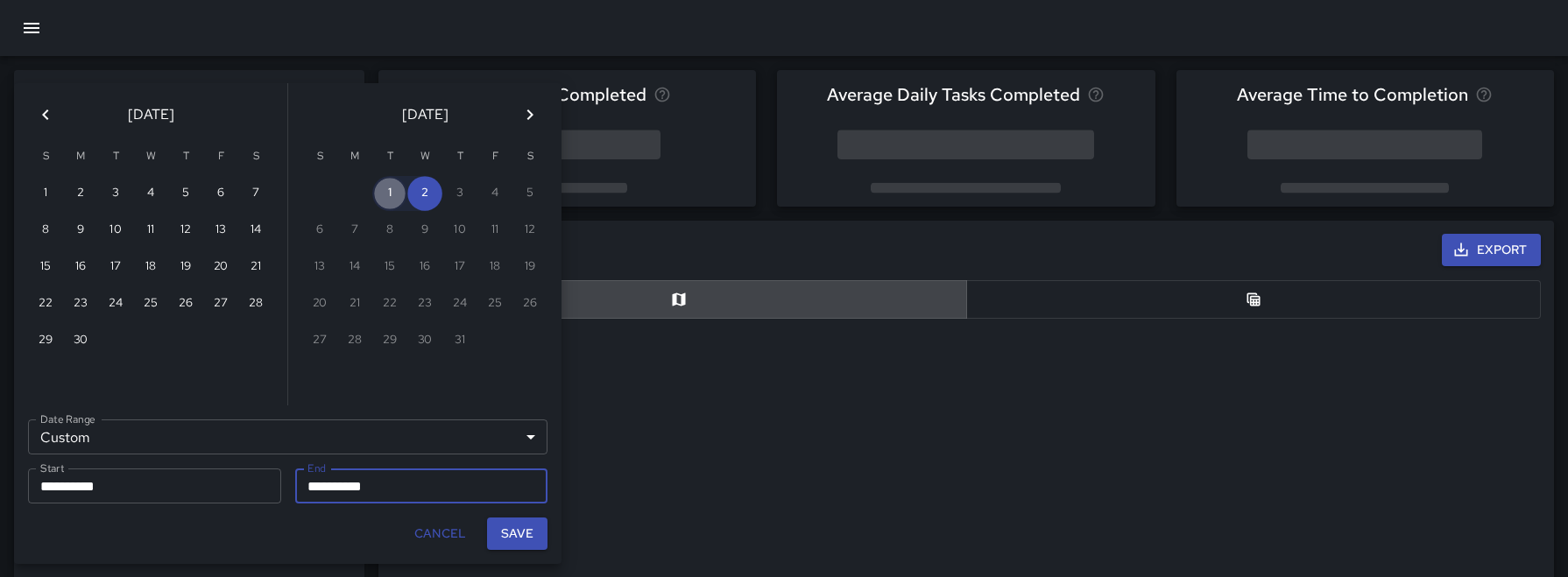 click on "1" at bounding box center (390, 194) 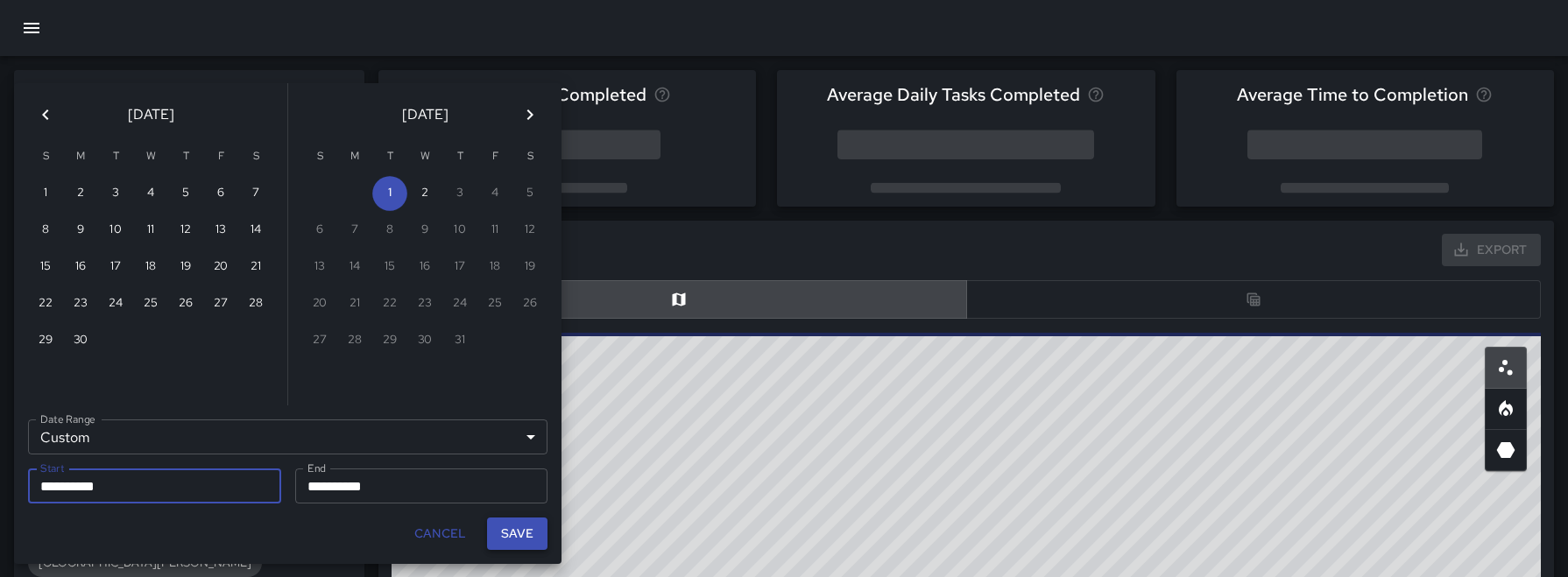 click on "Save" at bounding box center [517, 533] 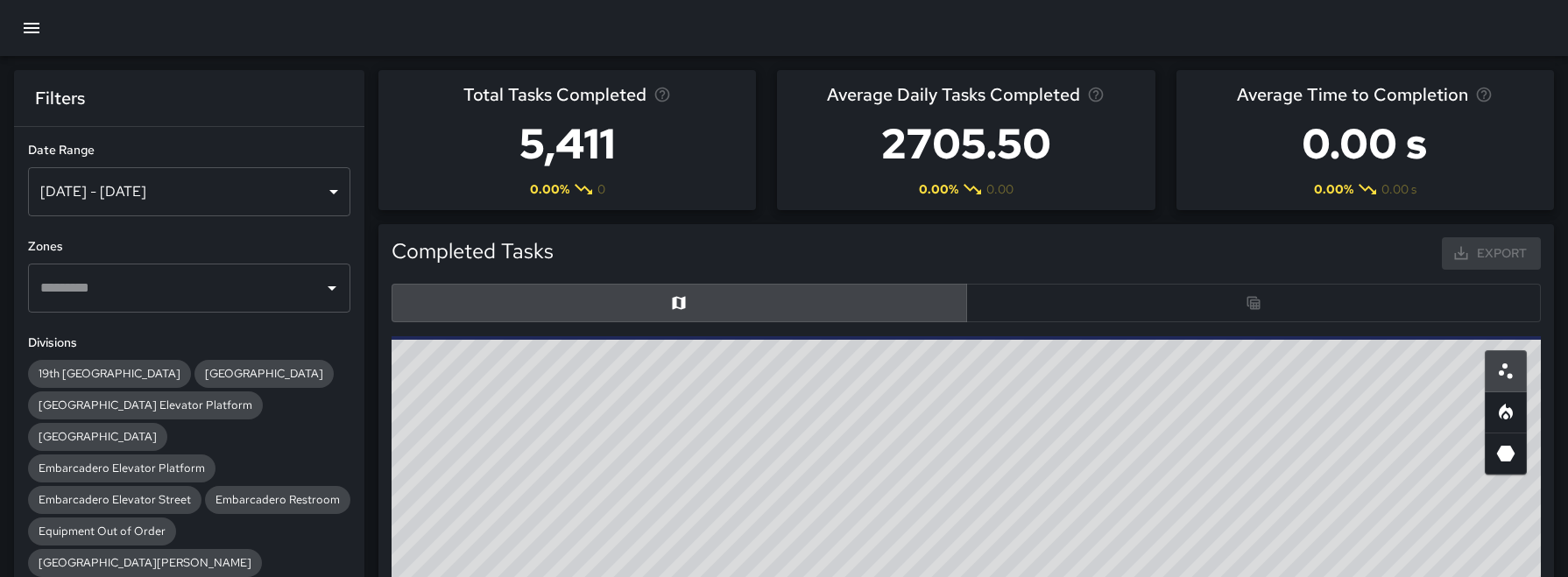click at bounding box center (176, 288) 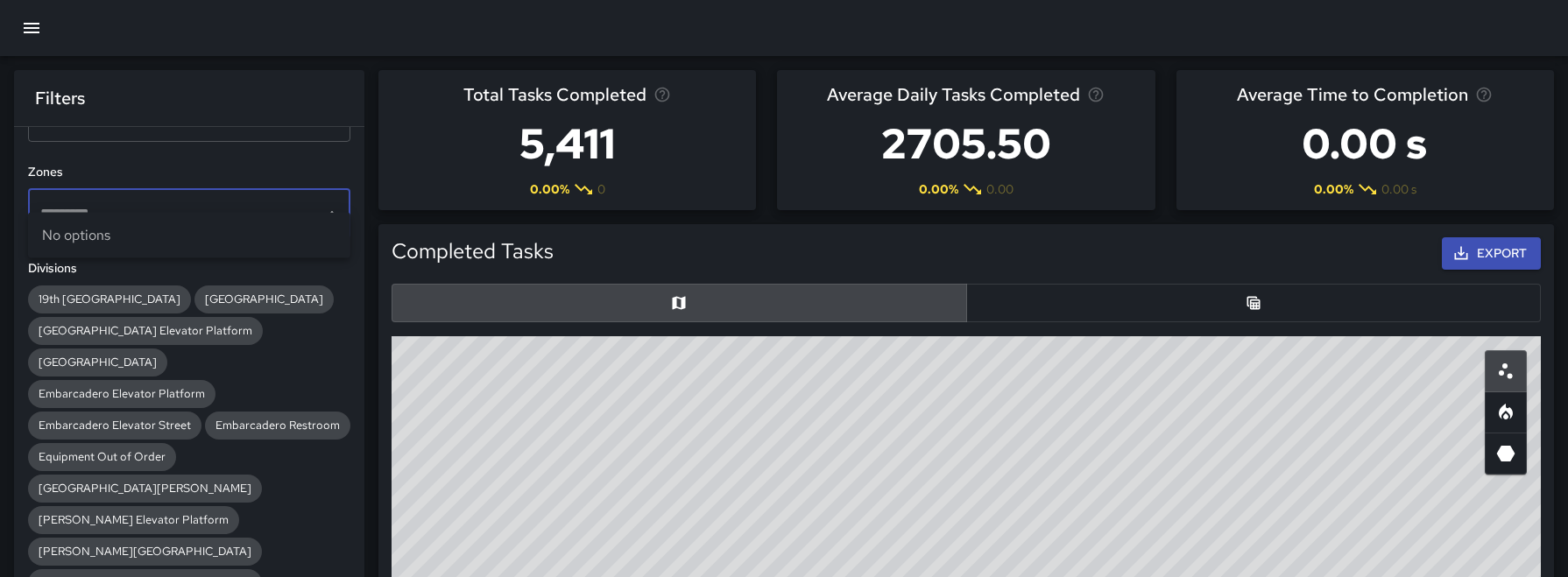 scroll, scrollTop: 144, scrollLeft: 0, axis: vertical 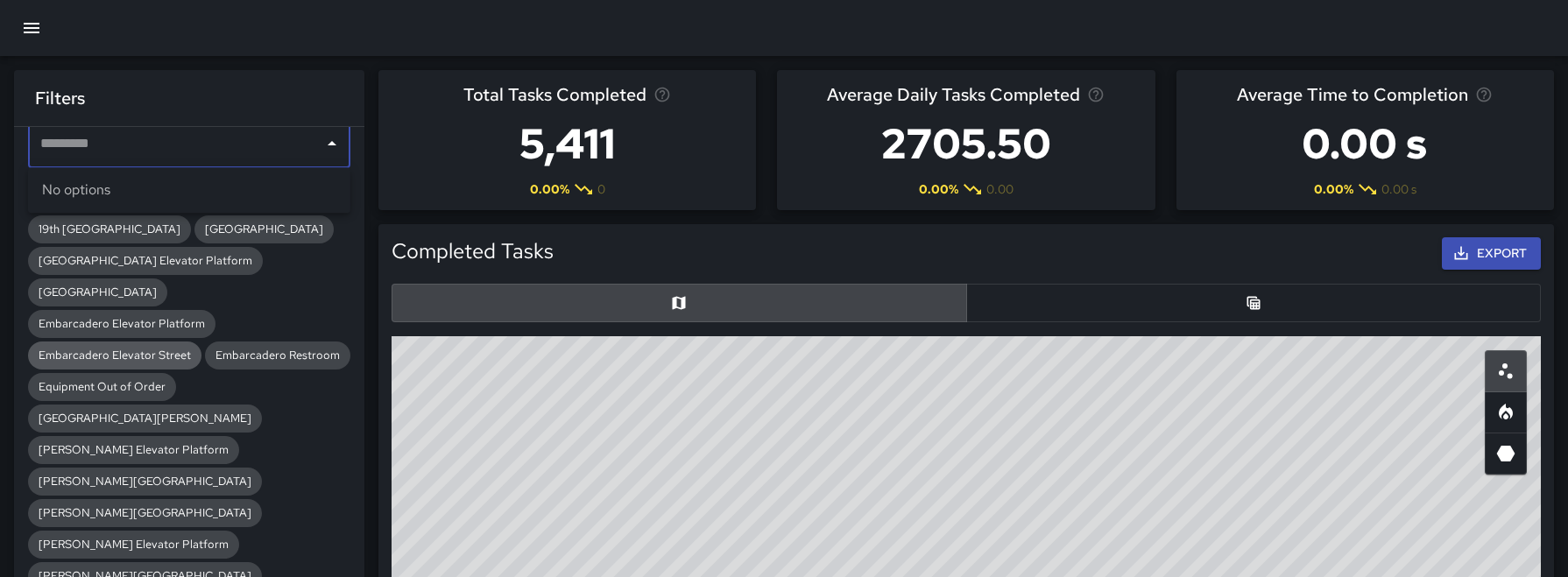 click on "Embarcadero Elevator Street" at bounding box center [115, 355] 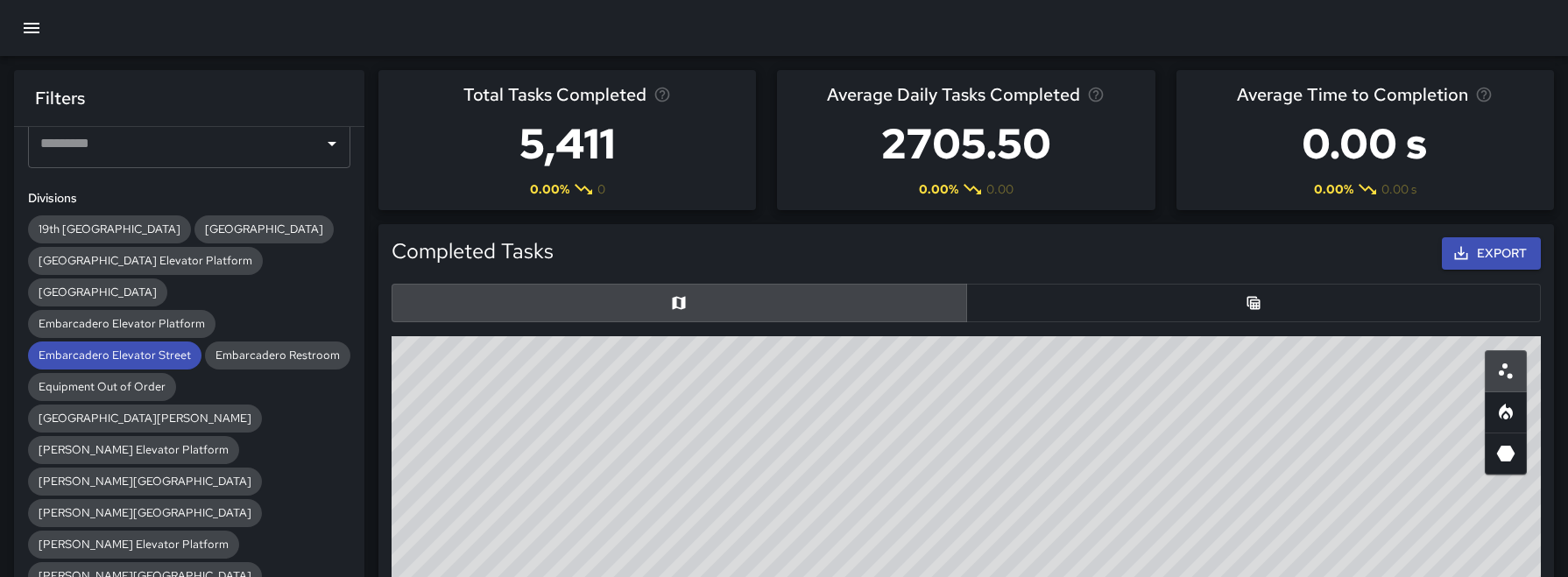 click at bounding box center (959, 296) 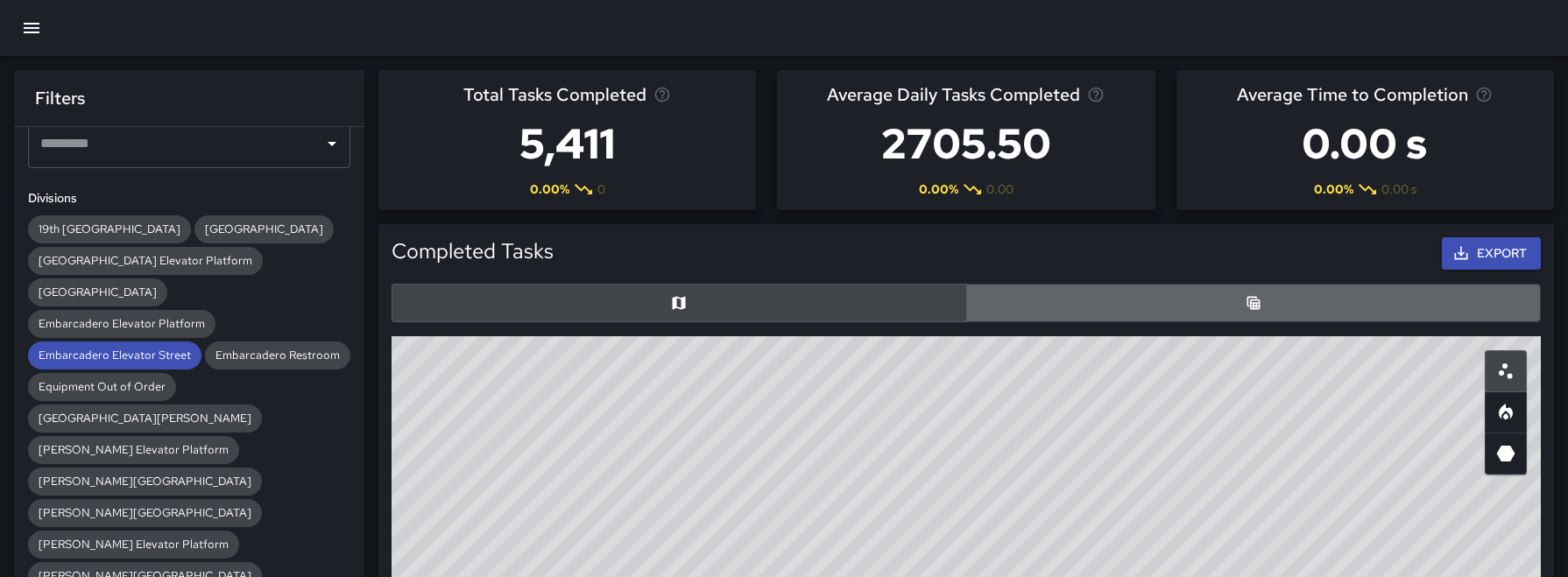 click at bounding box center (1254, 303) 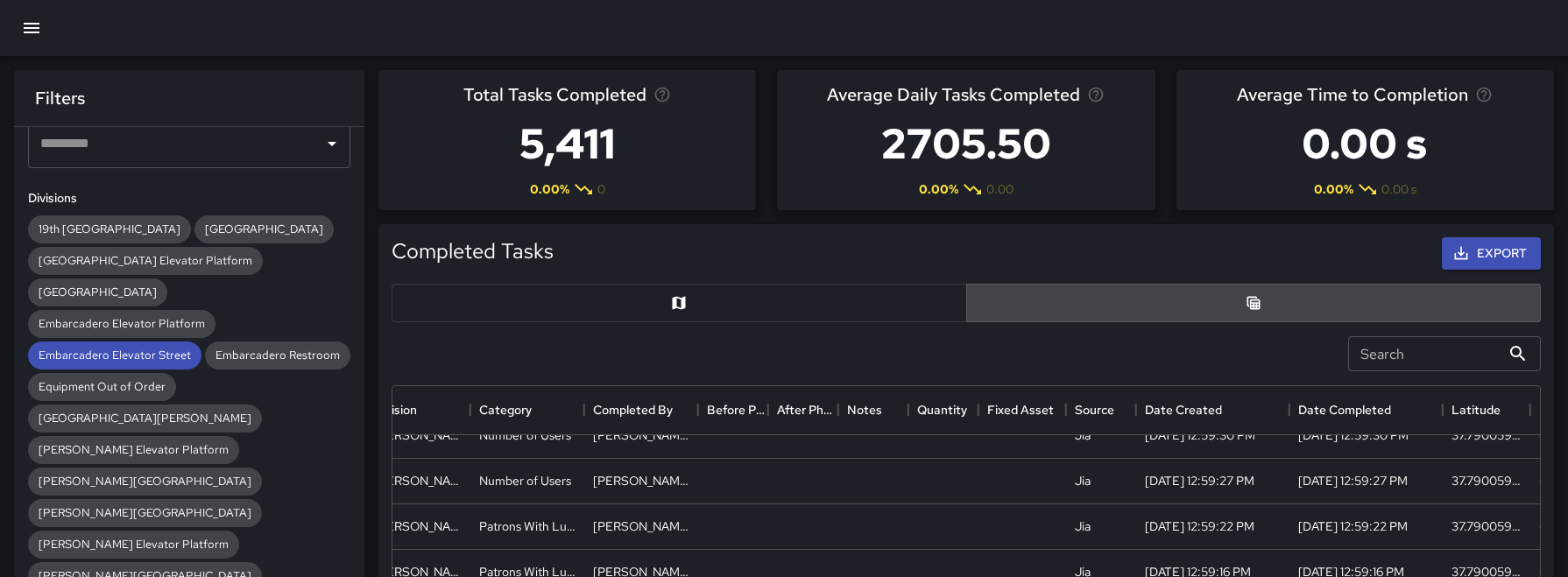 scroll, scrollTop: 18, scrollLeft: 215, axis: both 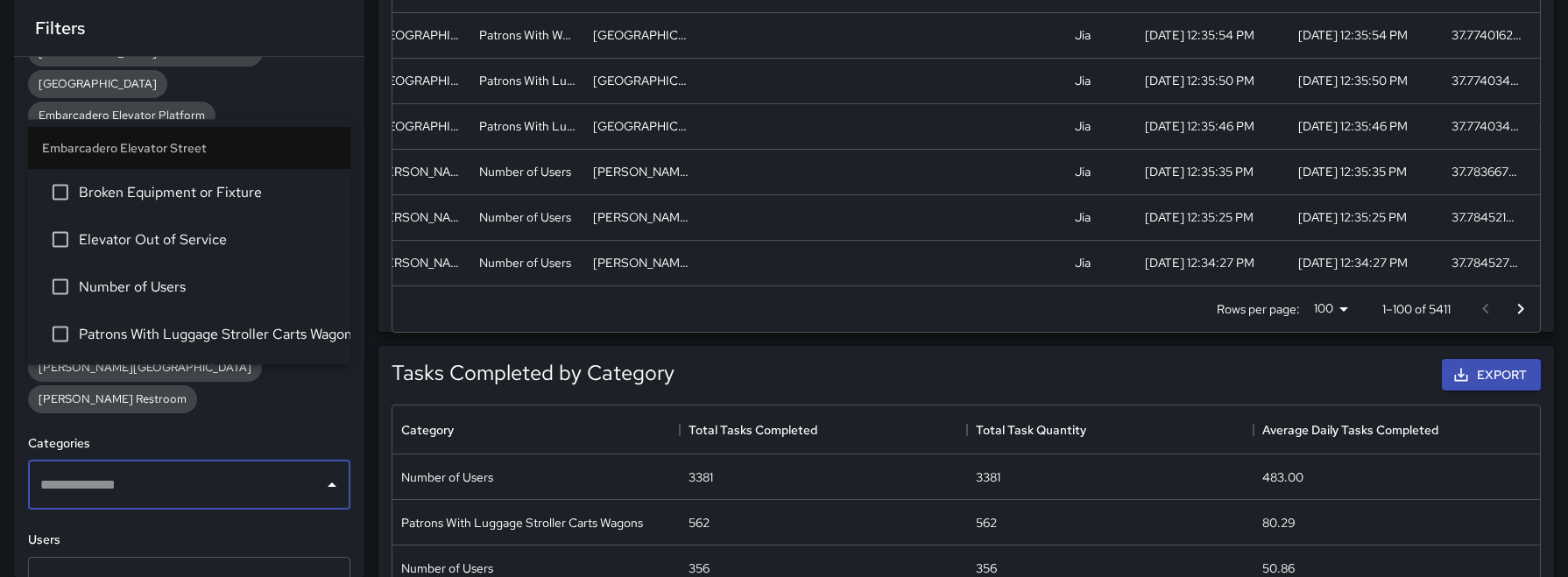 click at bounding box center (176, 485) 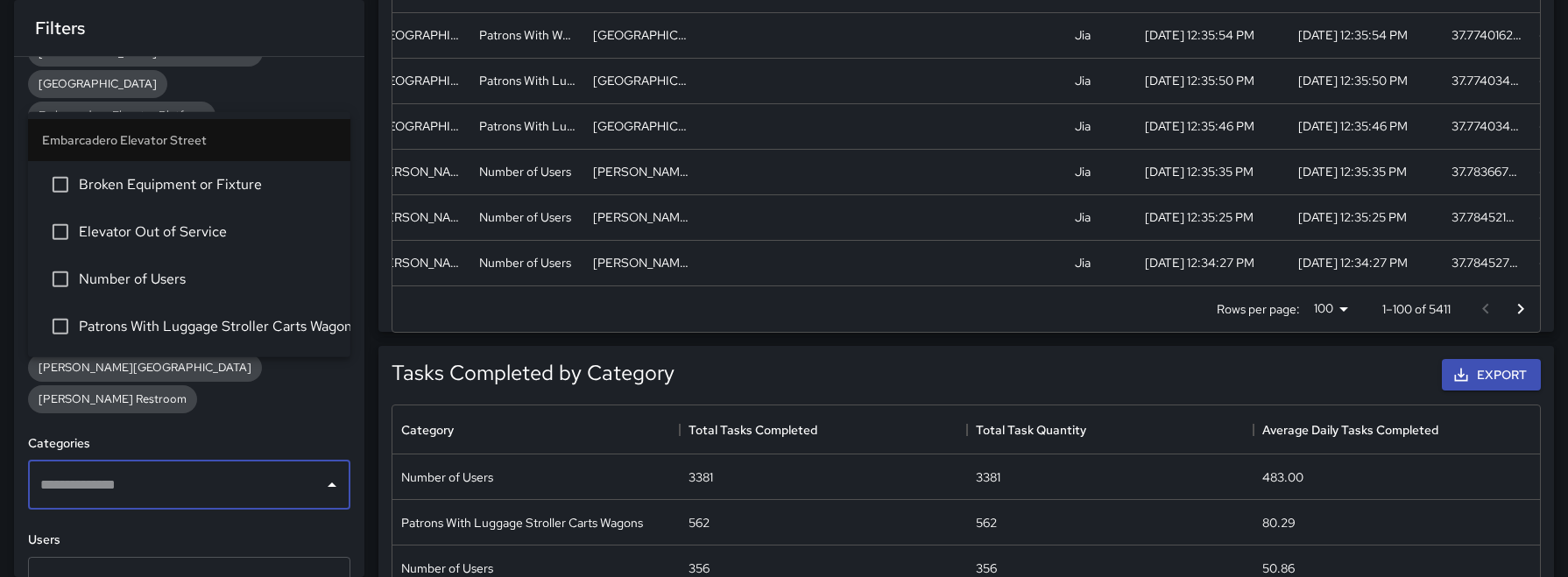 scroll, scrollTop: 738, scrollLeft: 0, axis: vertical 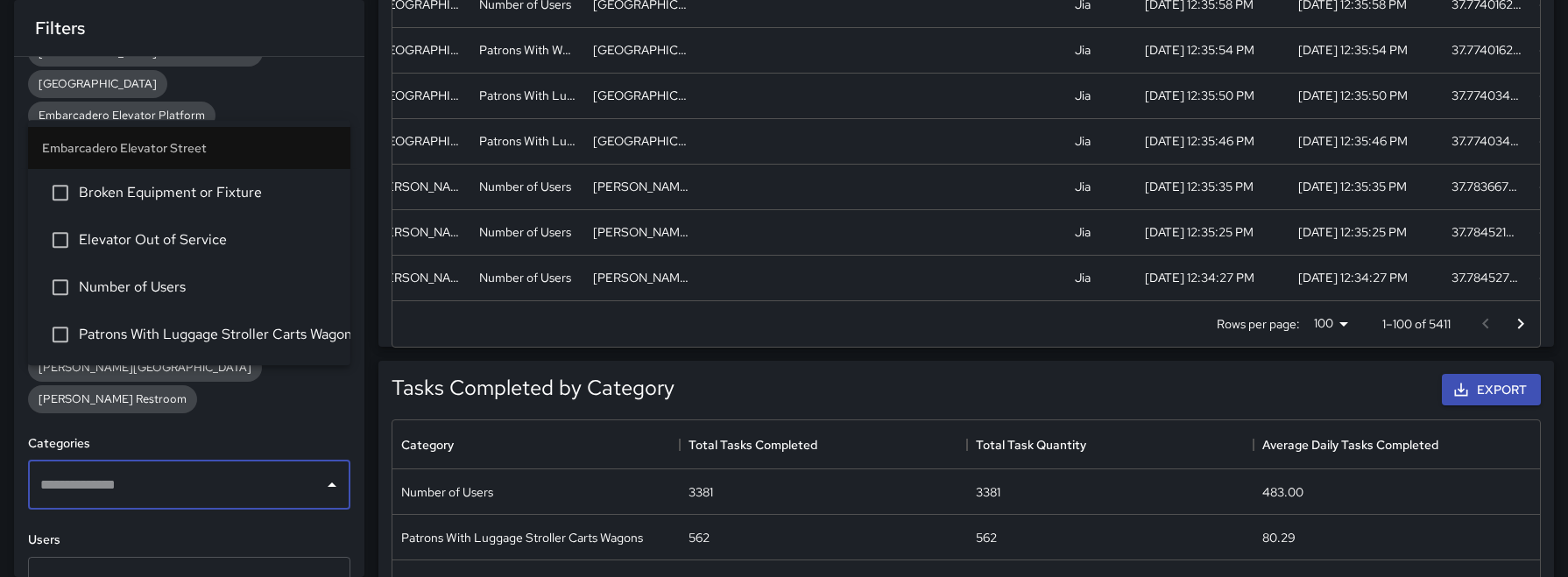 click at bounding box center (176, 581) 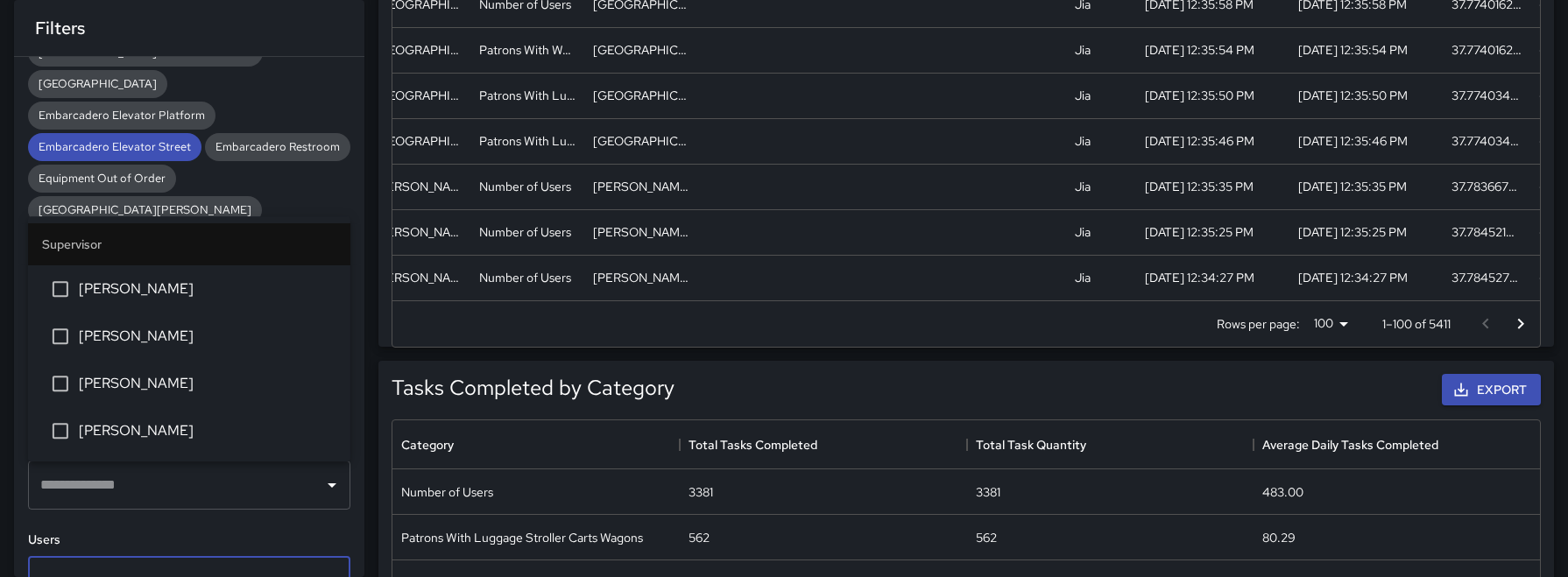 scroll, scrollTop: 278, scrollLeft: 0, axis: vertical 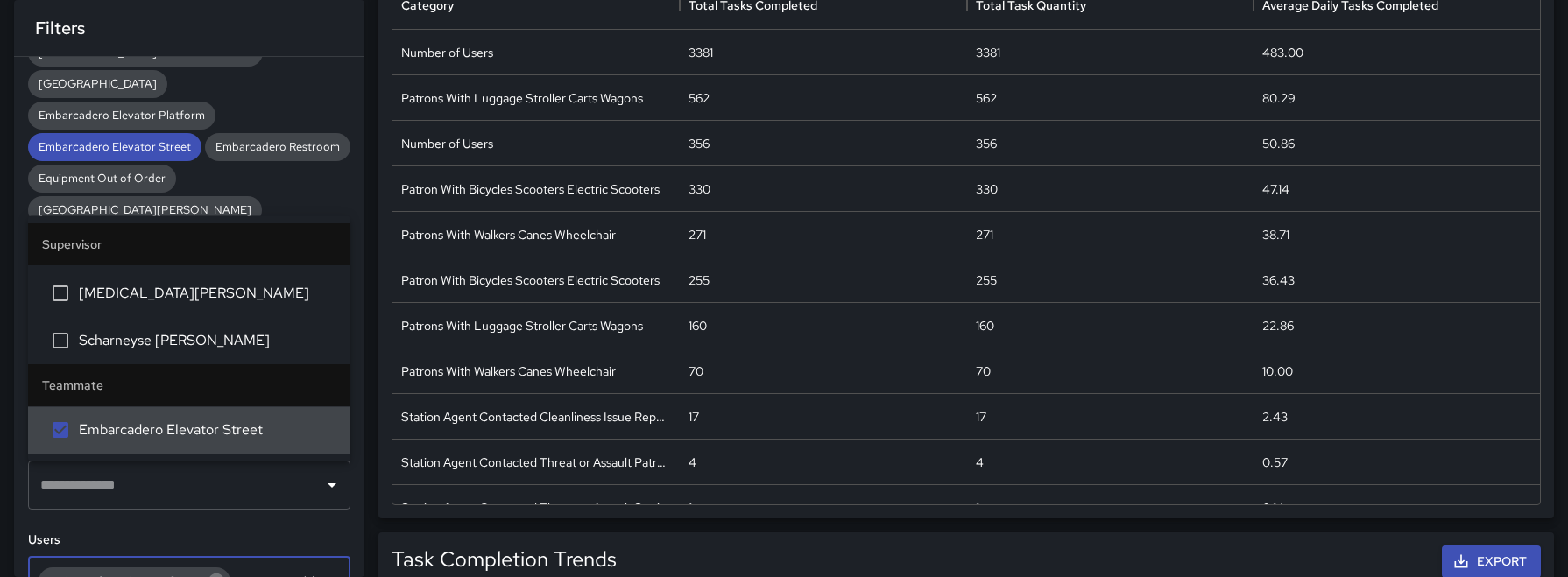 click on "Apply" at bounding box center [317, 643] 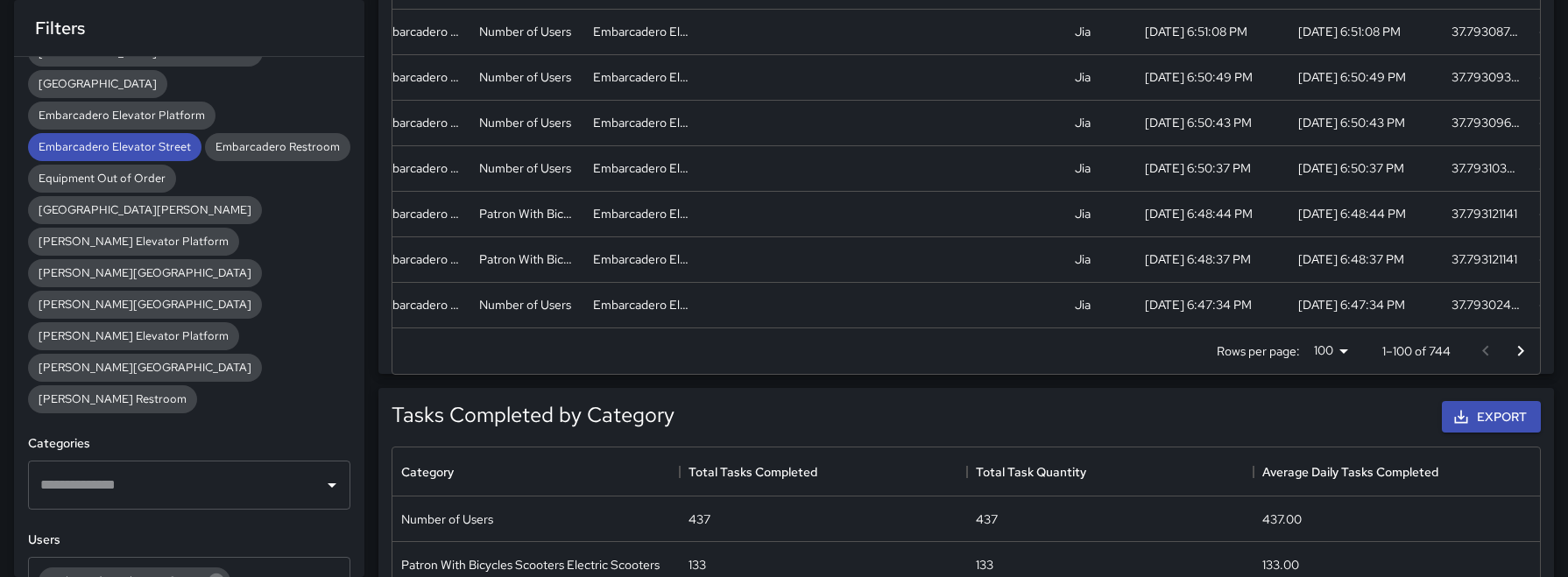 scroll, scrollTop: 635, scrollLeft: 0, axis: vertical 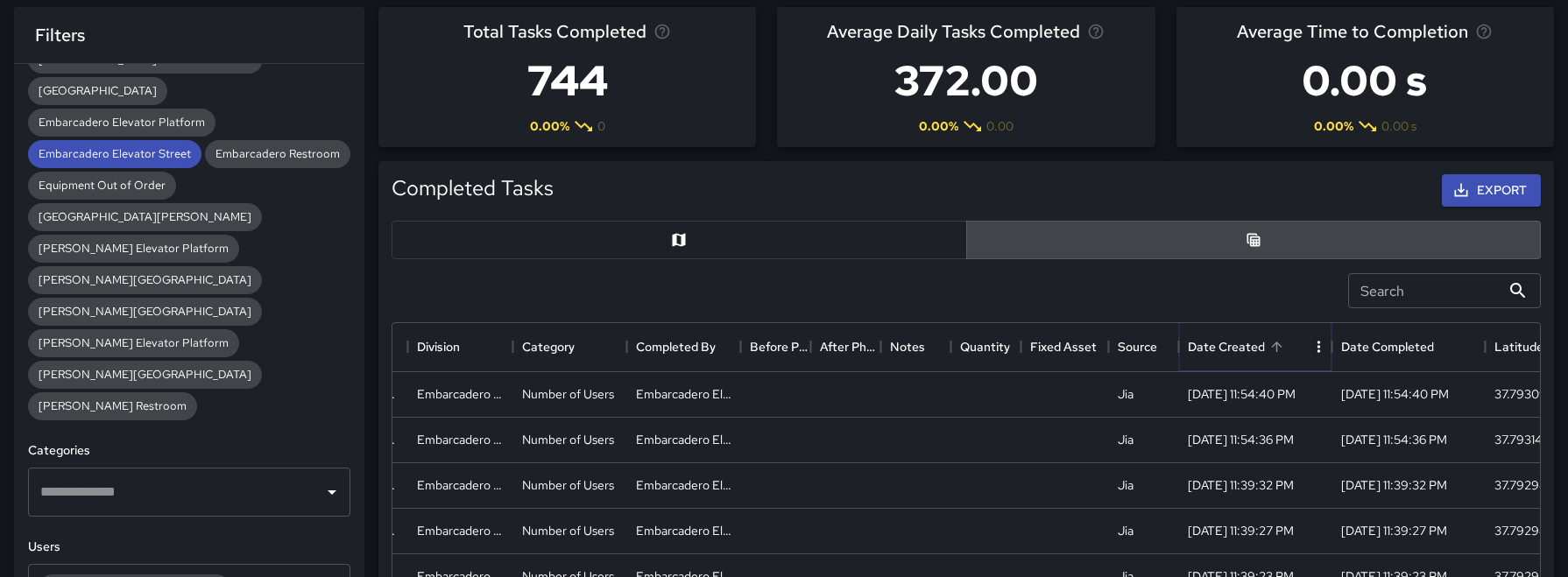 click 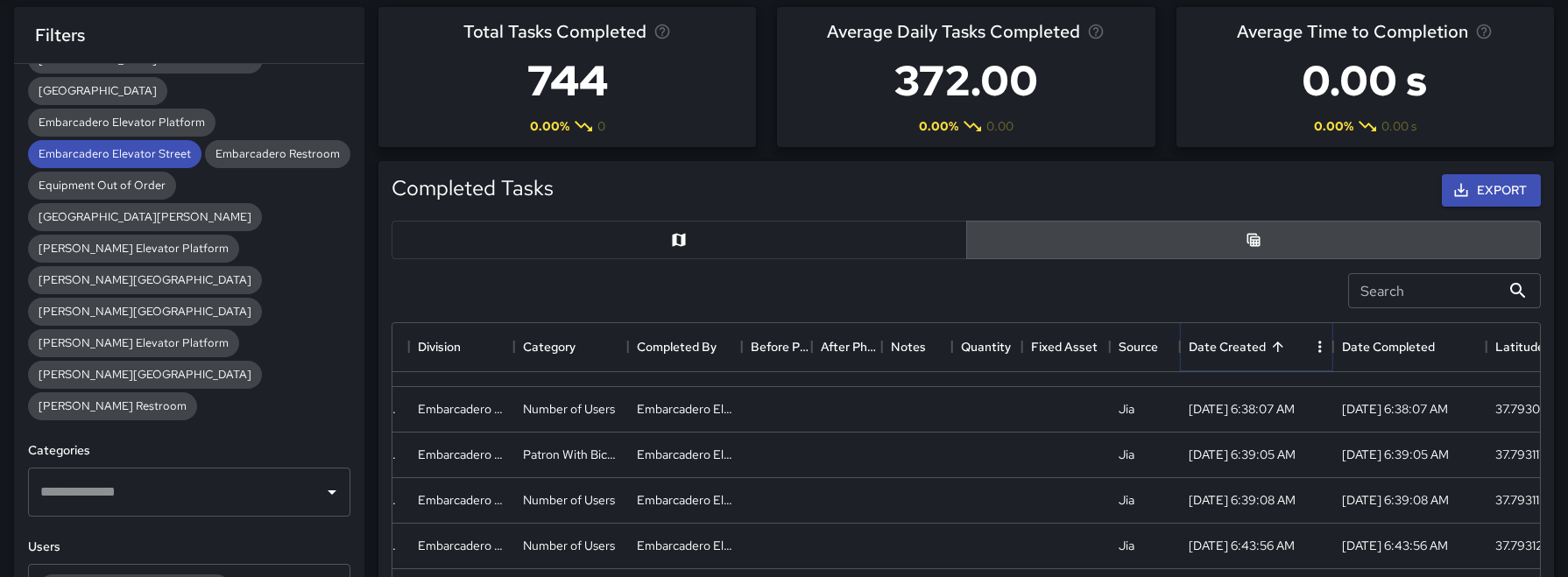 scroll, scrollTop: 158, scrollLeft: 172, axis: both 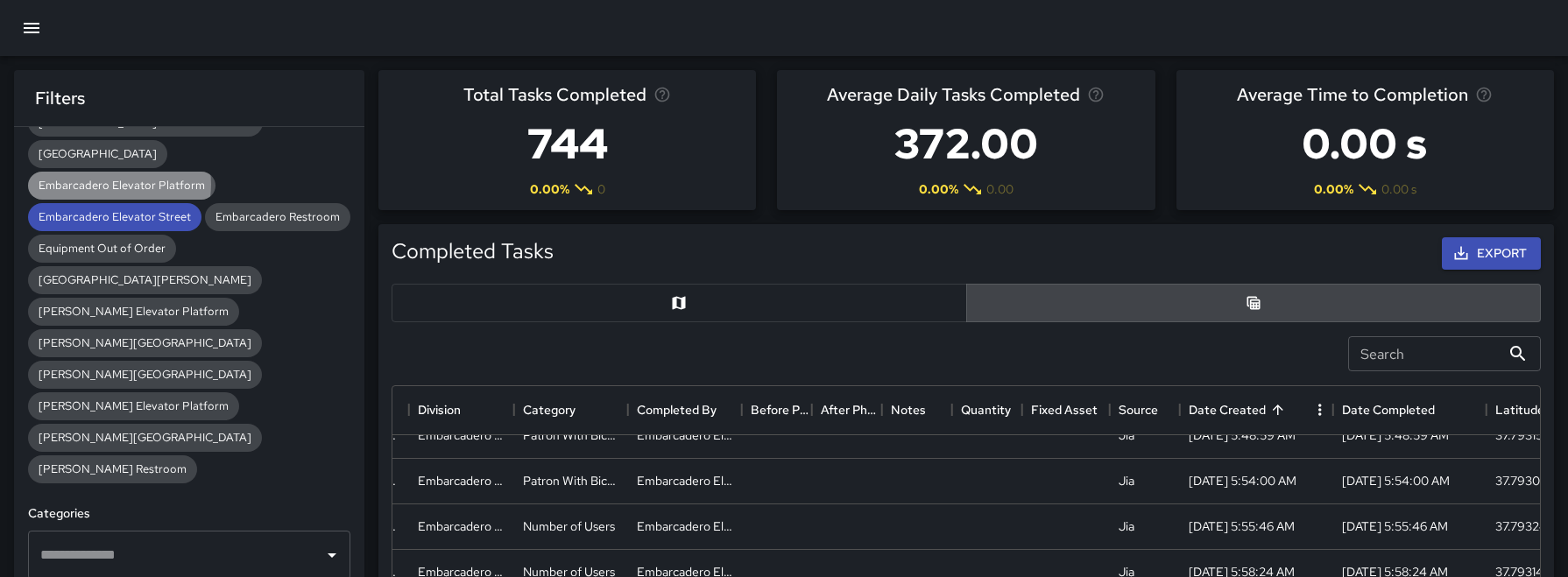 click on "Embarcadero Elevator Platform" at bounding box center [122, 185] 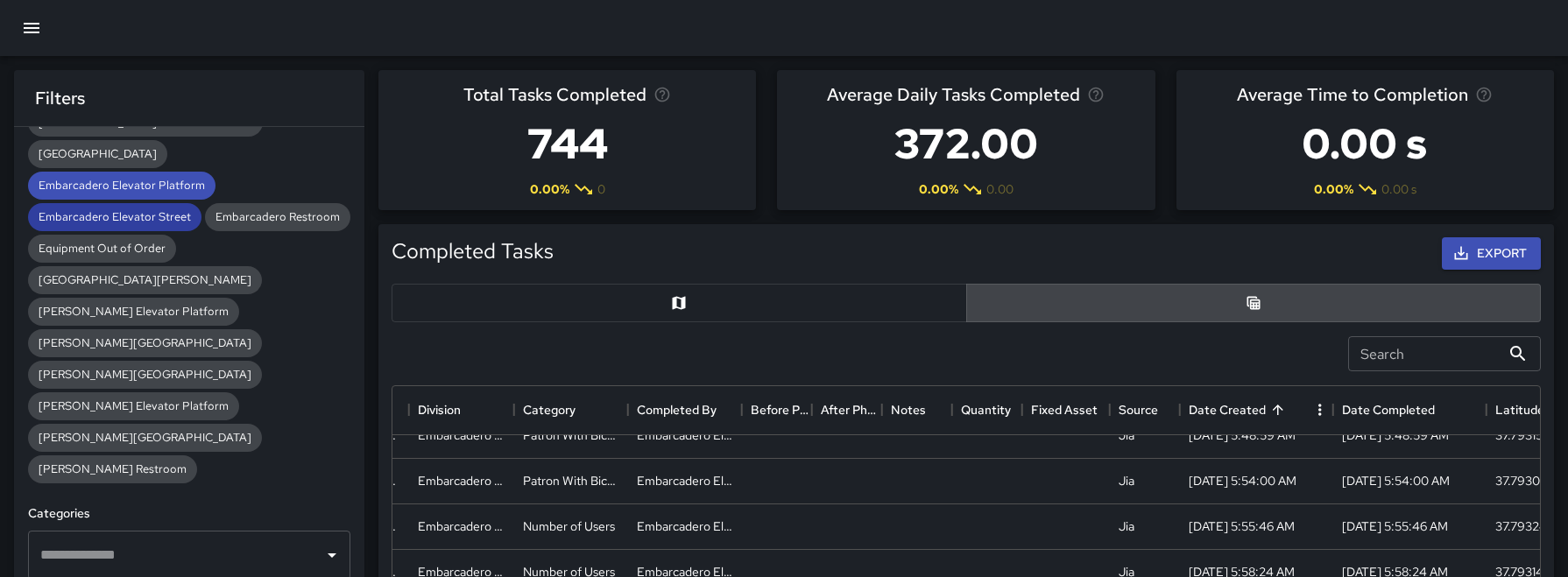 click on "Embarcadero Elevator Street" at bounding box center [115, 217] 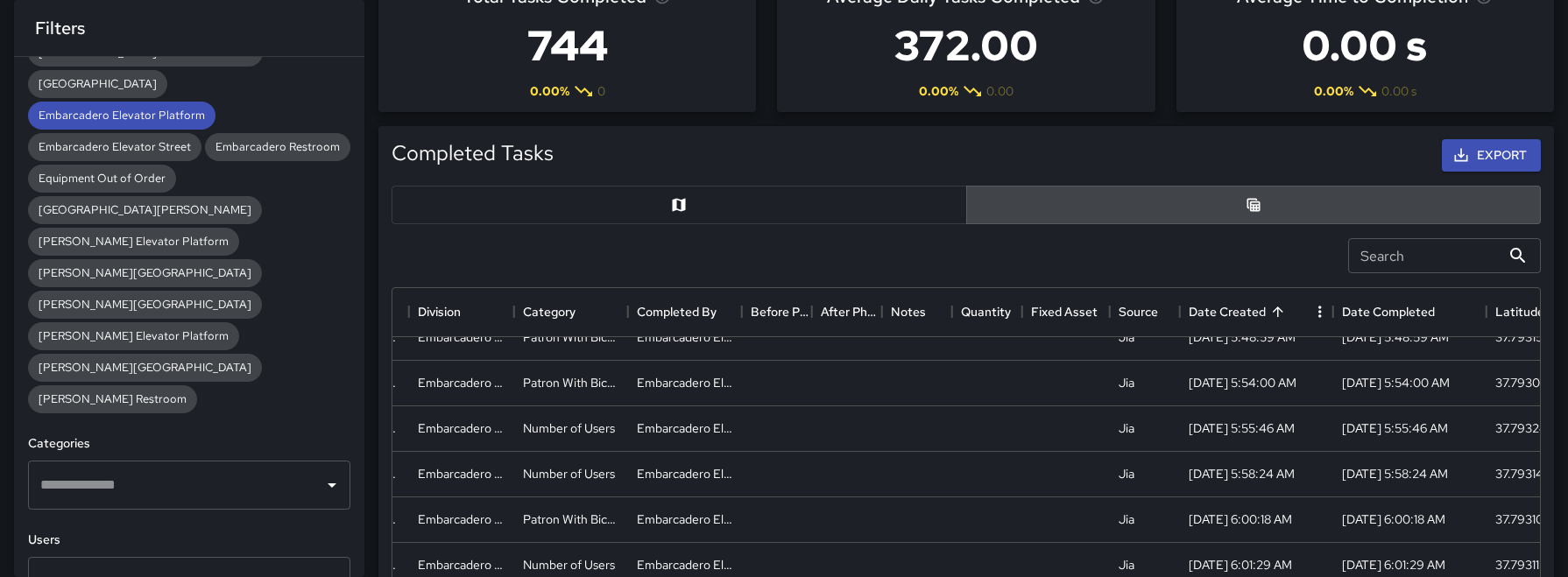 scroll, scrollTop: 99, scrollLeft: 0, axis: vertical 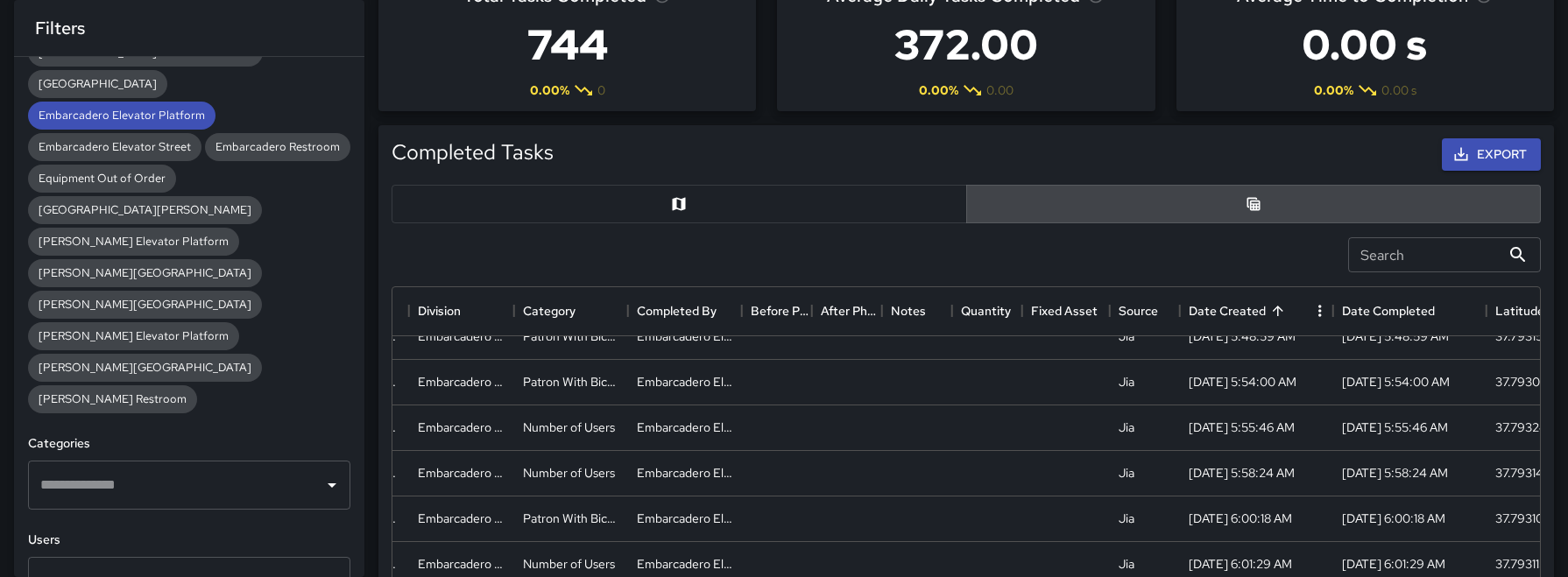 click at bounding box center (176, 485) 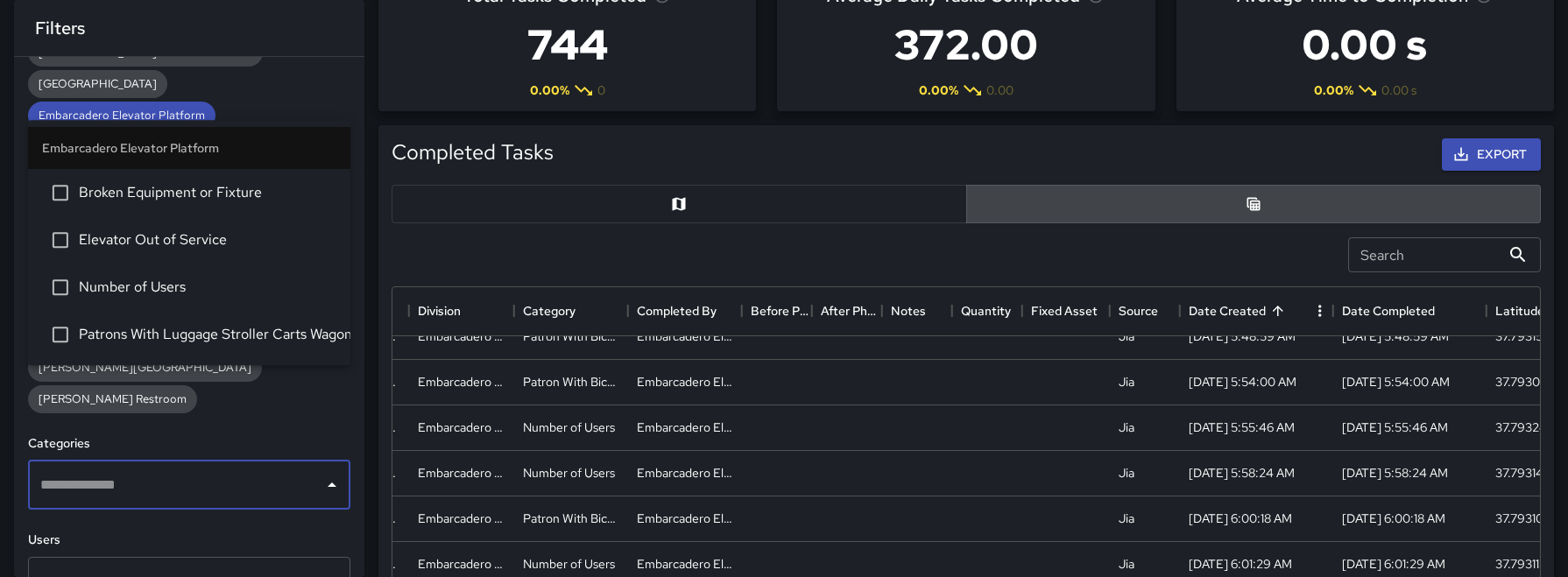 scroll, scrollTop: 0, scrollLeft: 0, axis: both 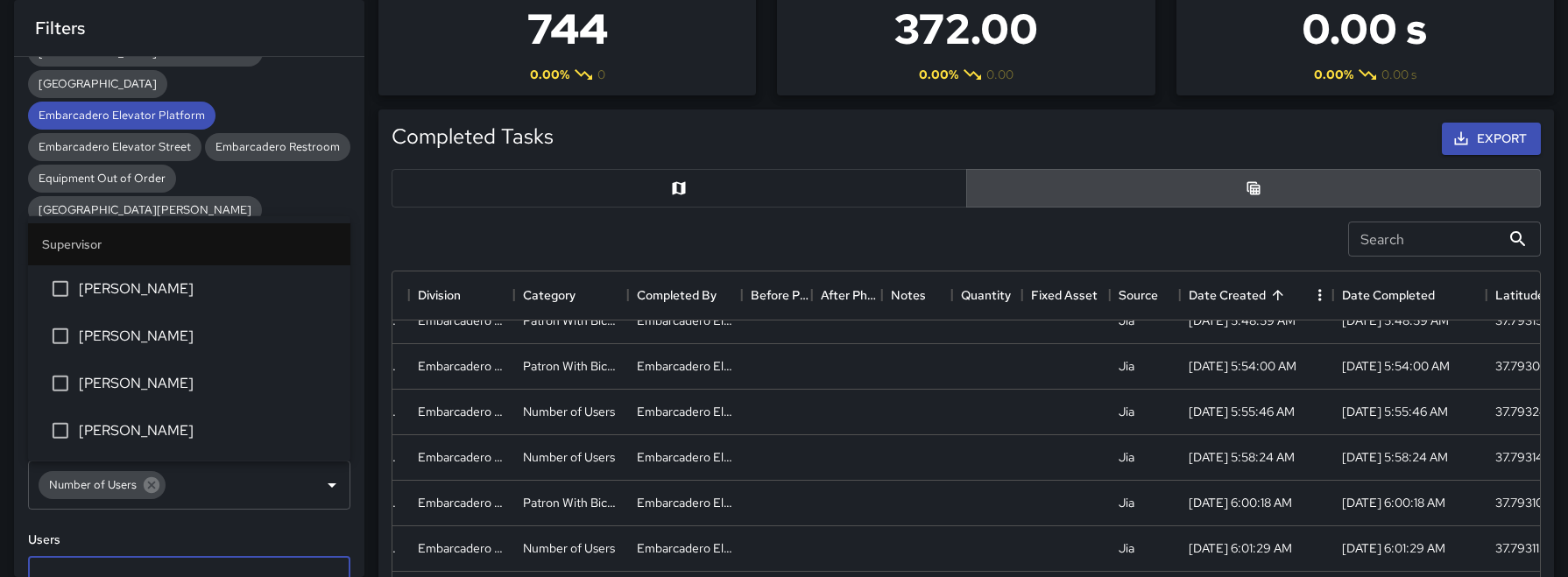 click at bounding box center [176, 581] 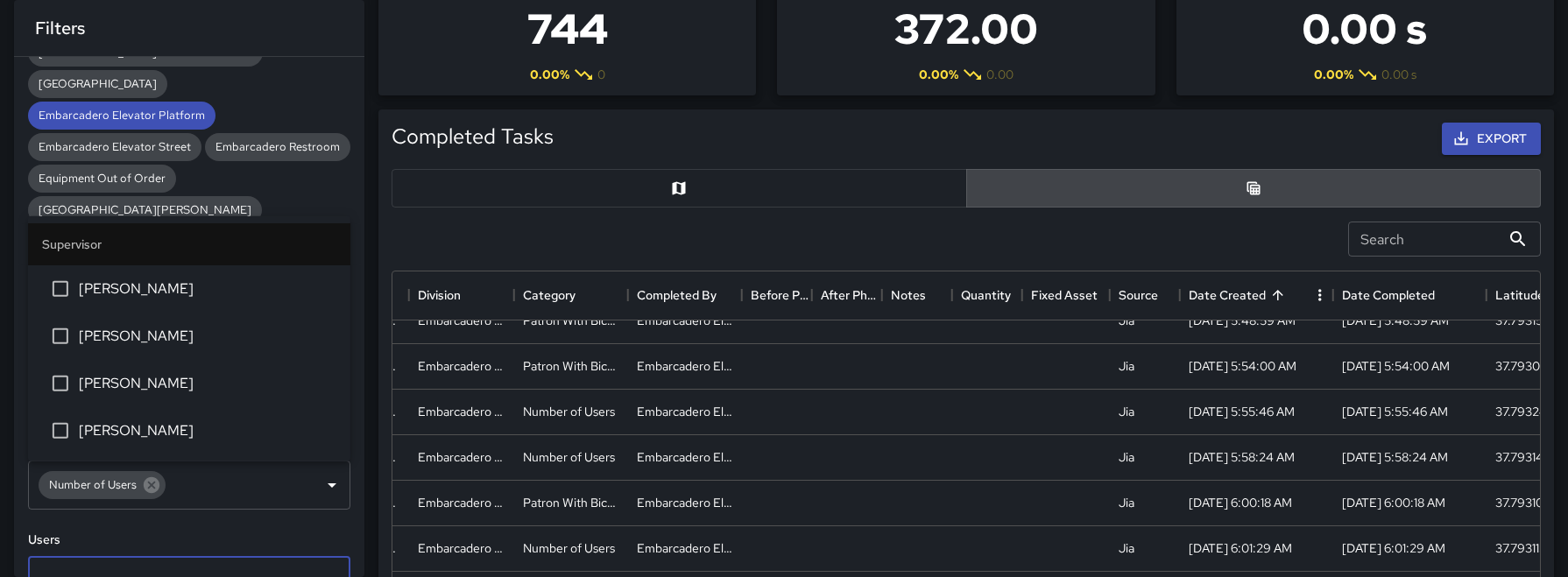 click on "Apply" at bounding box center (317, 643) 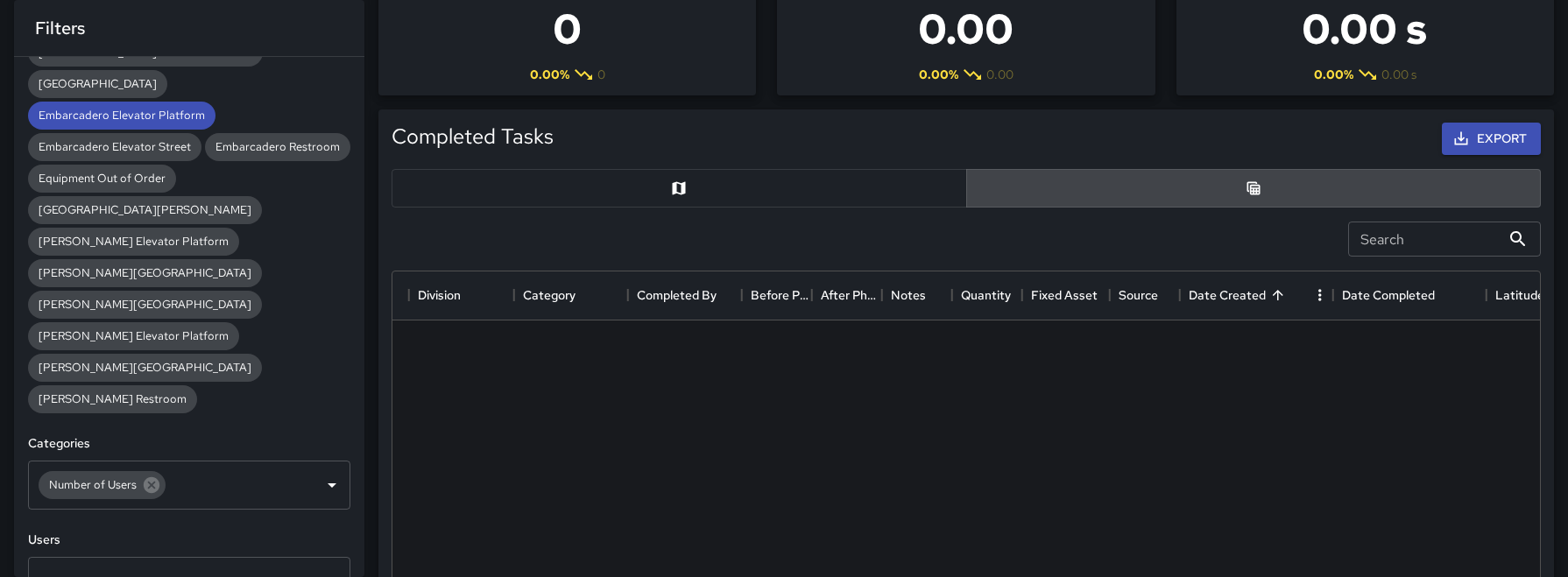 scroll, scrollTop: 0, scrollLeft: 172, axis: horizontal 